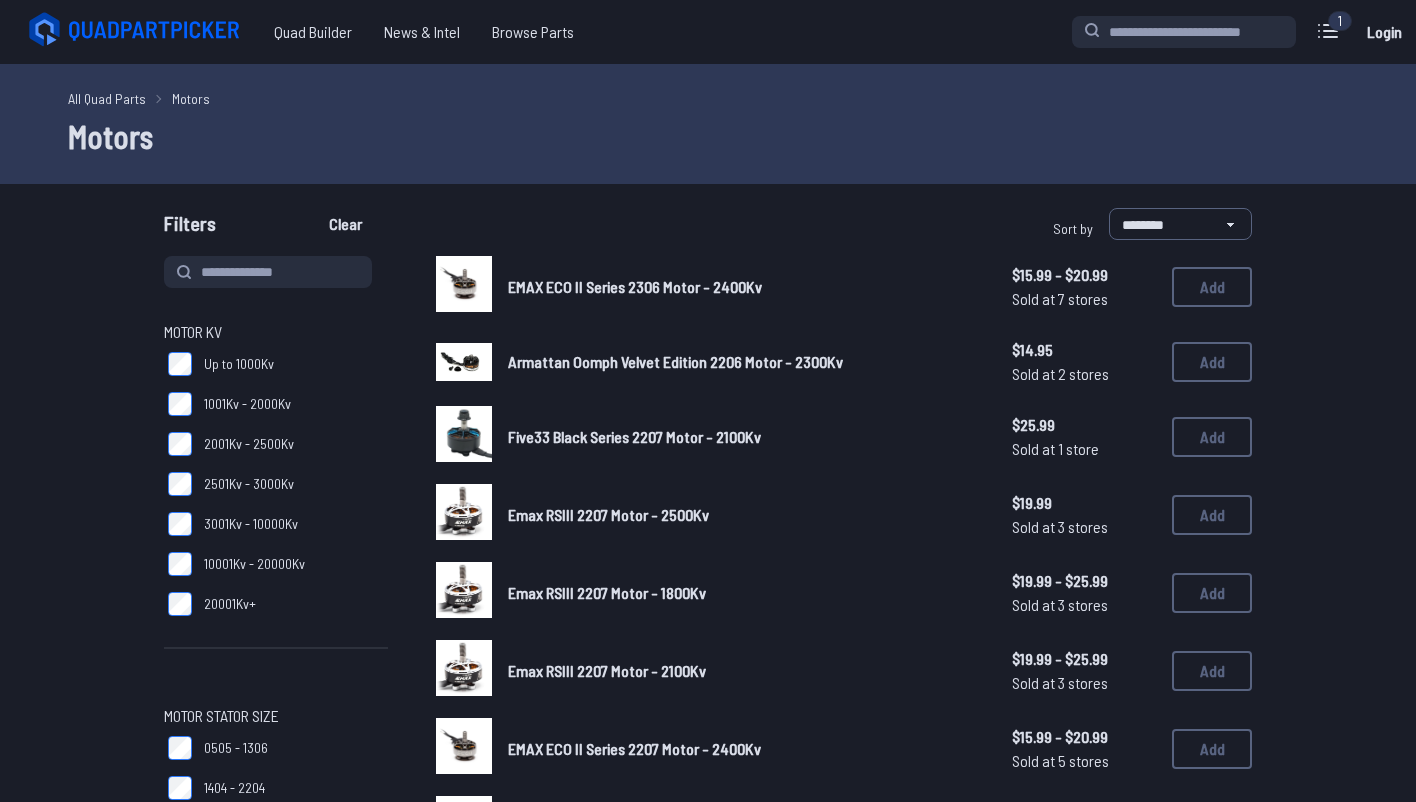 scroll, scrollTop: 23, scrollLeft: 0, axis: vertical 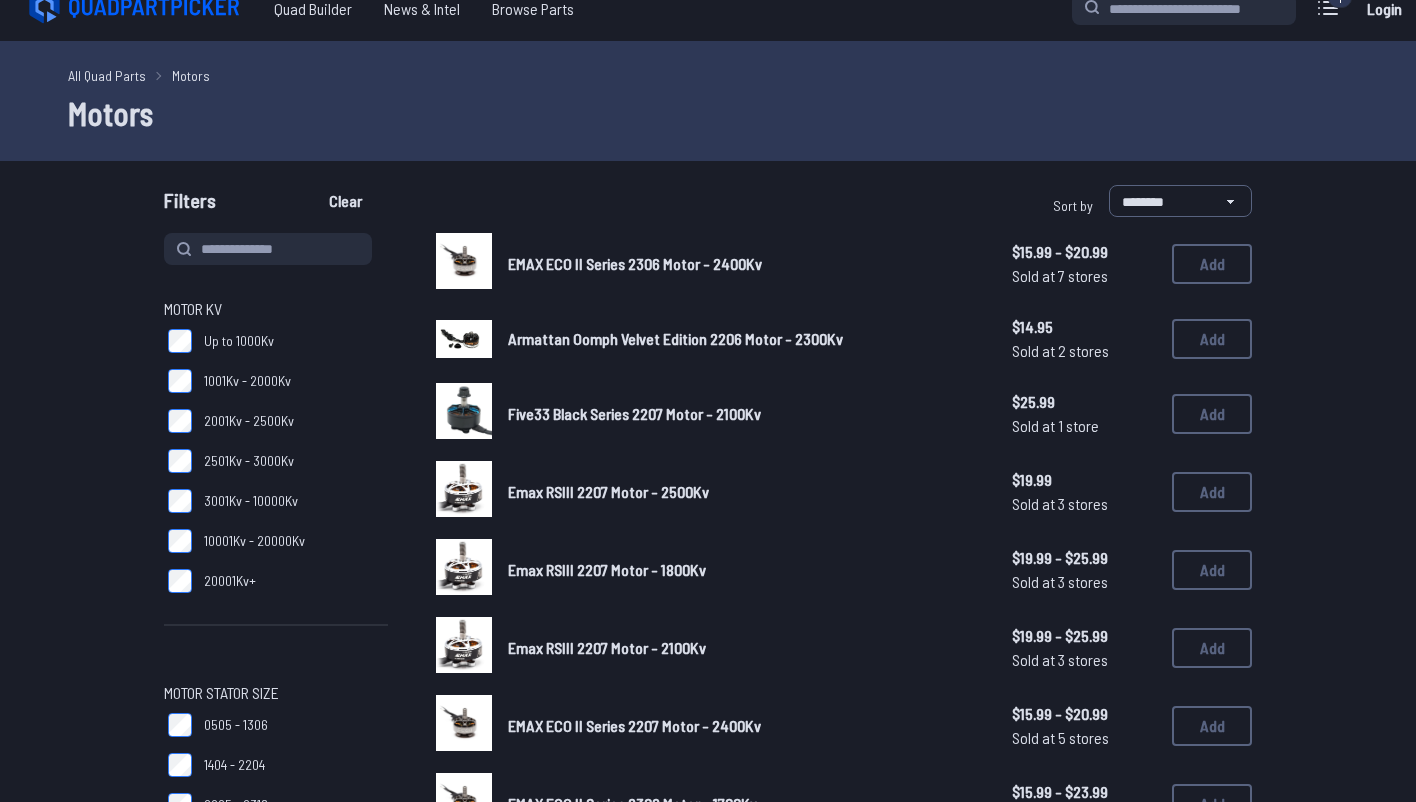 click on "All Quad Parts" at bounding box center [107, 75] 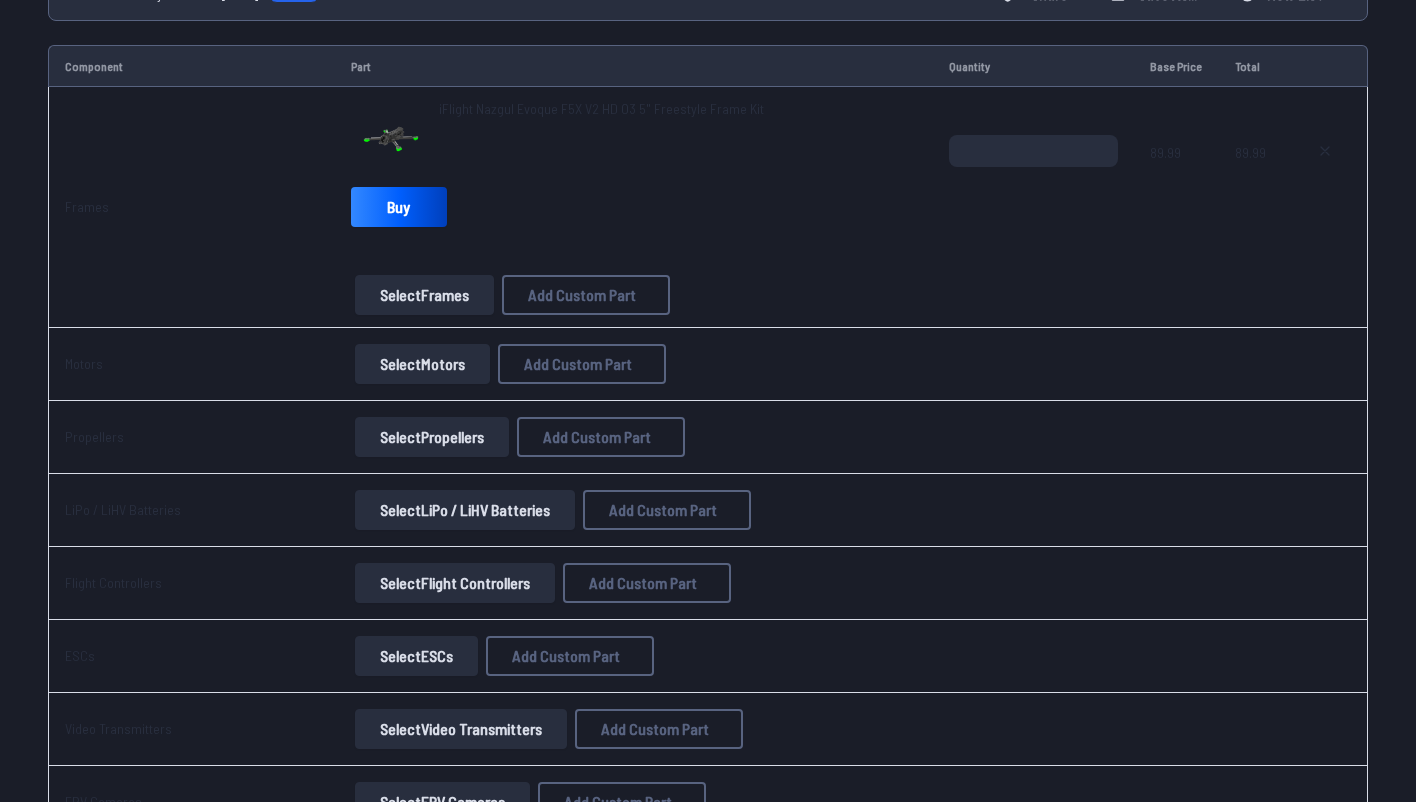 scroll, scrollTop: 238, scrollLeft: 0, axis: vertical 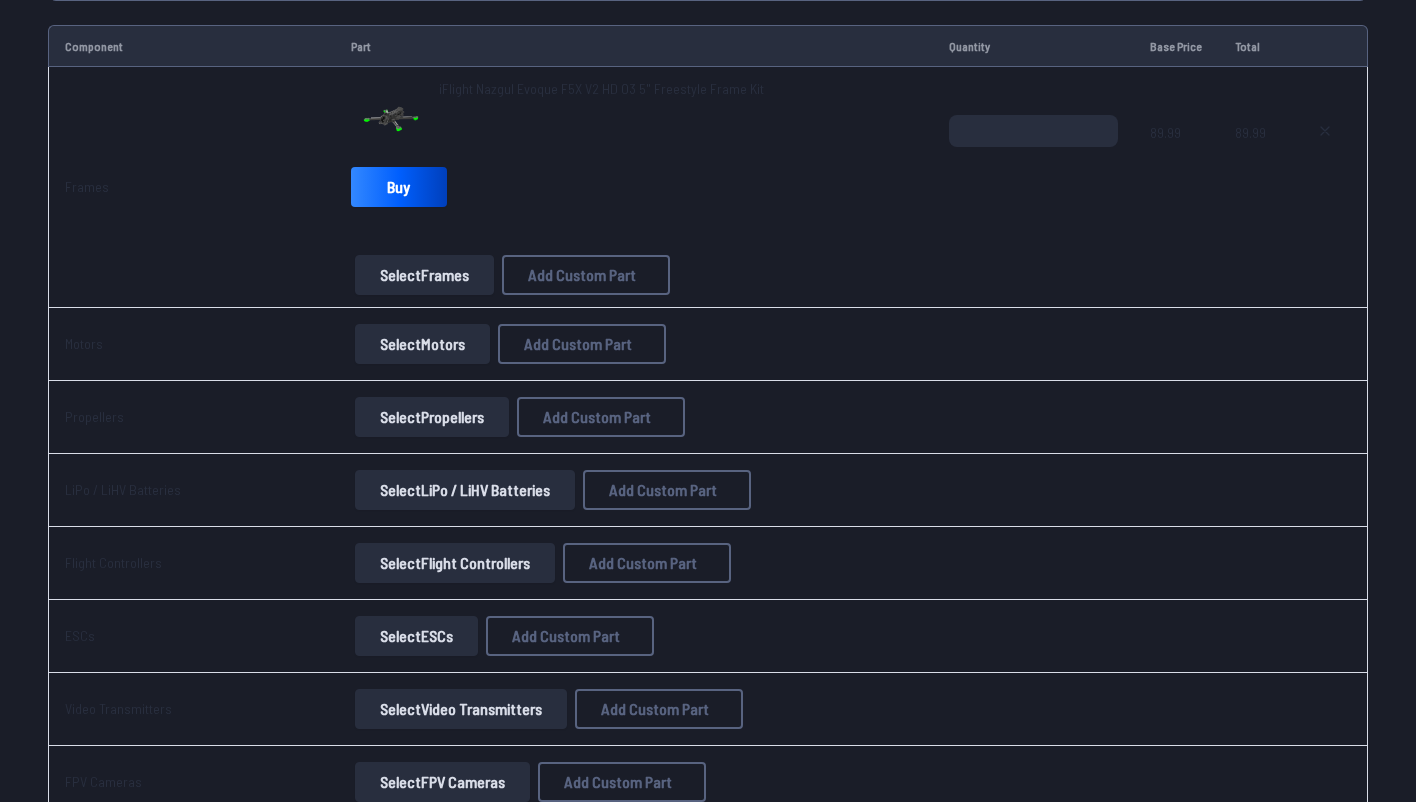 click on "Select  Flight Controllers" at bounding box center [455, 563] 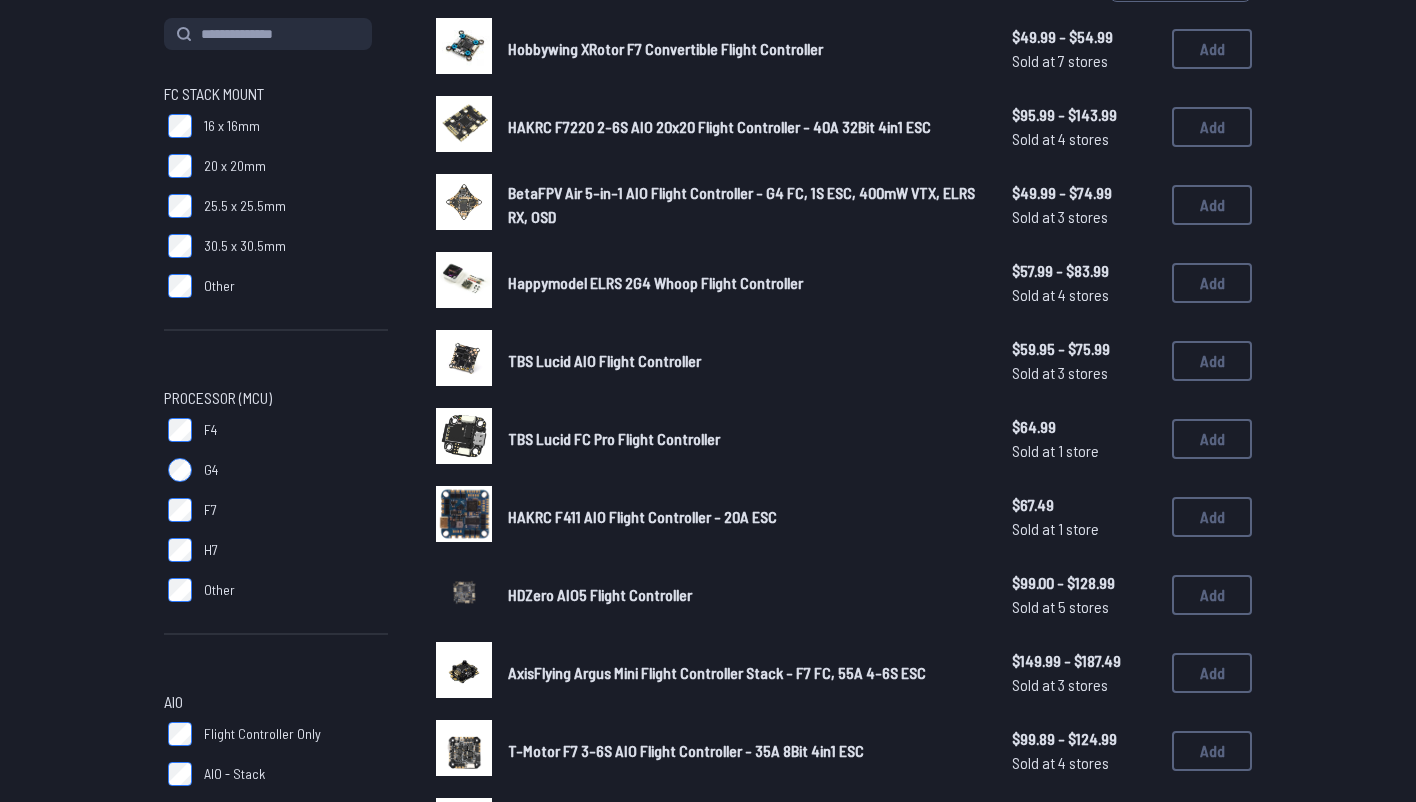 scroll, scrollTop: 0, scrollLeft: 0, axis: both 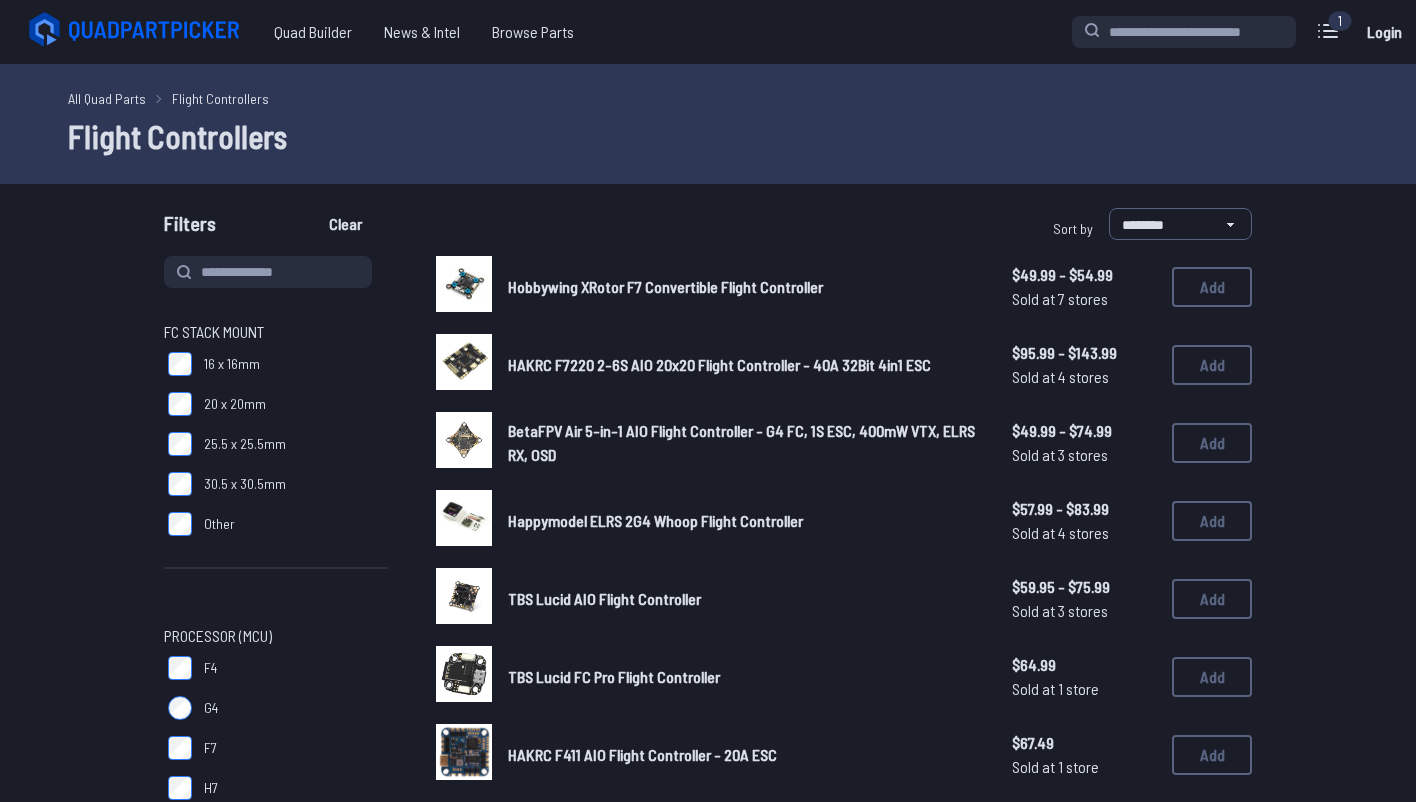 click at bounding box center [464, 596] 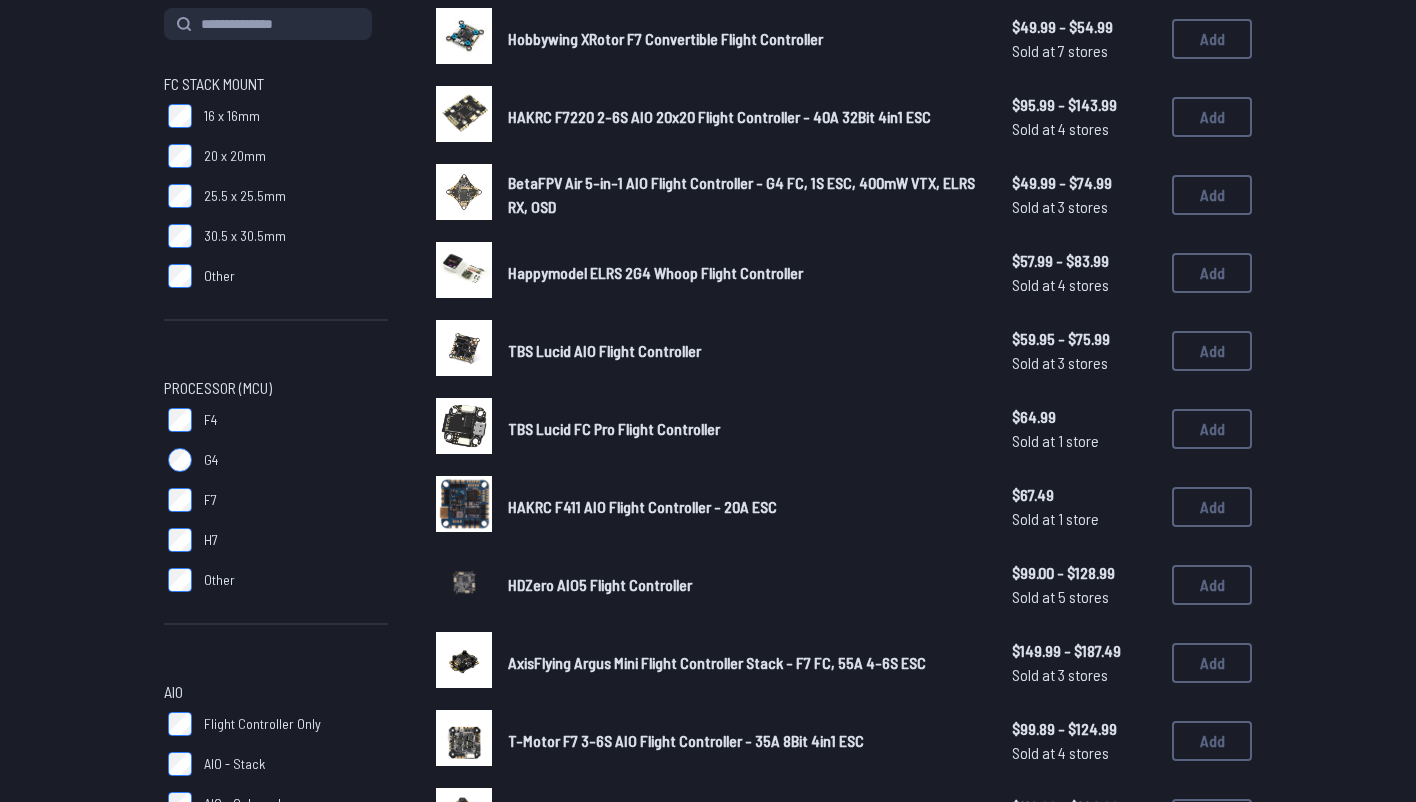 scroll, scrollTop: 249, scrollLeft: 0, axis: vertical 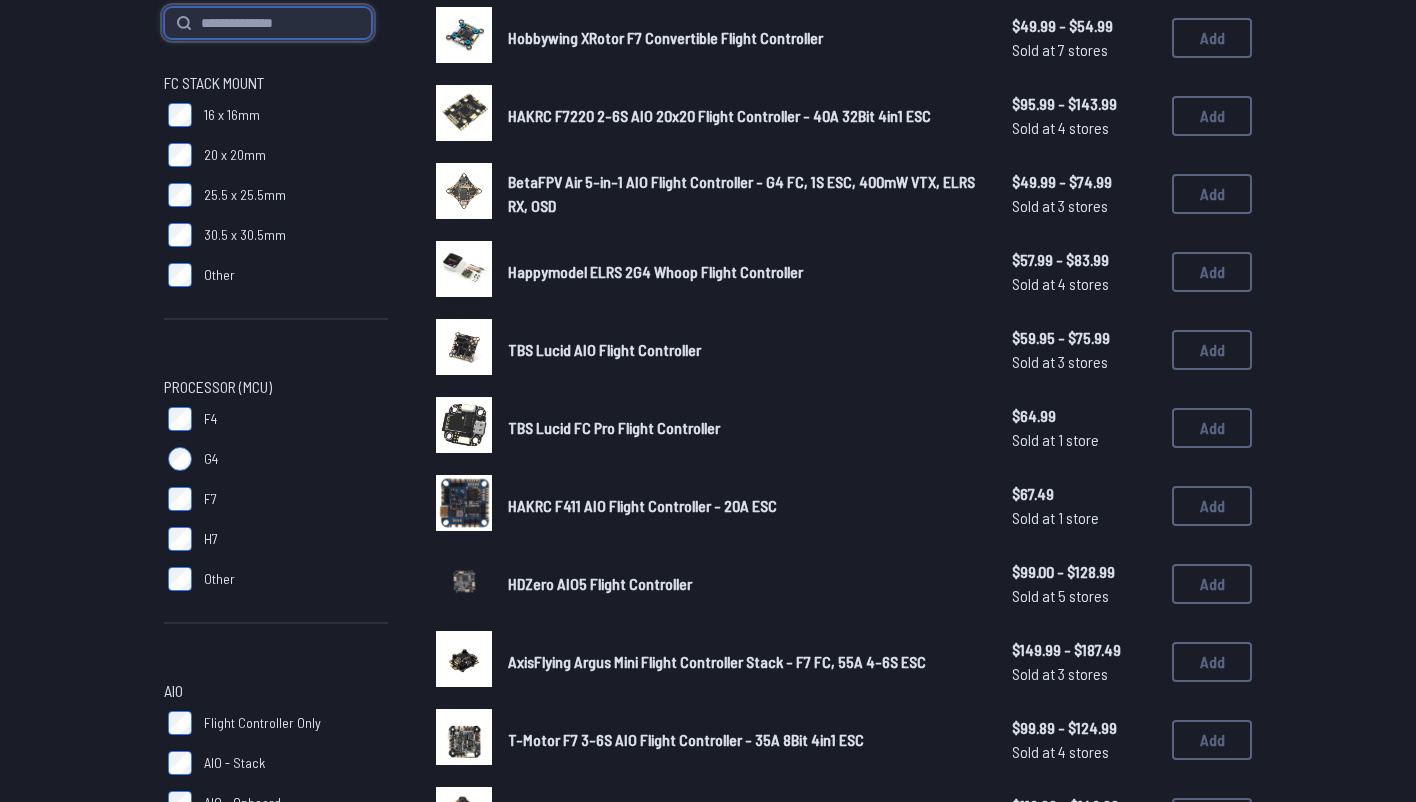 click at bounding box center [268, 23] 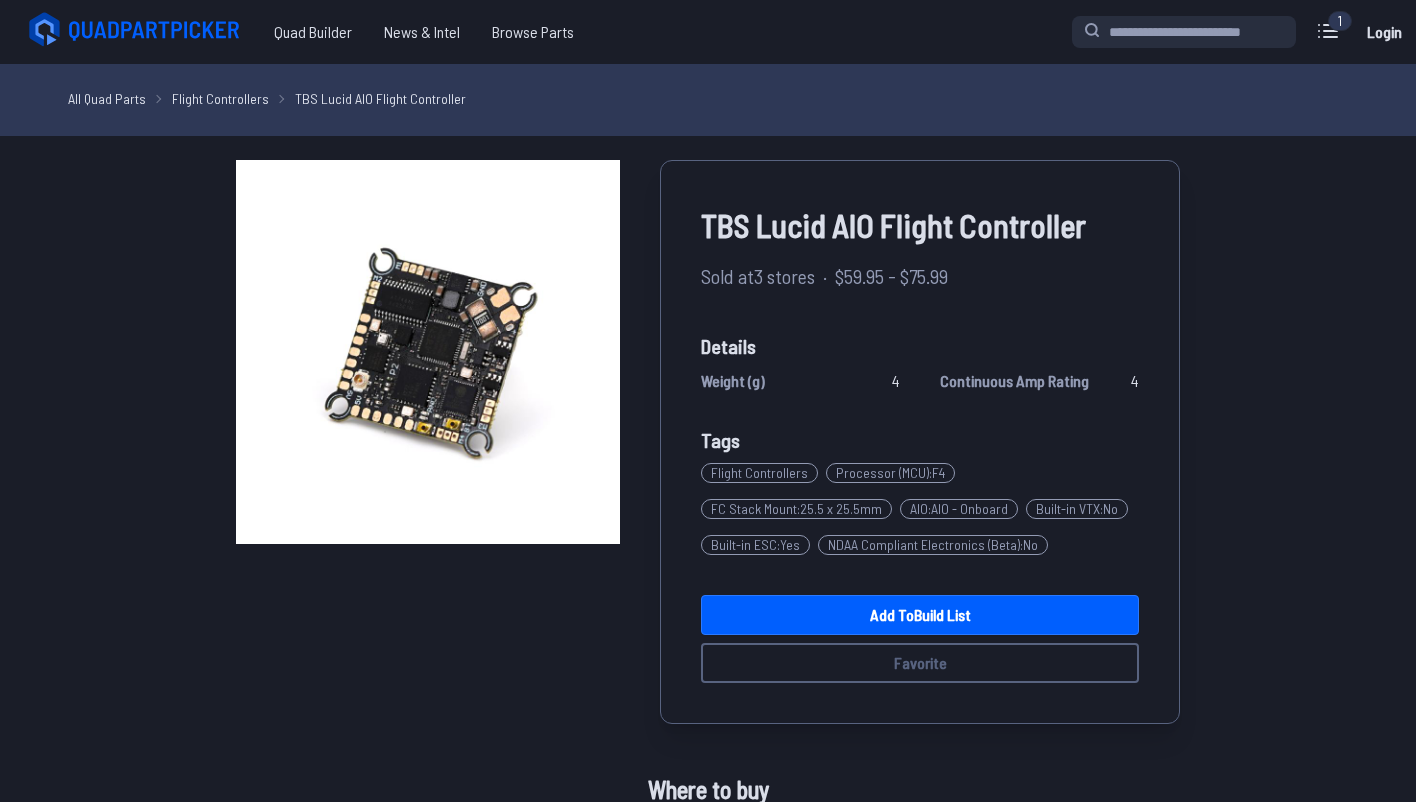 scroll, scrollTop: 0, scrollLeft: 0, axis: both 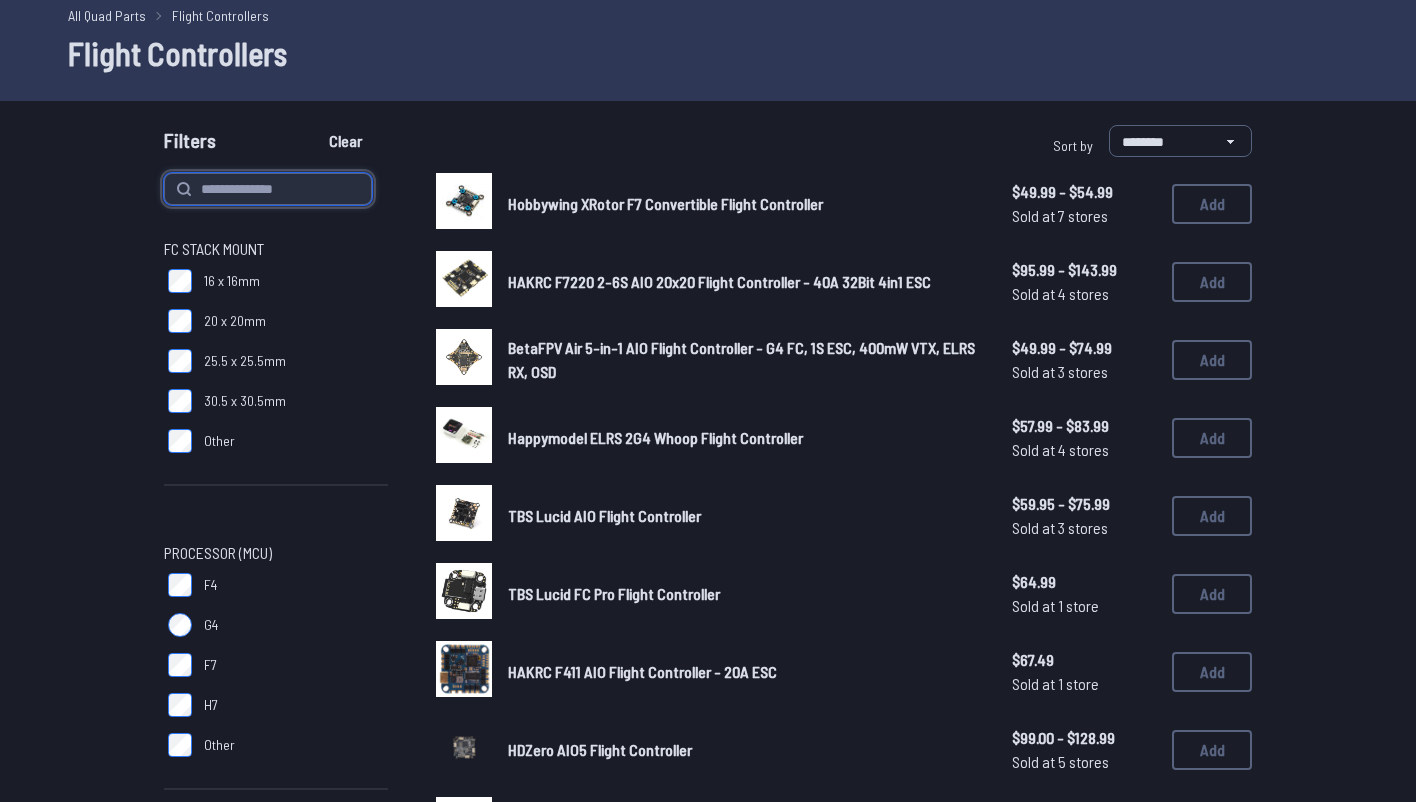 click at bounding box center [268, 189] 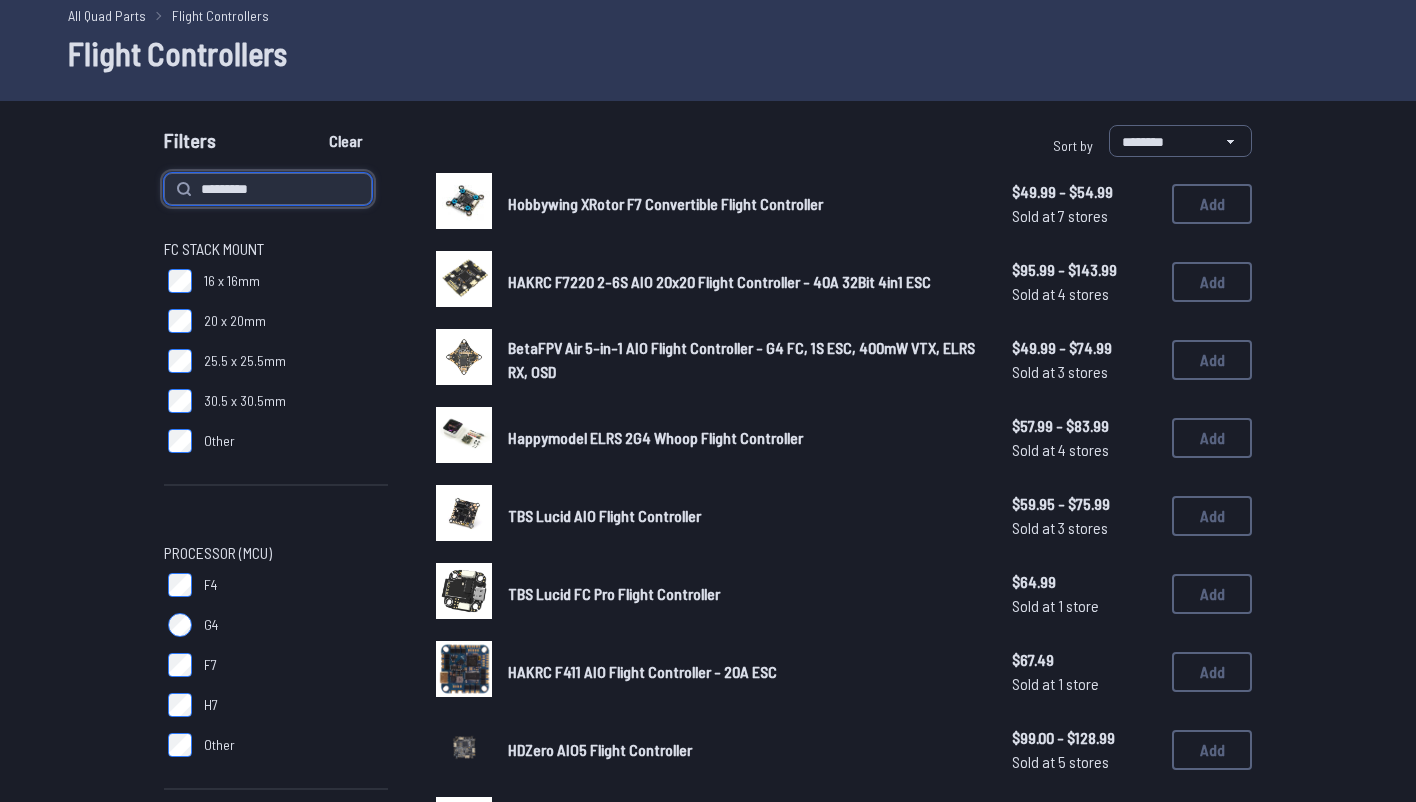 type on "*********" 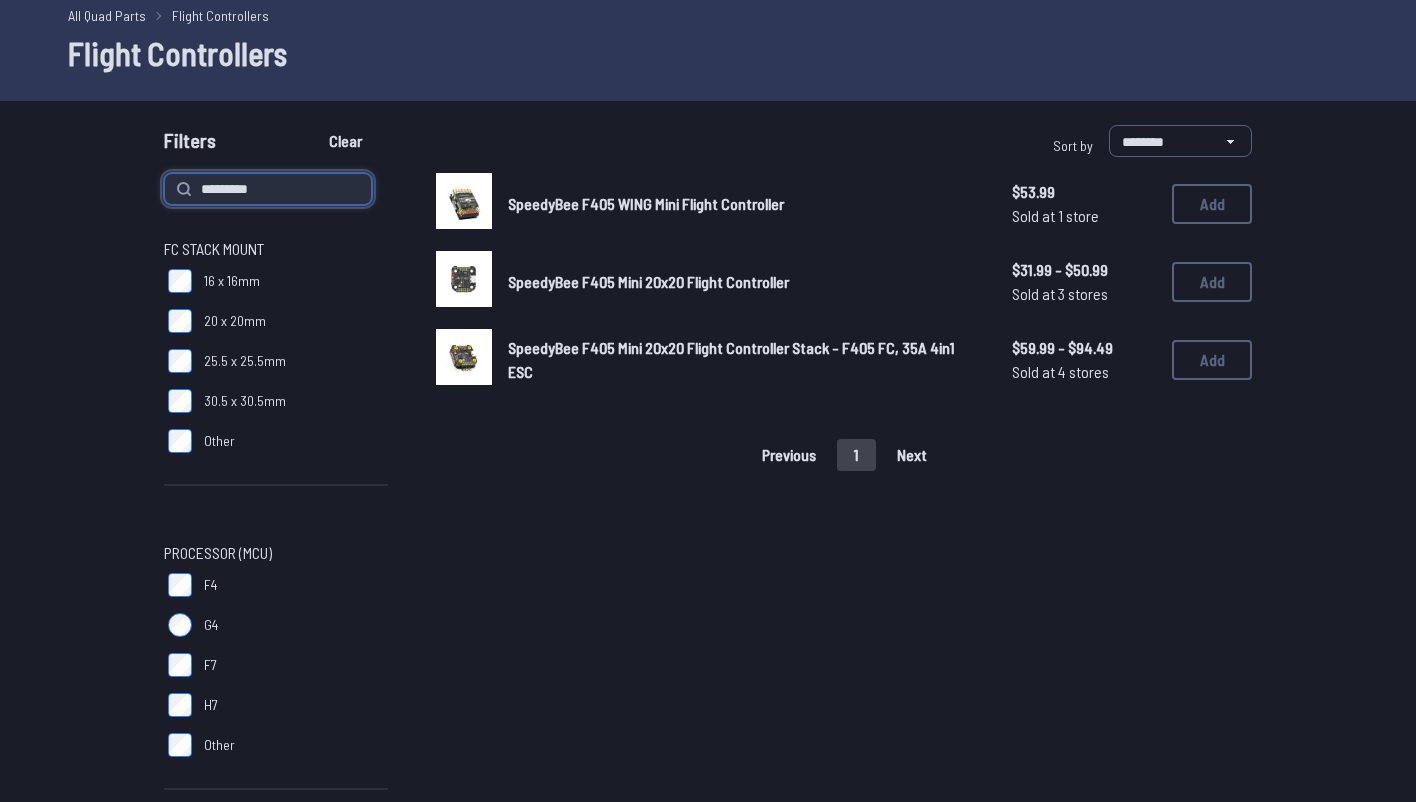 scroll, scrollTop: 0, scrollLeft: 0, axis: both 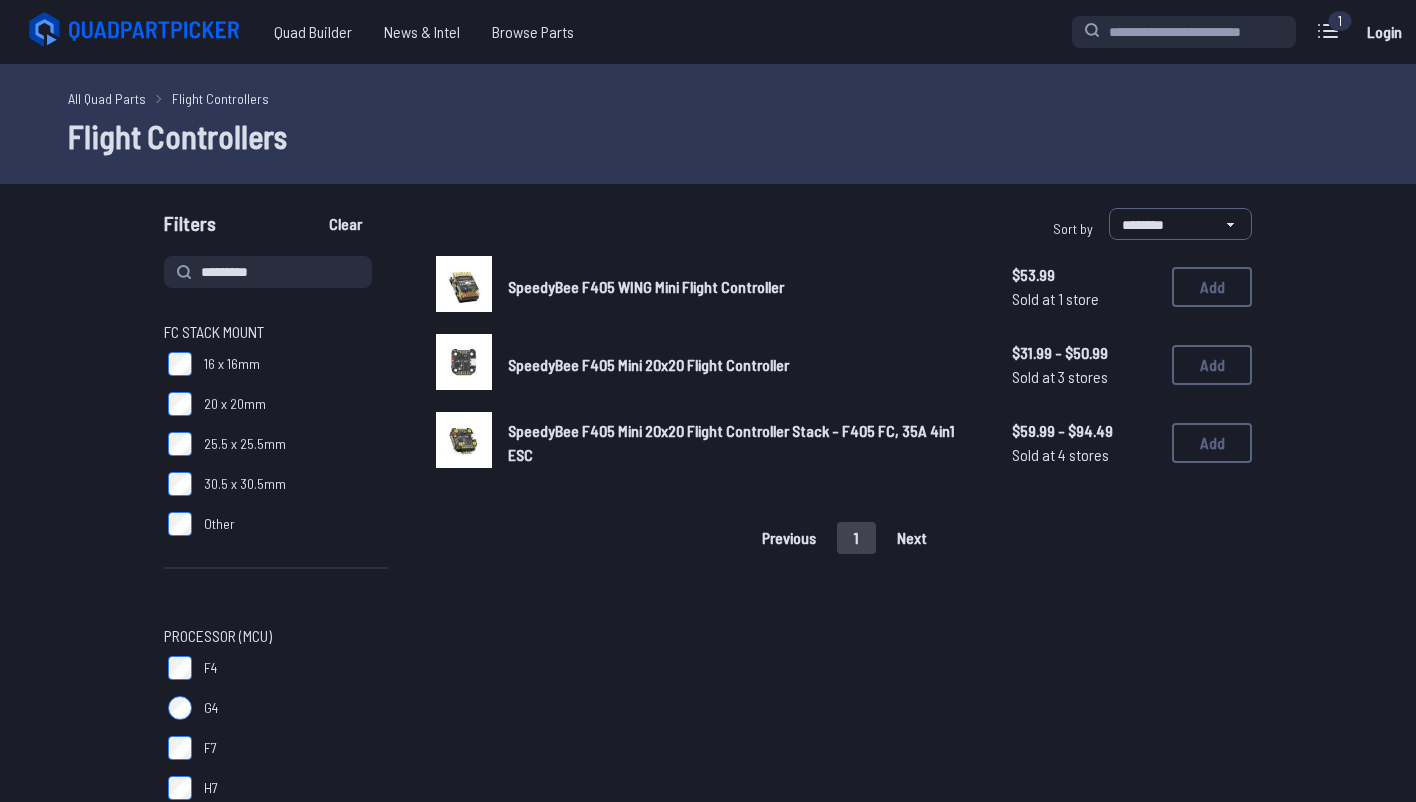 click at bounding box center (464, 440) 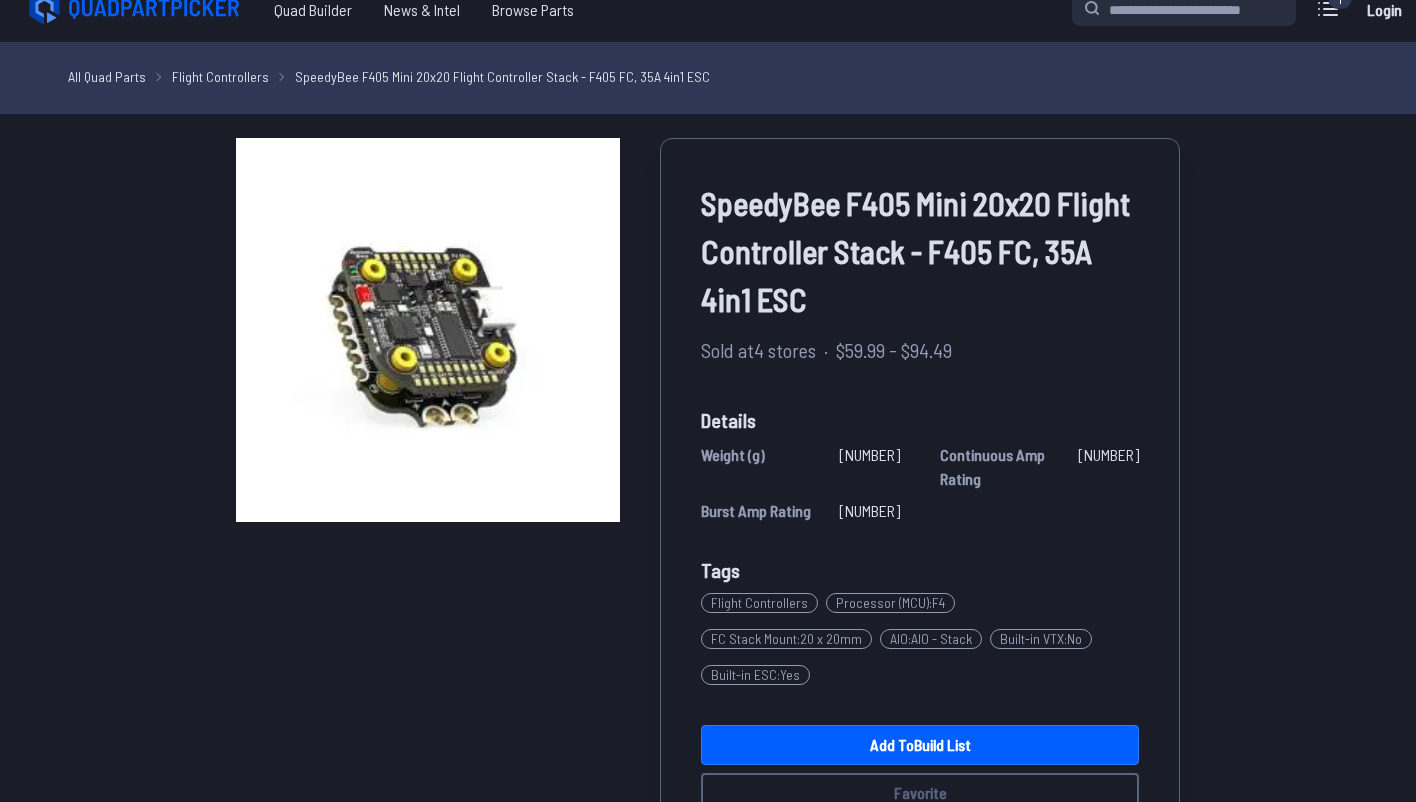 scroll, scrollTop: 27, scrollLeft: 0, axis: vertical 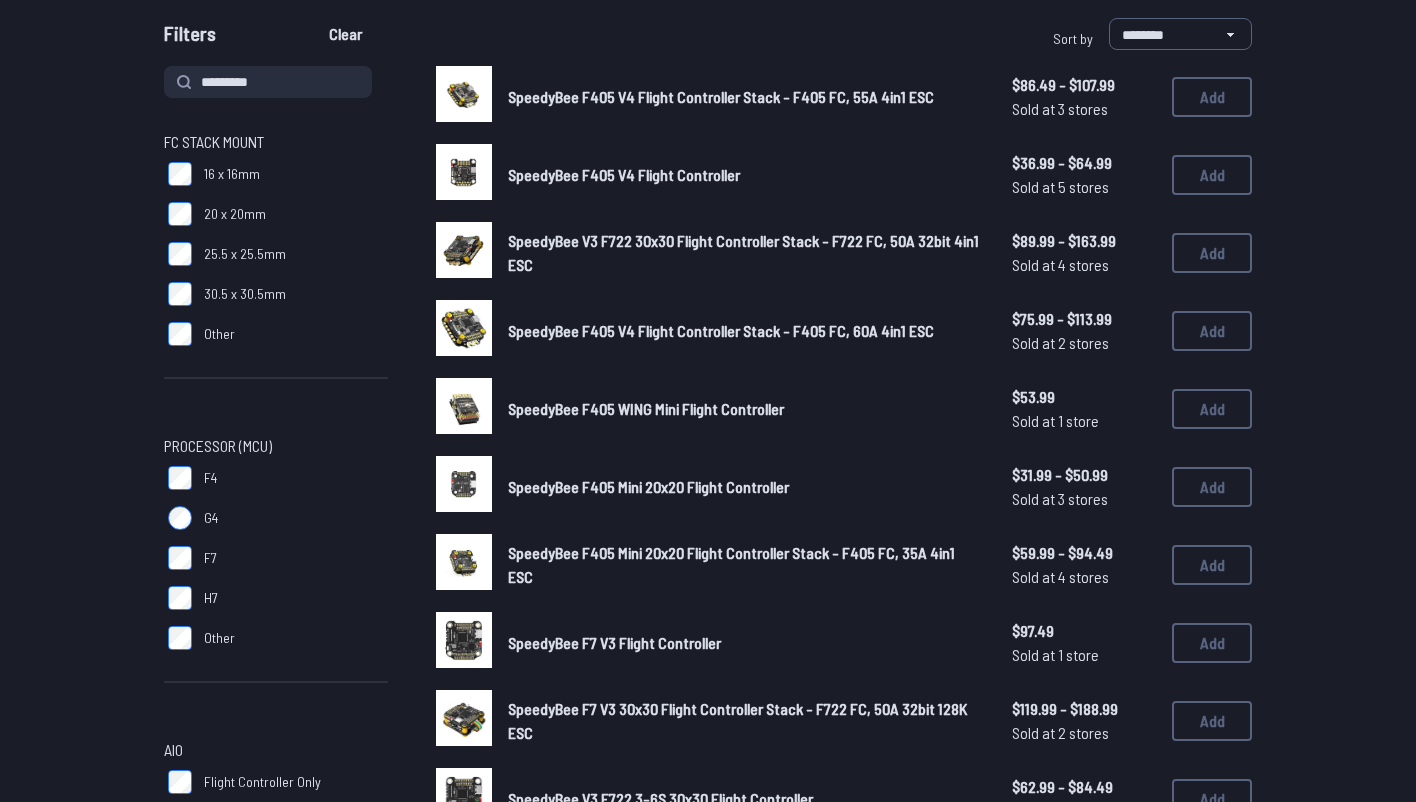 click on "20 x 20mm" at bounding box center [276, 214] 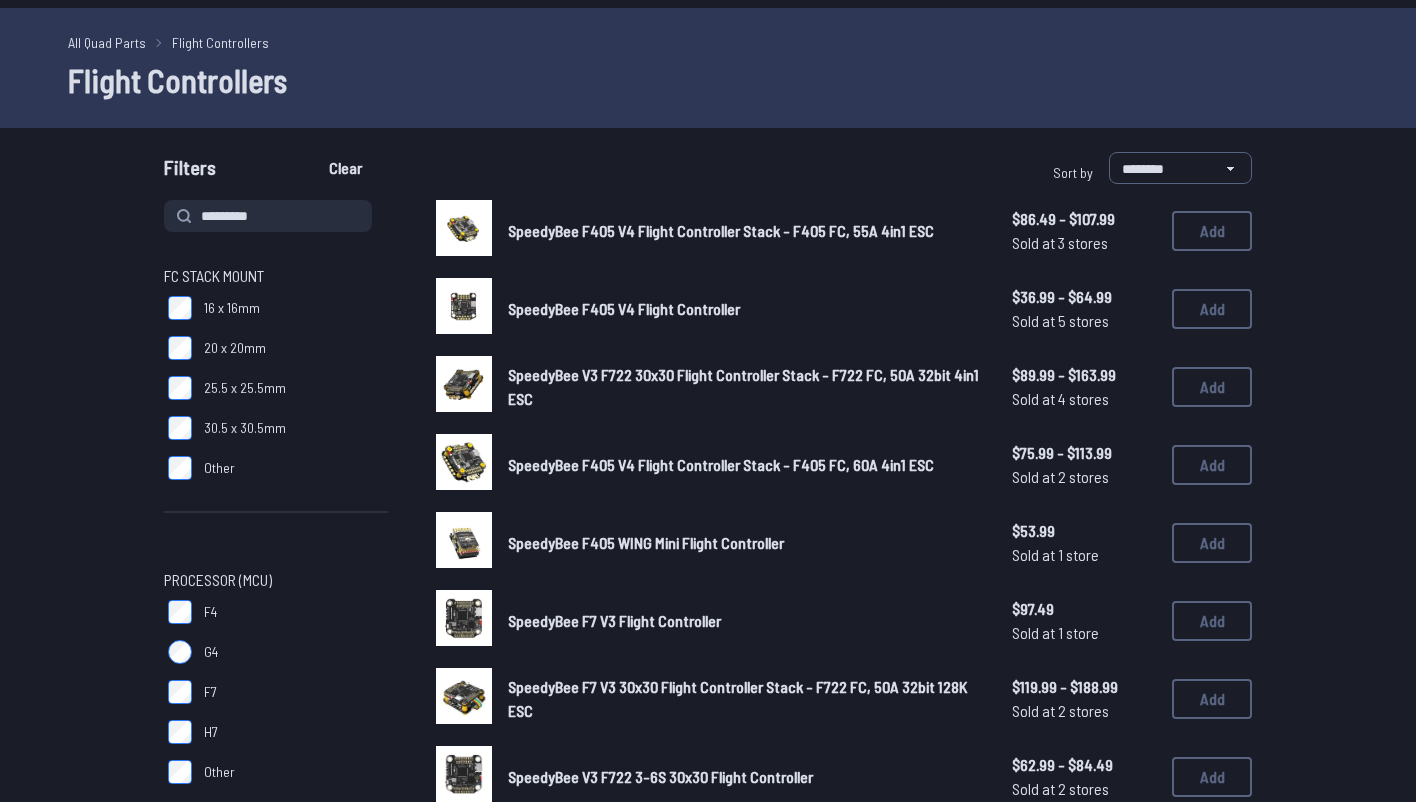 scroll, scrollTop: 55, scrollLeft: 0, axis: vertical 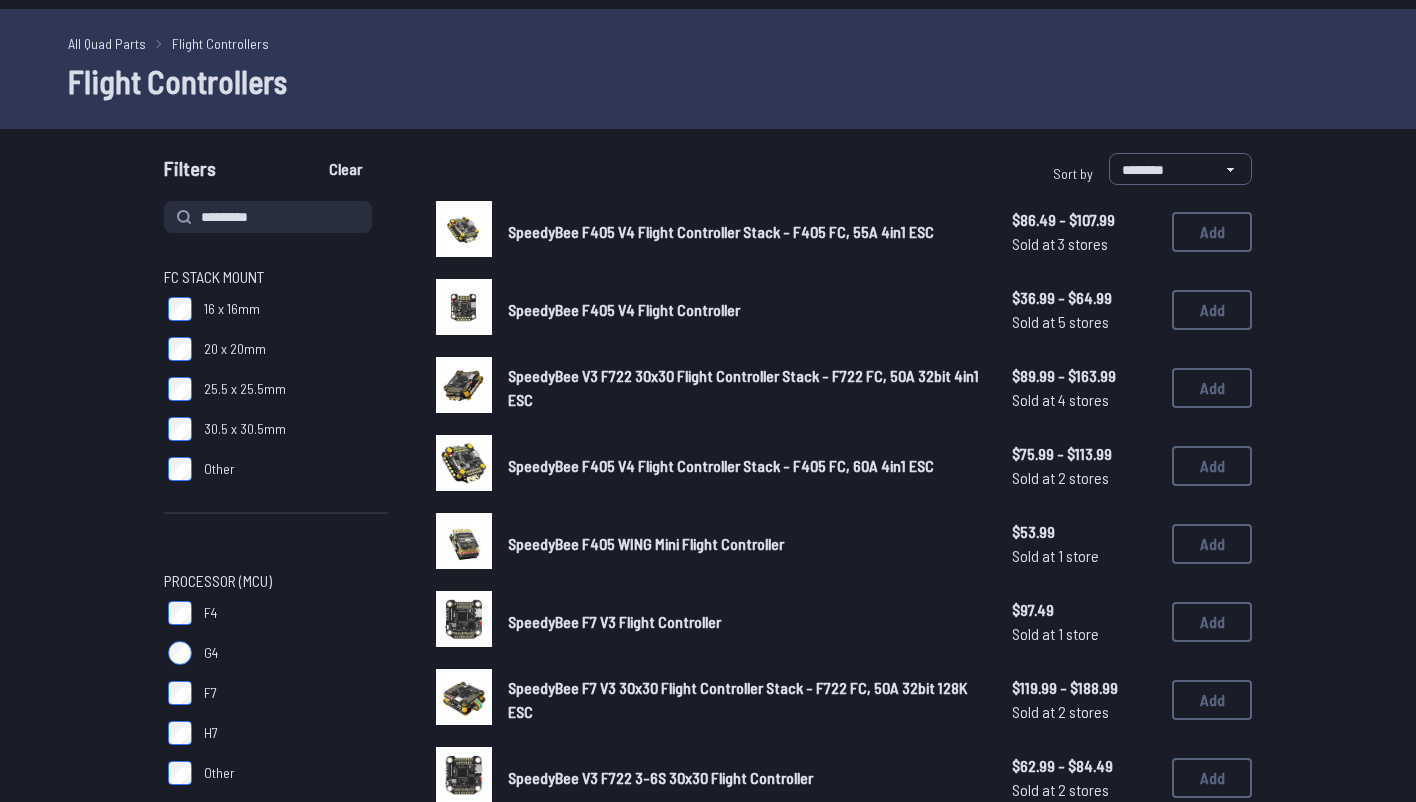 click at bounding box center [464, 232] 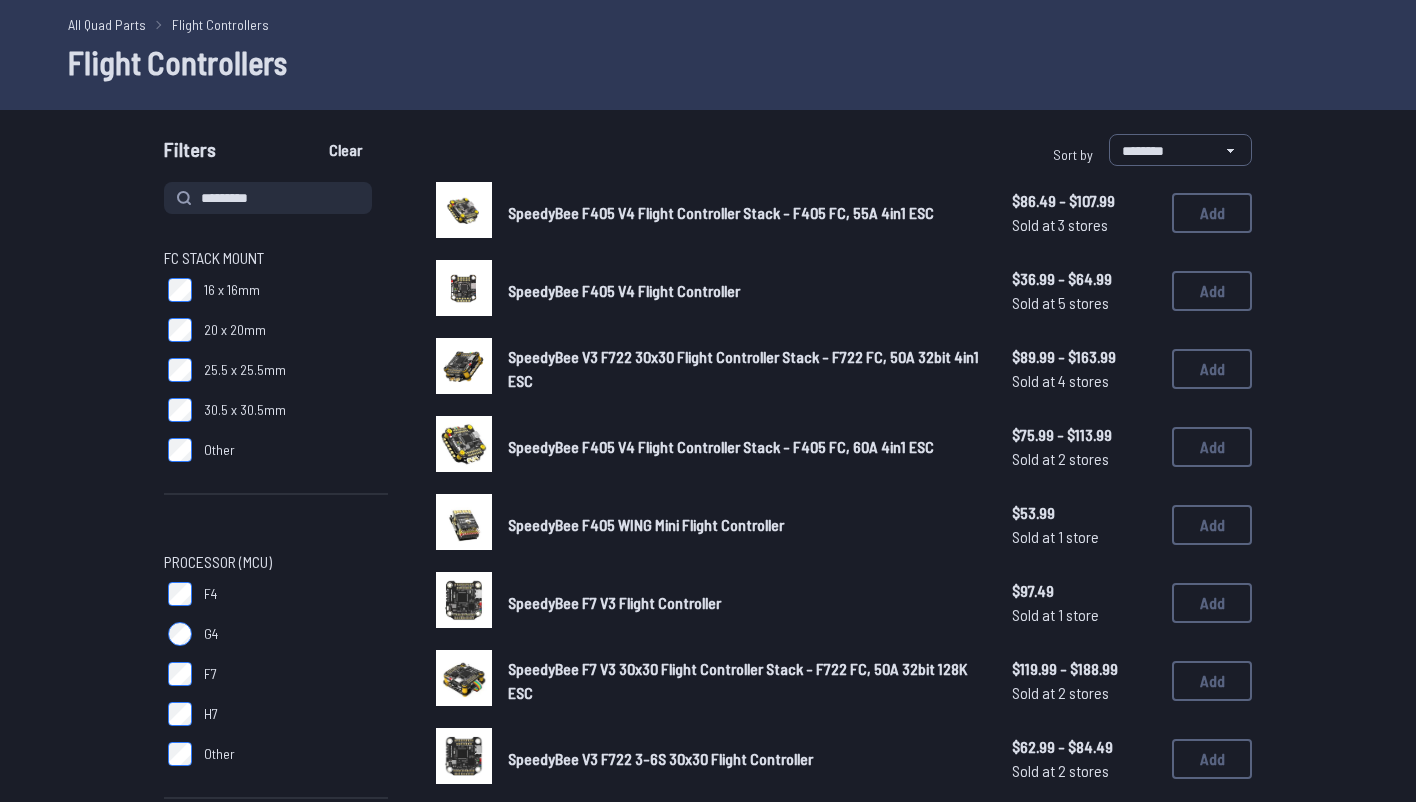scroll, scrollTop: 72, scrollLeft: 0, axis: vertical 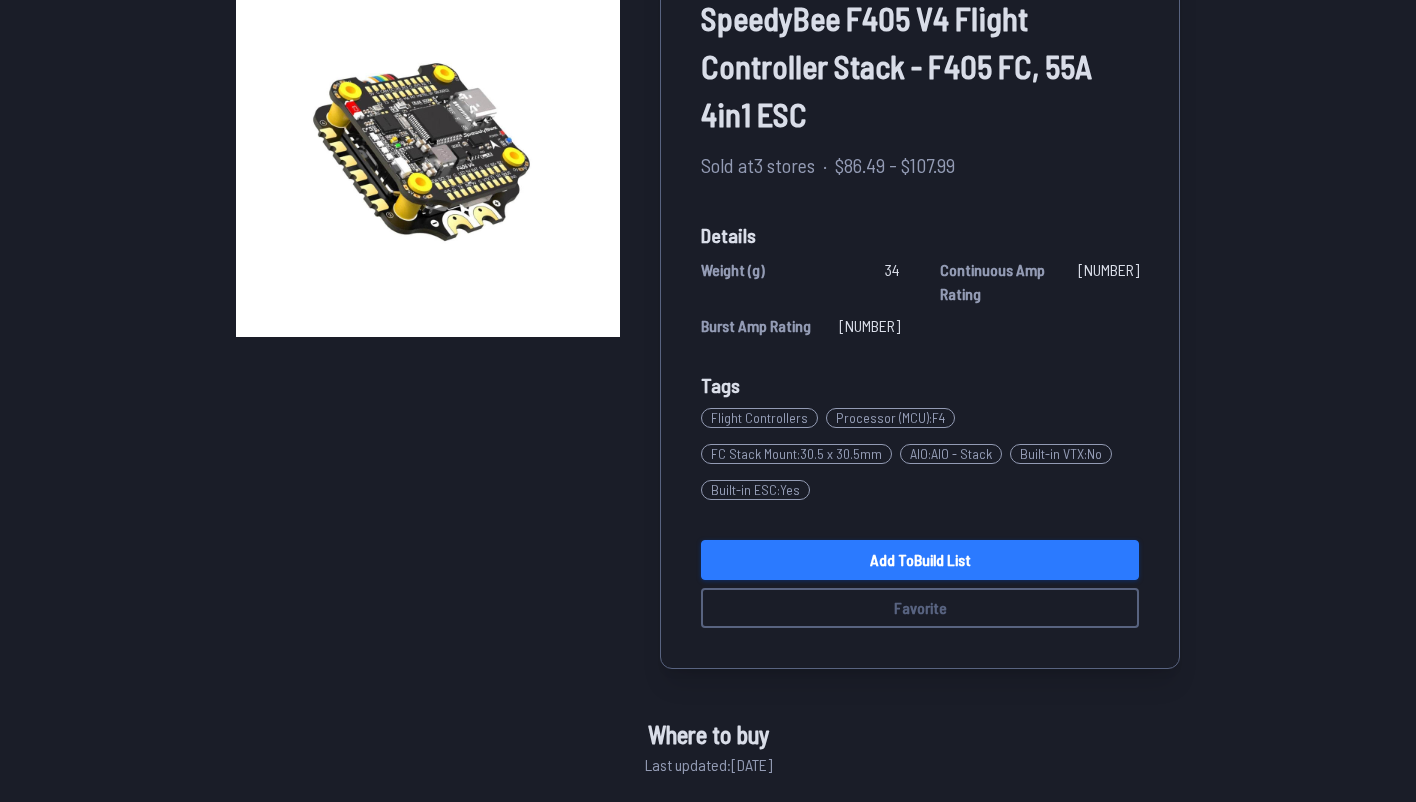 click on "Add to  Build List" at bounding box center (920, 560) 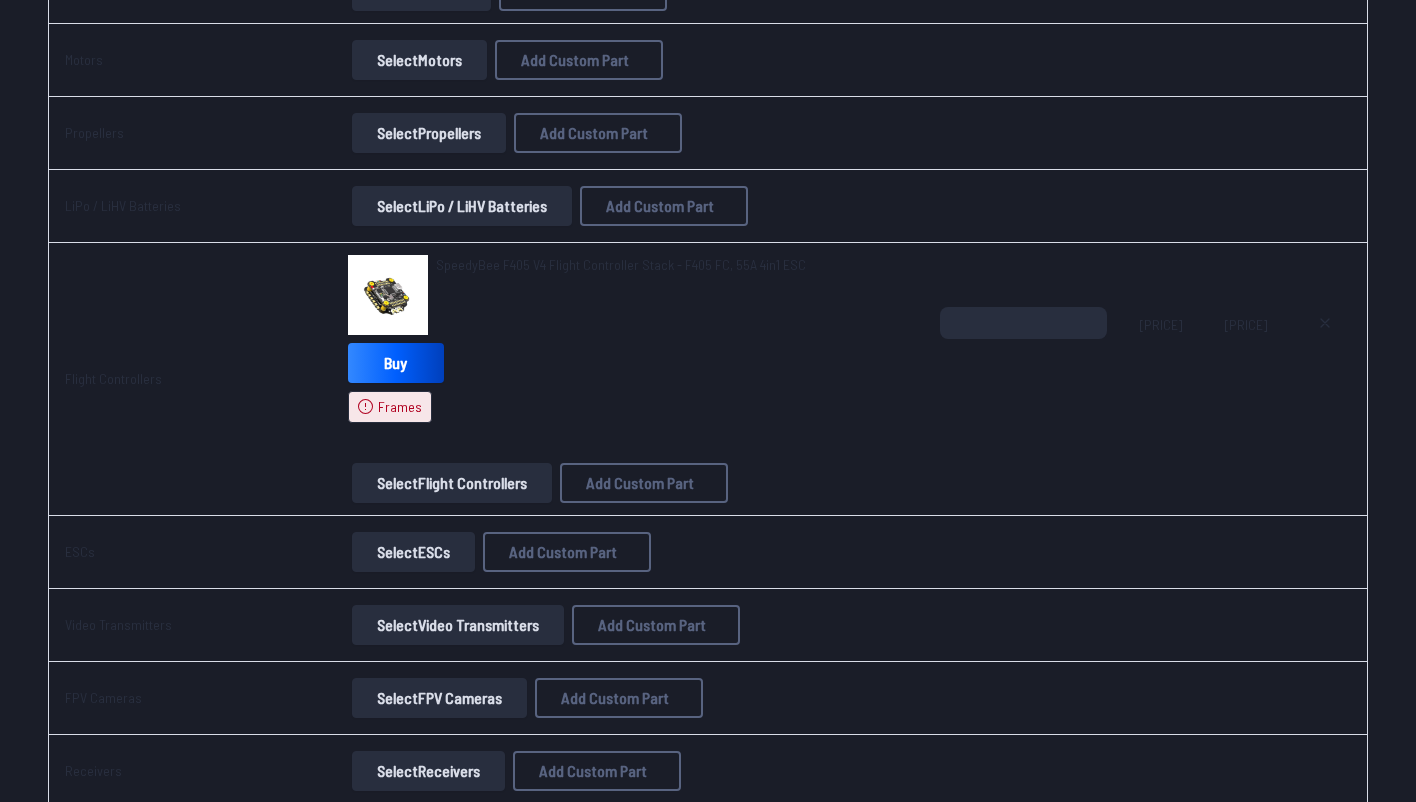 scroll, scrollTop: 680, scrollLeft: 0, axis: vertical 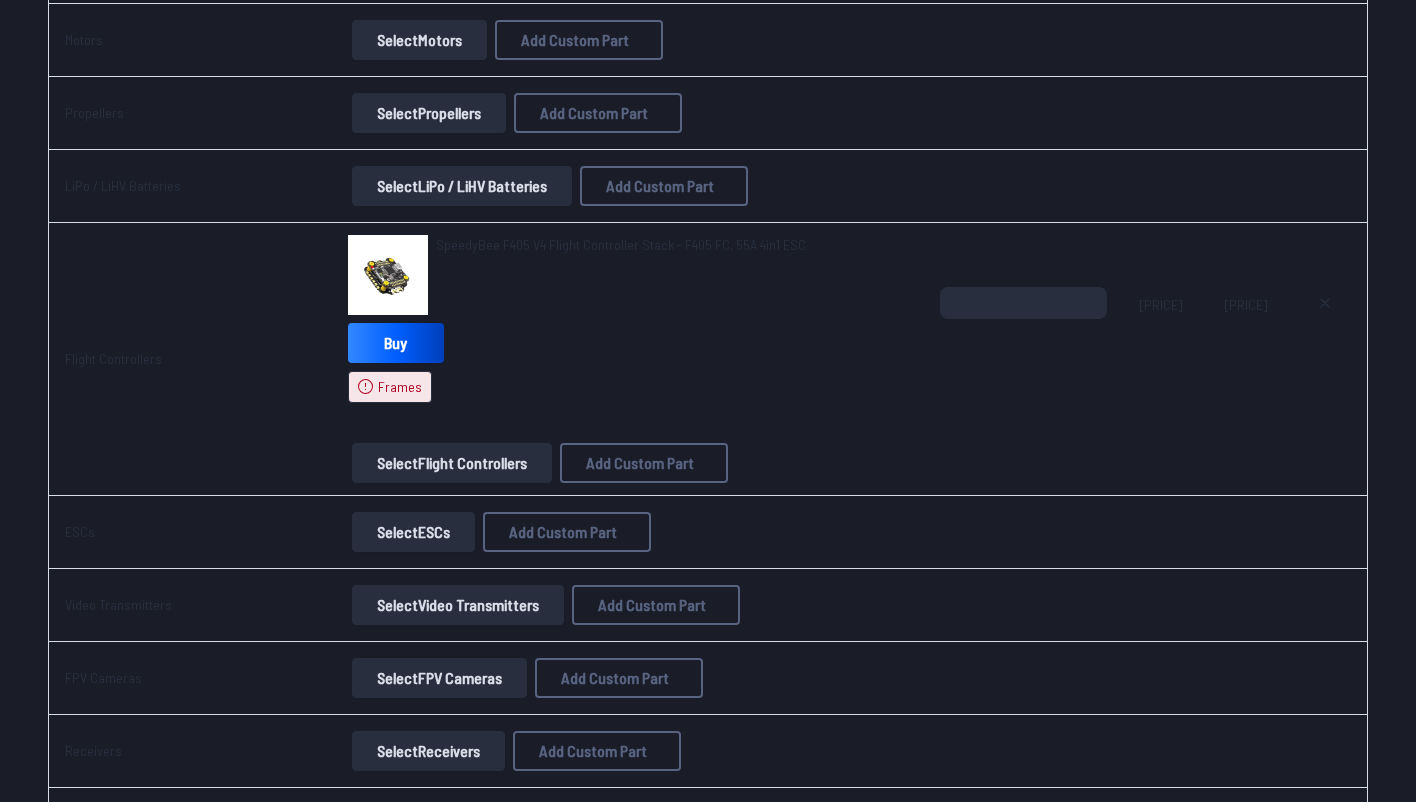 click on "Select  ESCs" at bounding box center [413, 532] 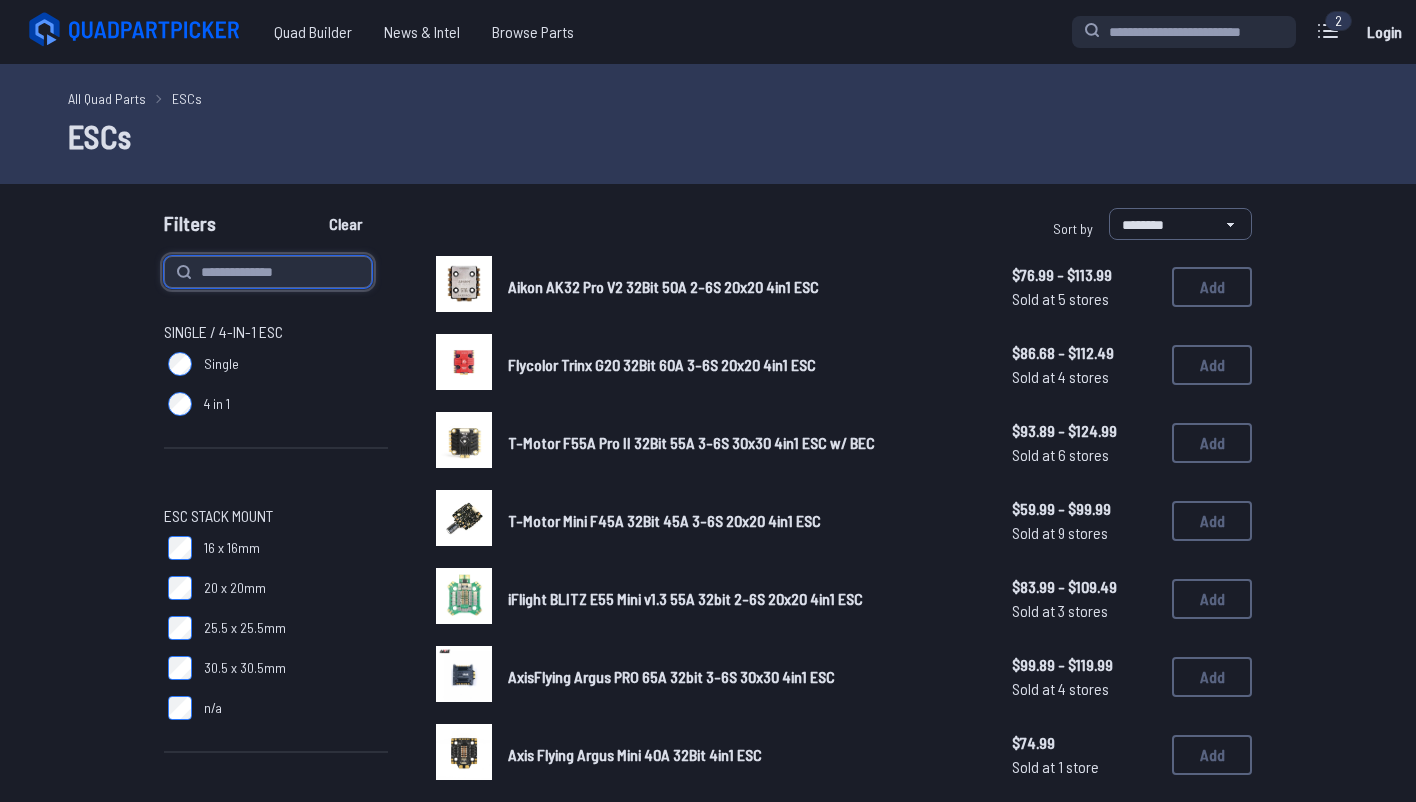 click at bounding box center (268, 272) 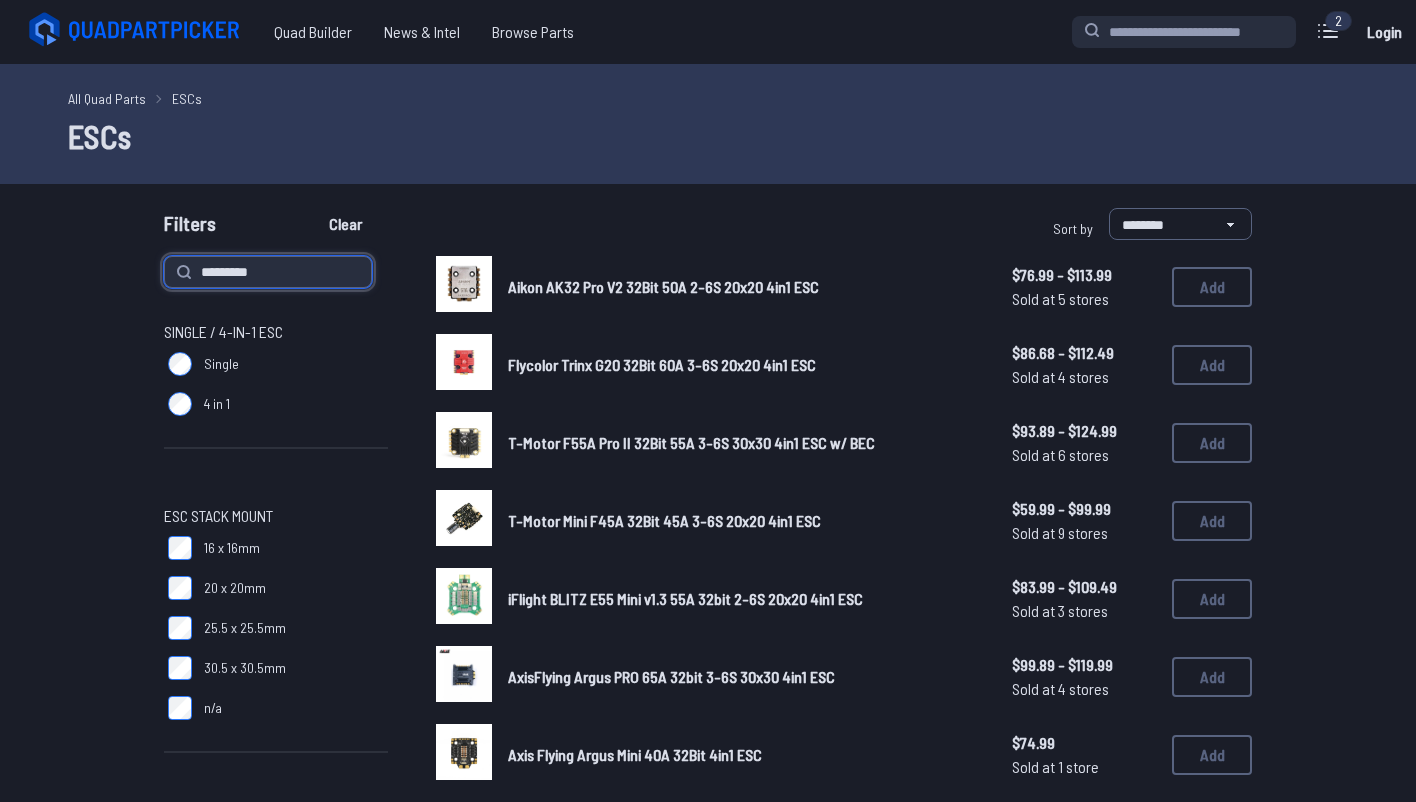type on "*********" 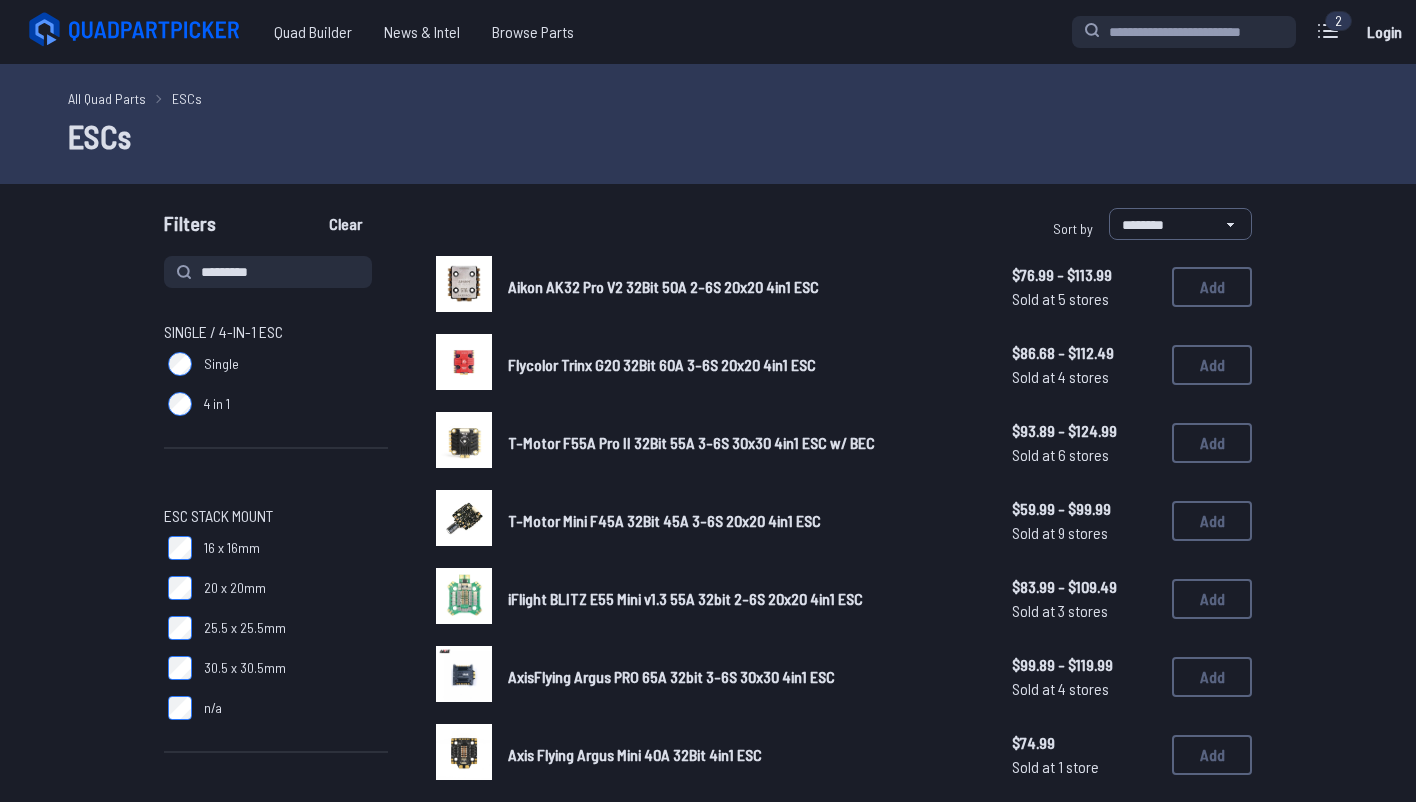 click on "********* Single / 4-in-1 ESC Single 4 in 1 ESC Stack Mount 16 x 16mm 20 x 20mm 25.5 x 25.5mm 30.5 x 30.5mm n/a Firmware BLHeli_S BLHeli_32 KISS AM32 Other Minimum Voltage 1S 2S 3S 4S 5S 6S Maximum Voltage 1S 2S 3S 4S 5S 6S 8S 10S+ Continuous Amp Rating 0 150 Aikon AK32 Pro V2 32Bit 50A 2-6S 20x20 4in1 ESC $76.99 - $113.99 Sold at 5 stores $76.99 - $113.99 Sold at 5 stores Add Flycolor Trinx G20 32Bit 60A 3-6S 20x20 4in1 ESC $86.68 - $112.49 Sold at 4 stores $86.68 - $112.49 Sold at 4 stores Add T-Motor F55A Pro II 32Bit 55A 3-6S 30x30 4in1 ESC w/ BEC $93.89 - $124.99 Sold at 6 stores $93.89 - $124.99 Sold at 6 stores Add T-Motor Mini F45A 32Bit 45A 3-6S 20x20 4in1 ESC $59.99 - $99.99 Sold at 9 stores $59.99 - $99.99 Sold at 9 stores Add iFlight BLITZ E55 Mini v1.3 55A 32bit 2-6S 20x20 4in1 ESC $83.99 - $109.49 Sold at 3 stores $83.99 - $109.49 Sold at 3 stores Add AxisFlying Argus PRO 65A 32bit 3-6S 30x30 4in1 ESC $99.89 - $119.99 Sold at 4 stores $99.89 - $119.99 Sold at 4 stores Add $74.99 Sold at 1 store" at bounding box center [708, 1128] 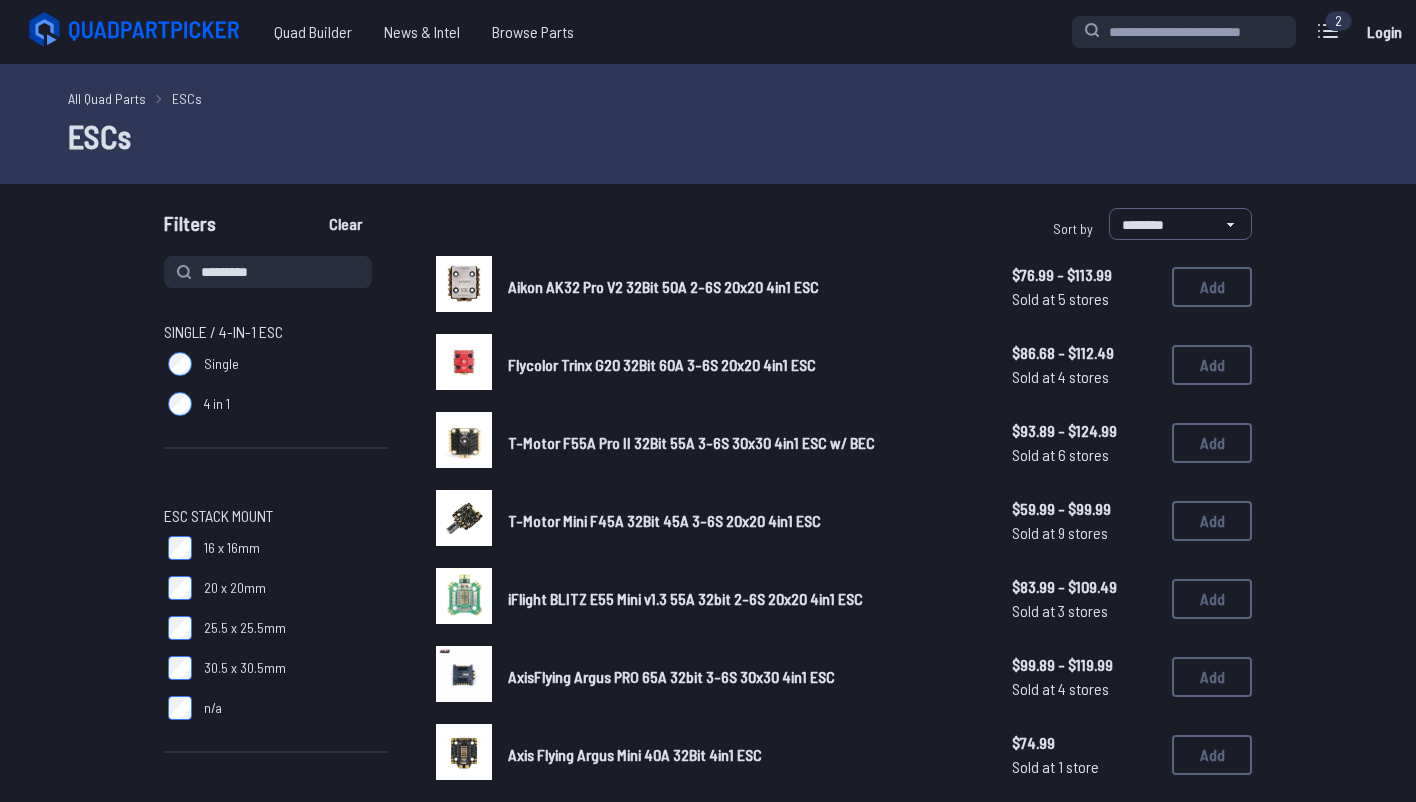 type 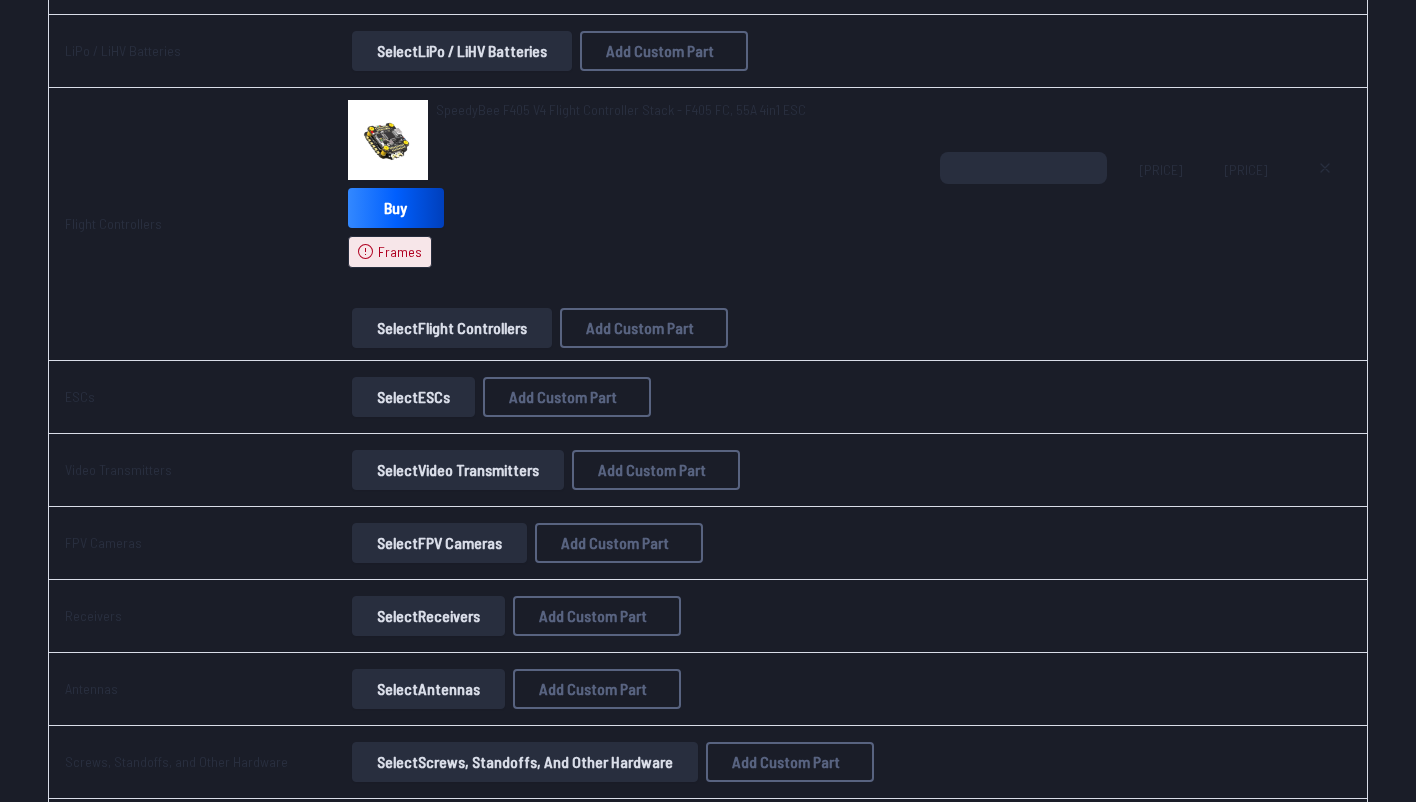 scroll, scrollTop: 830, scrollLeft: 0, axis: vertical 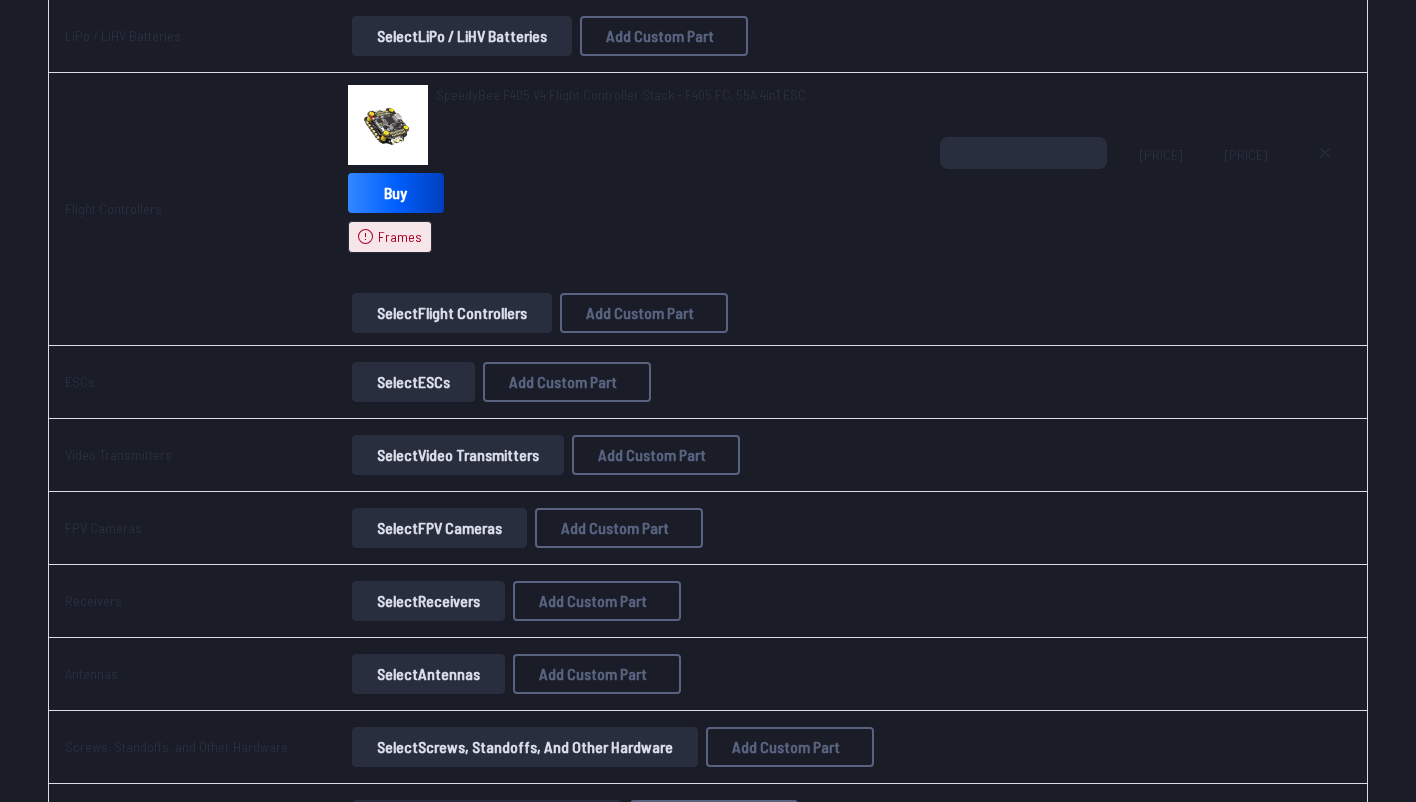 click on "Select  FPV Cameras" at bounding box center (439, 528) 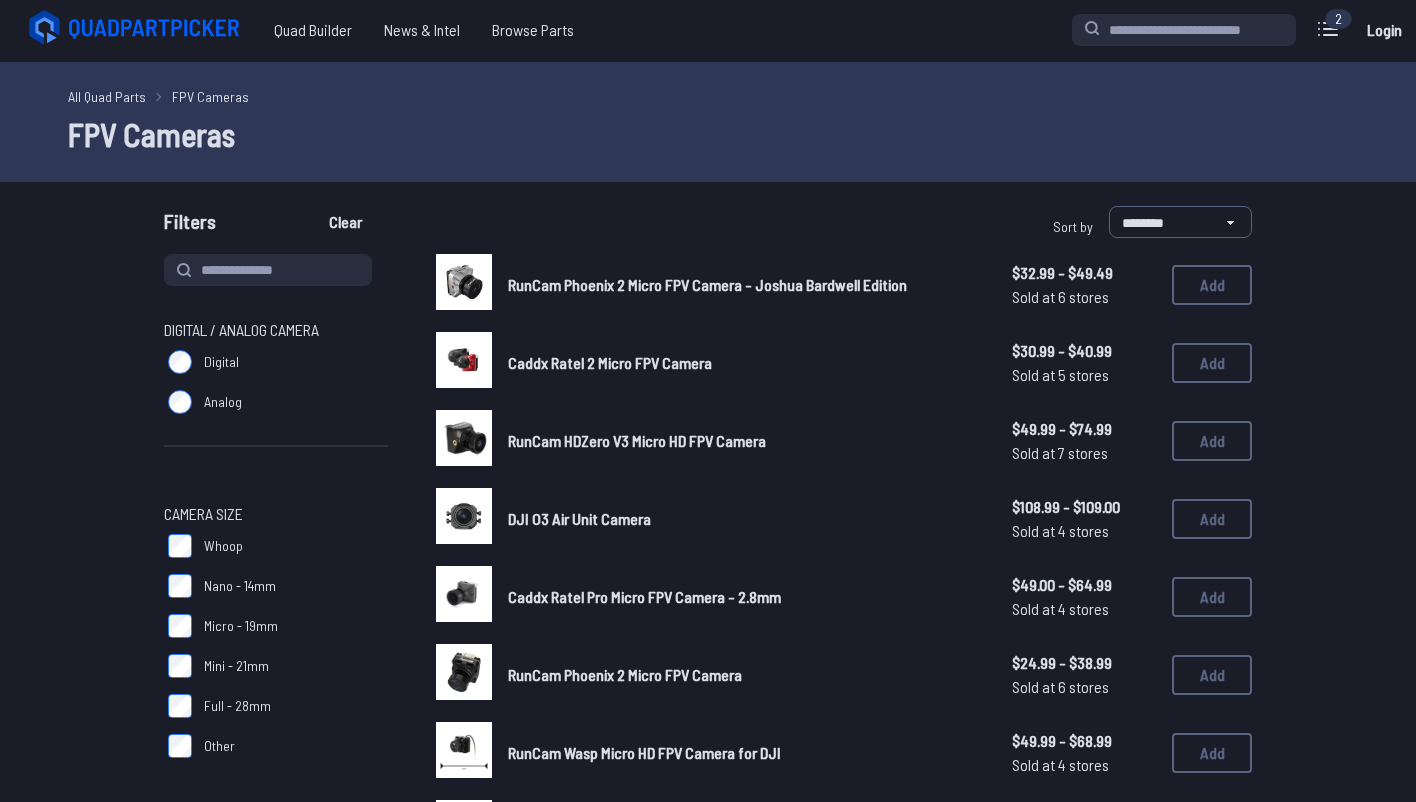 scroll, scrollTop: 0, scrollLeft: 0, axis: both 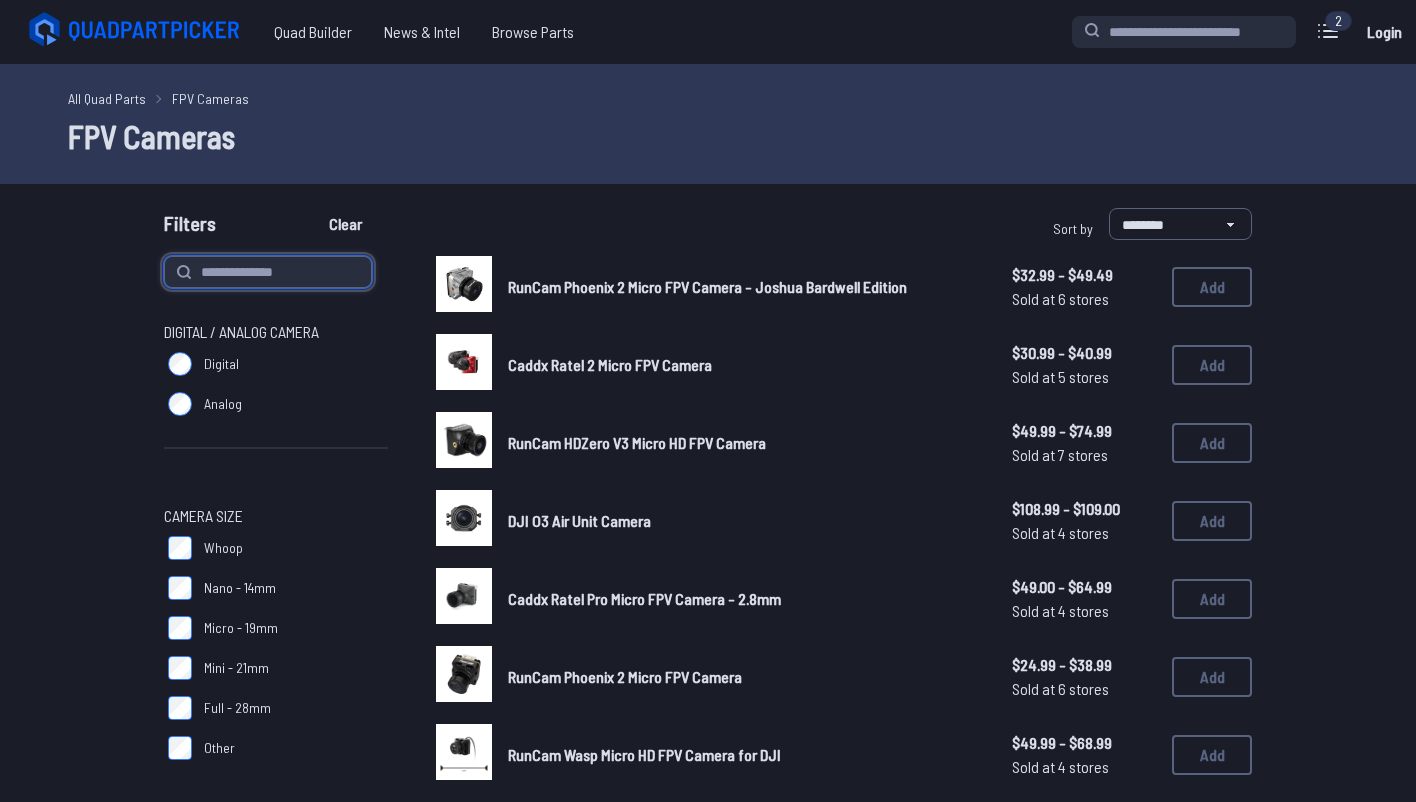 click at bounding box center [268, 272] 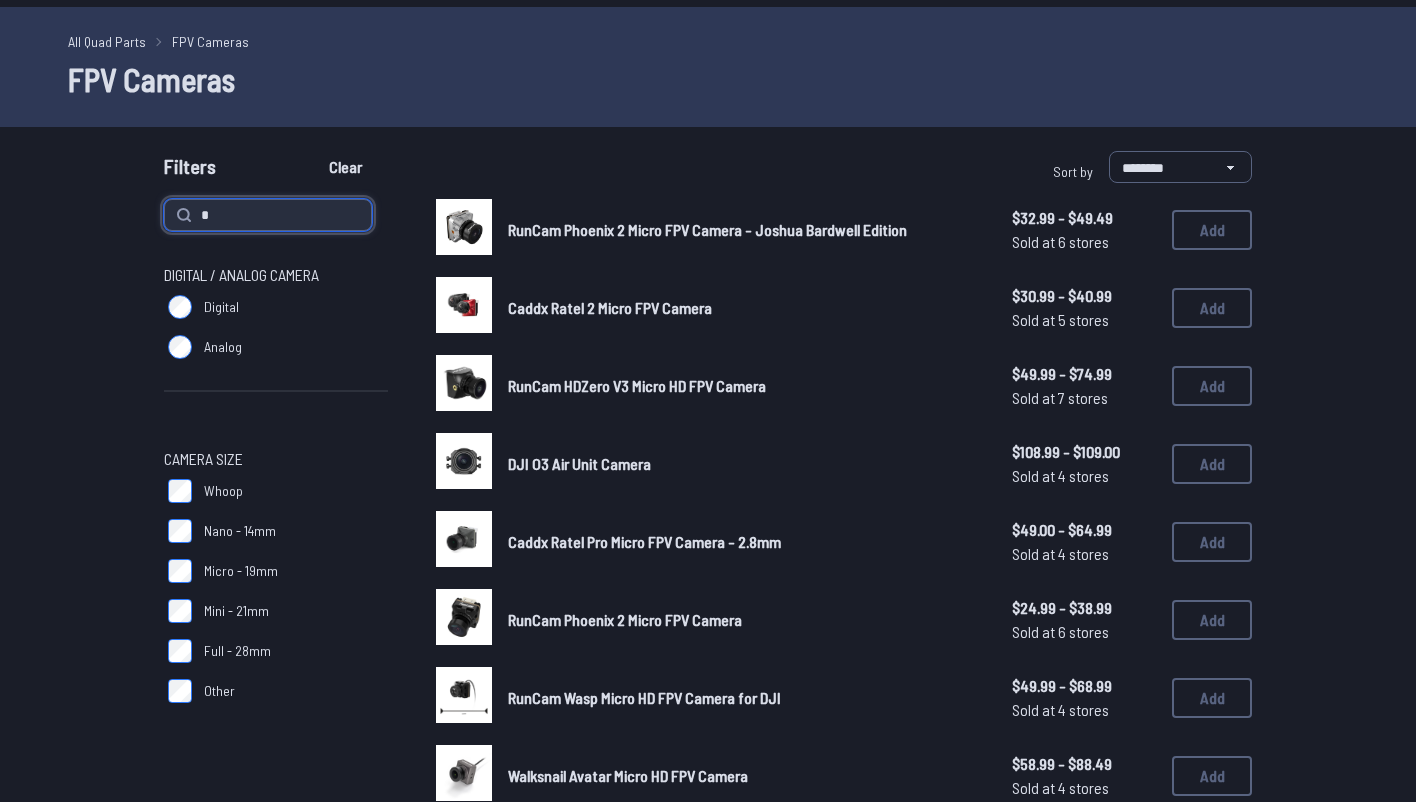 scroll, scrollTop: 0, scrollLeft: 0, axis: both 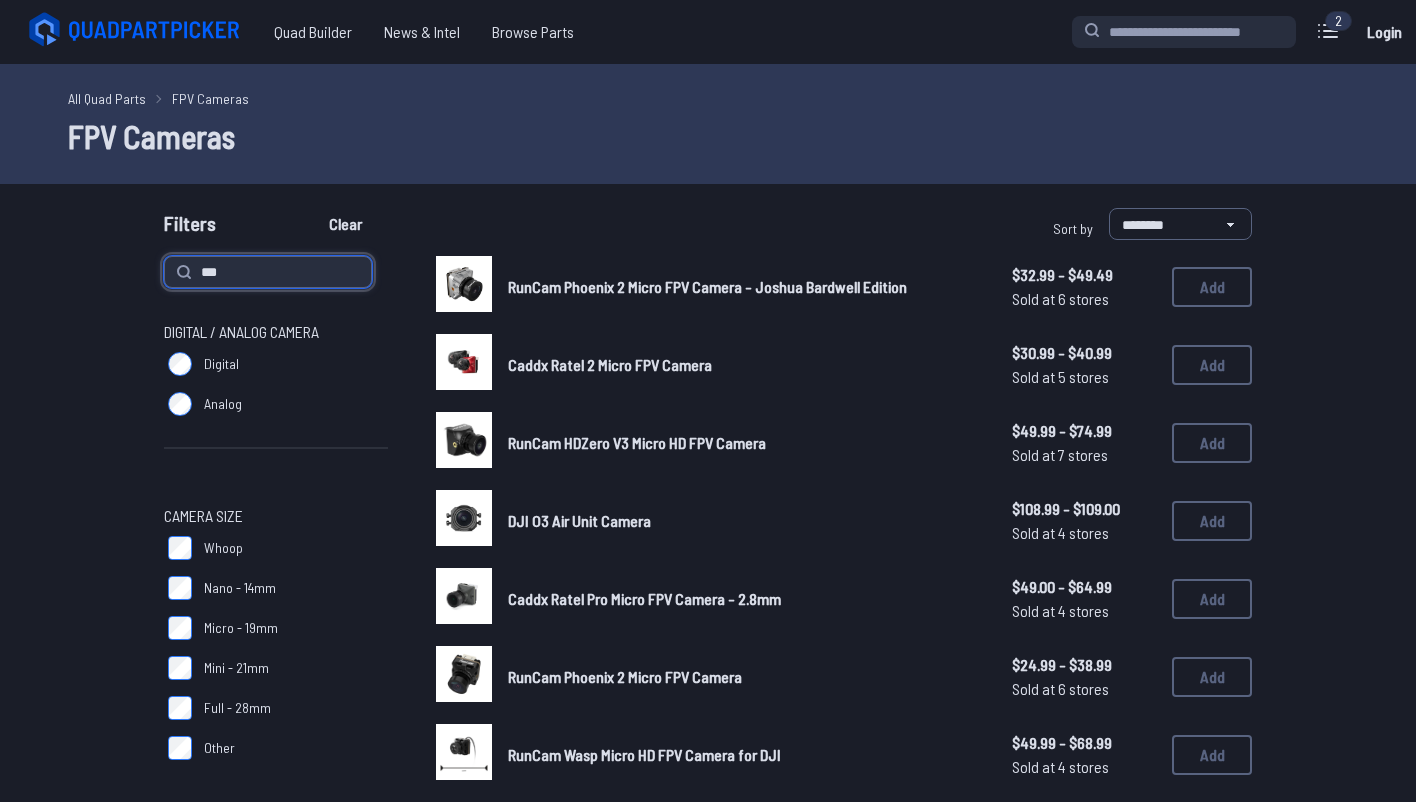 type on "***" 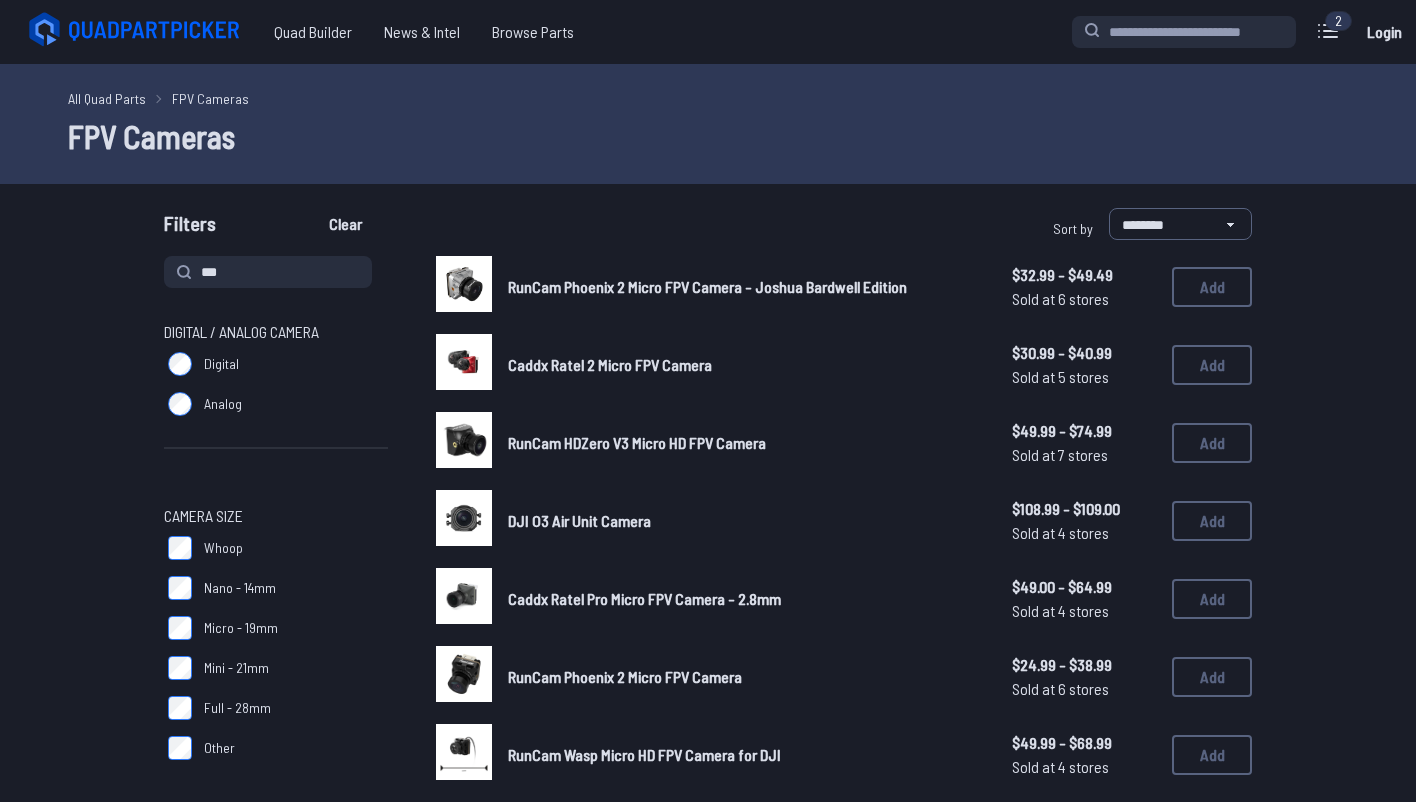 click on "Digital" at bounding box center [276, 364] 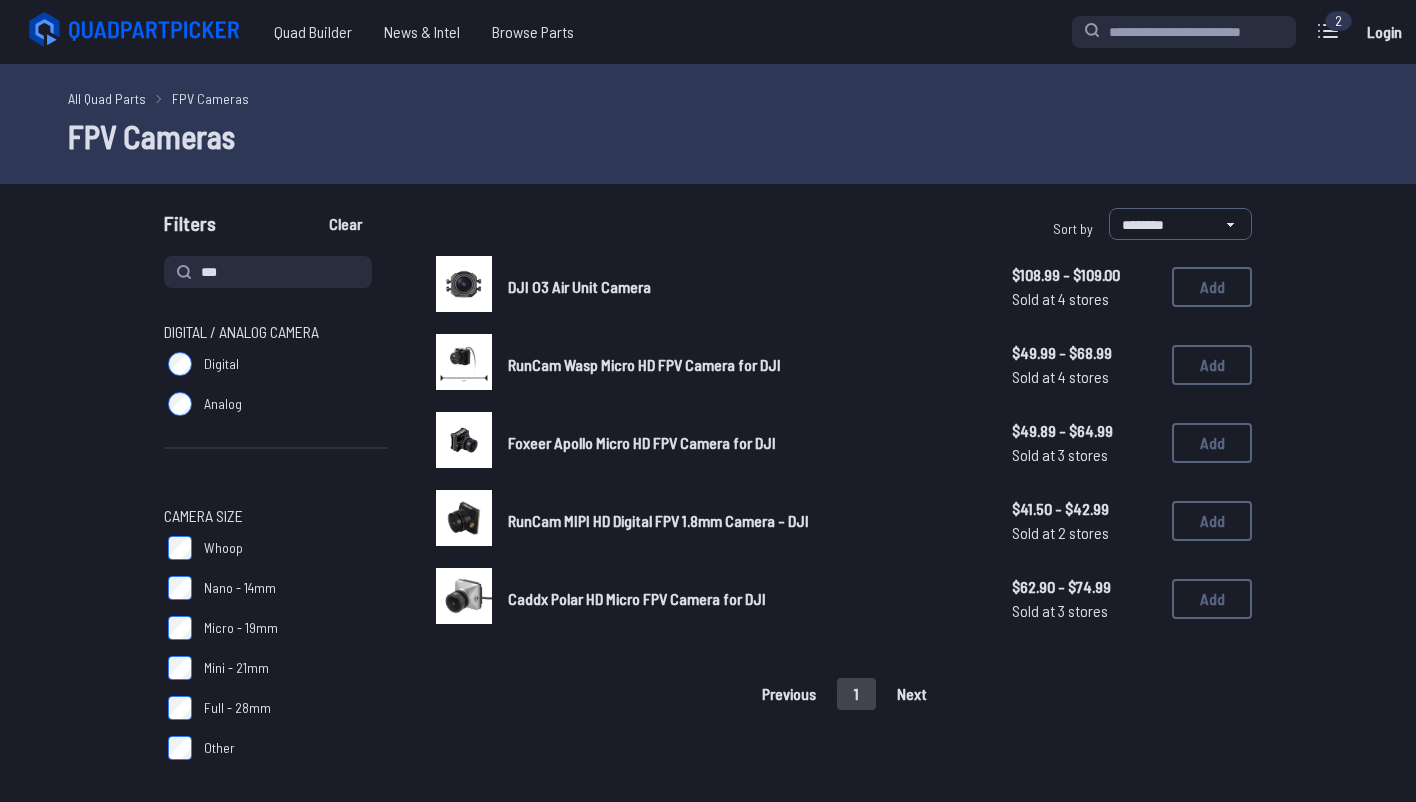 click at bounding box center [464, 284] 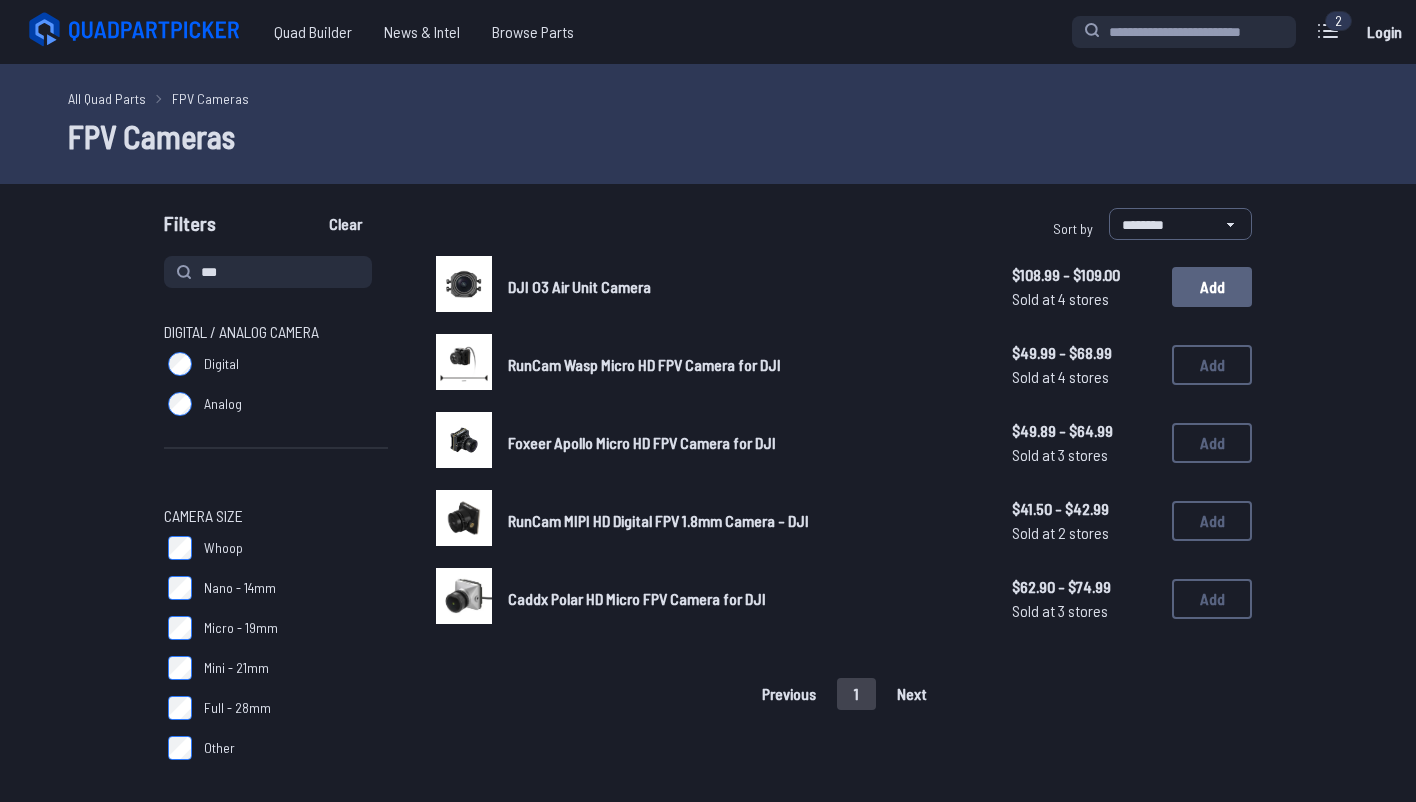 click on "Add" at bounding box center [1212, 287] 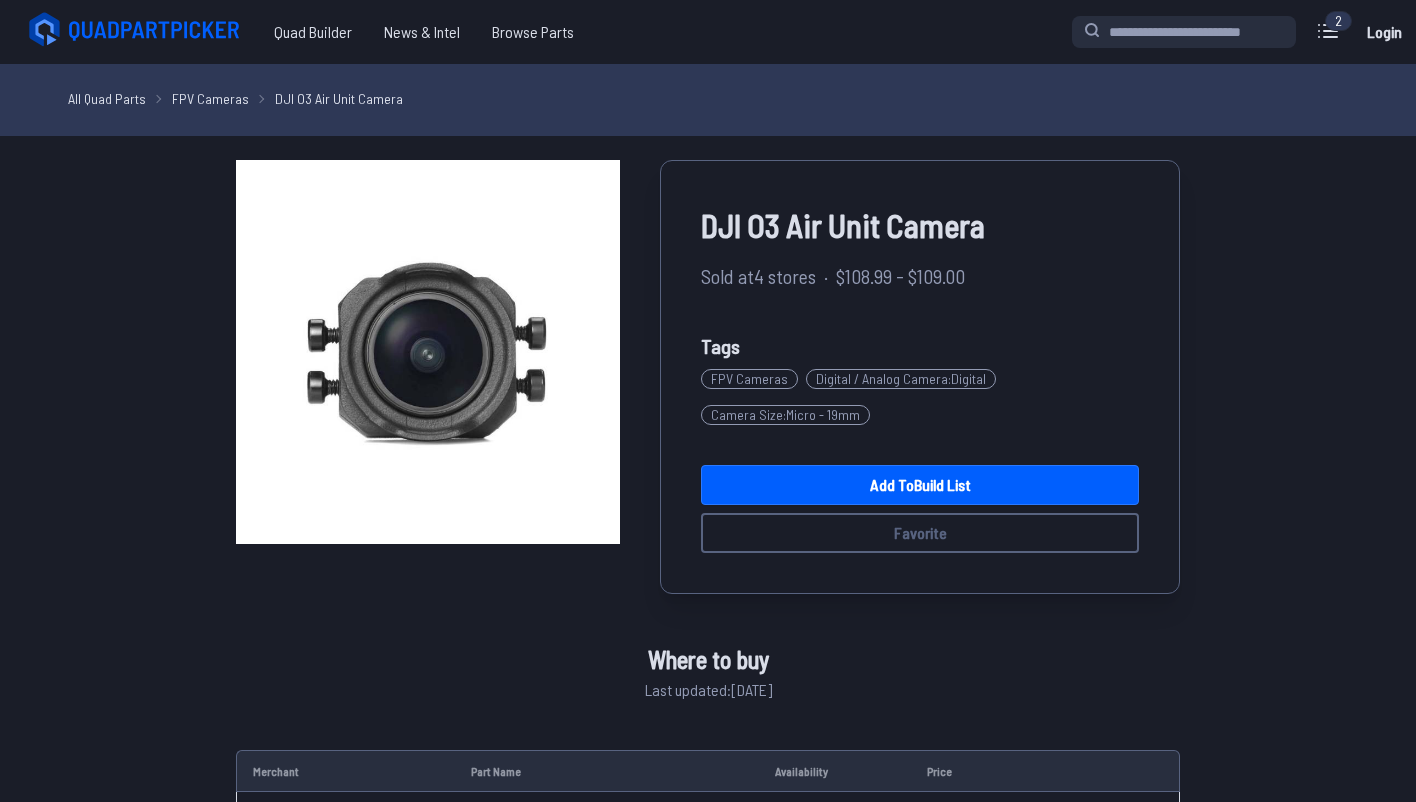 scroll, scrollTop: 0, scrollLeft: 0, axis: both 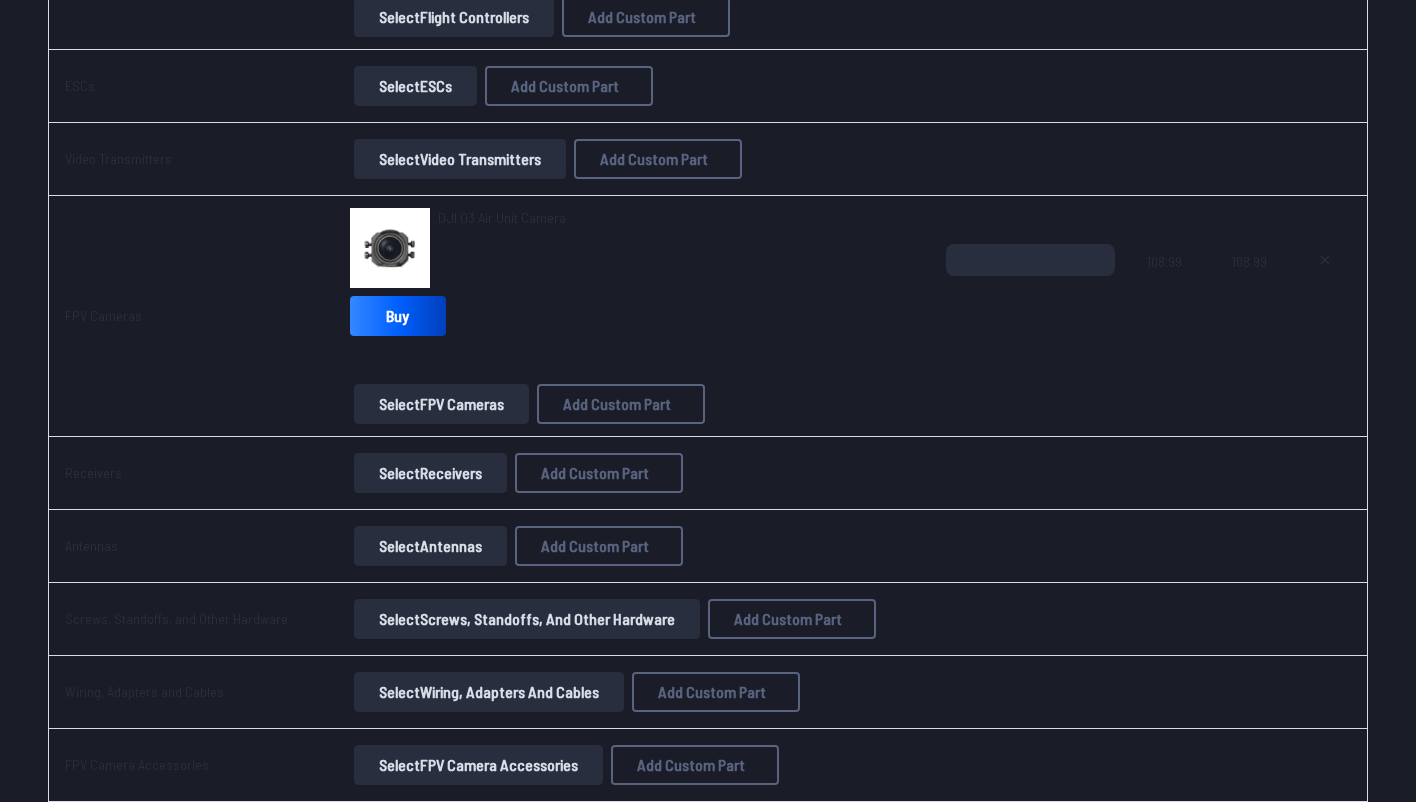 click on "Select  Receivers" at bounding box center [430, 473] 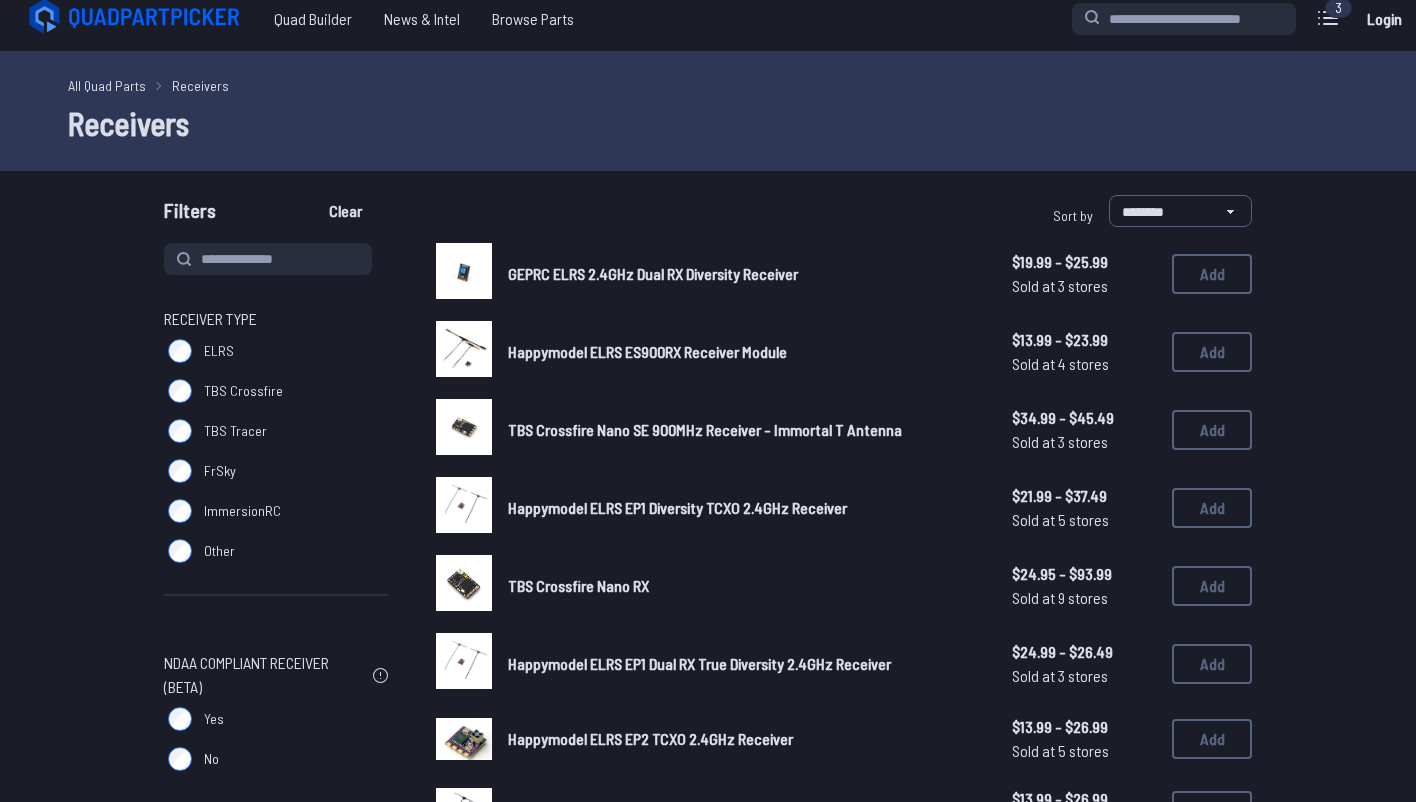 scroll, scrollTop: 17, scrollLeft: 0, axis: vertical 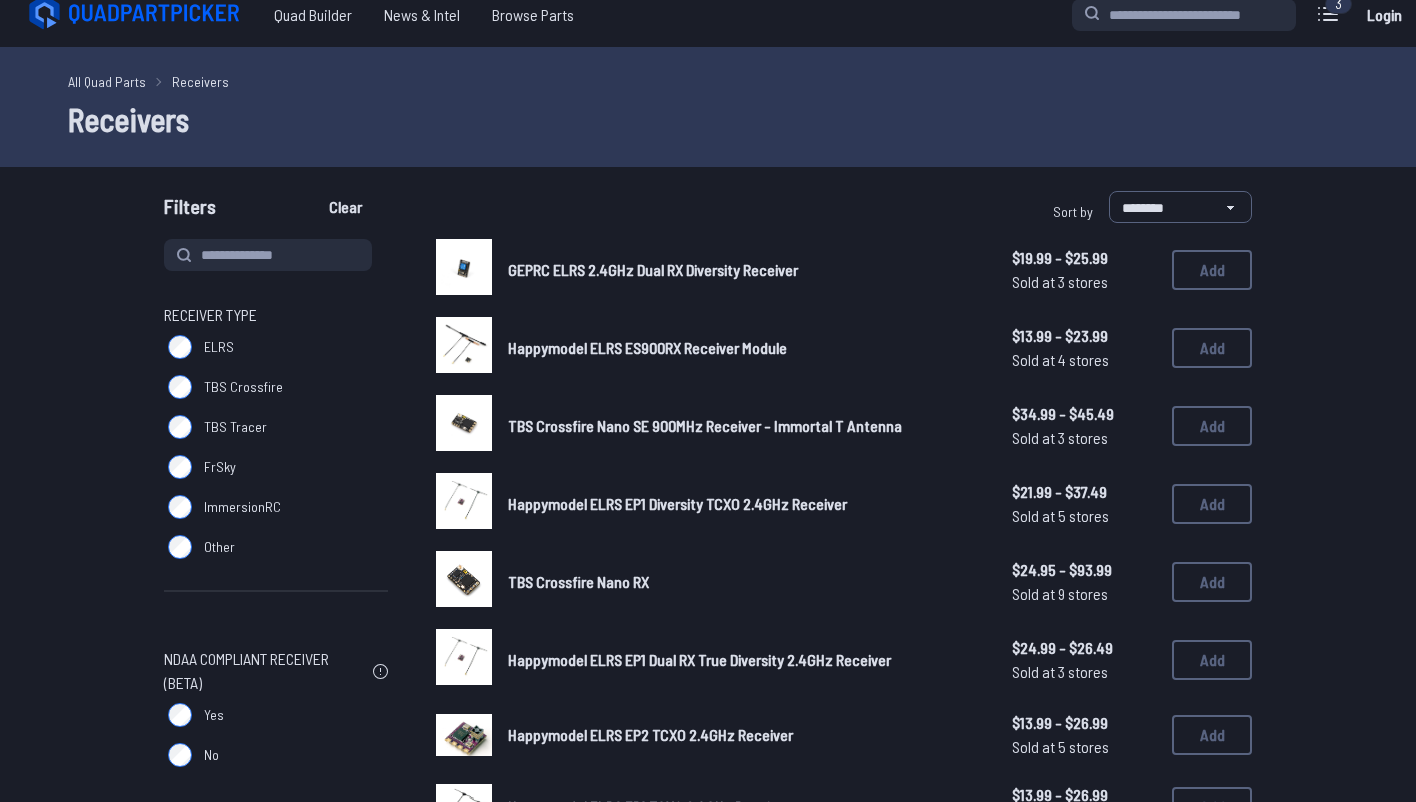 click on "ELRS" at bounding box center (276, 347) 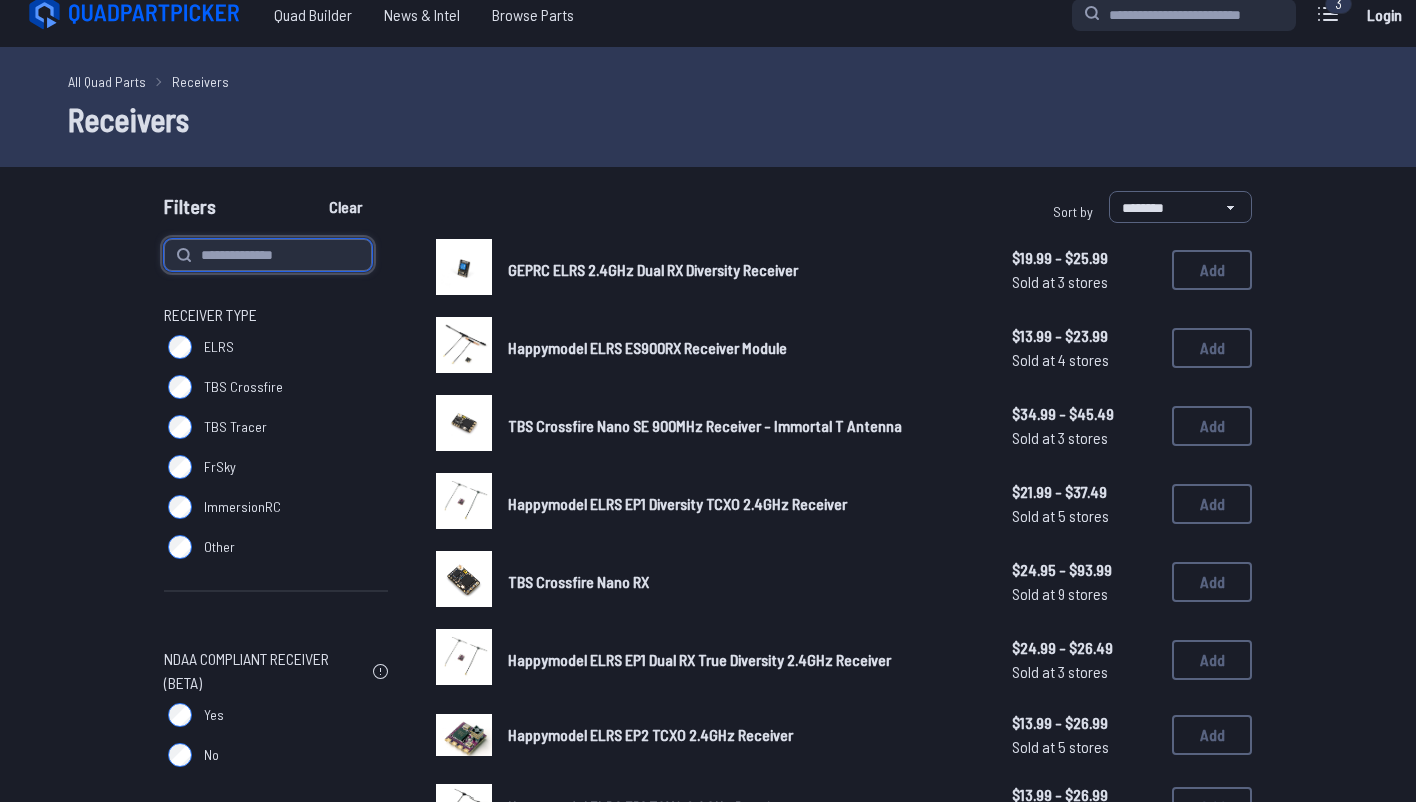 click at bounding box center [268, 255] 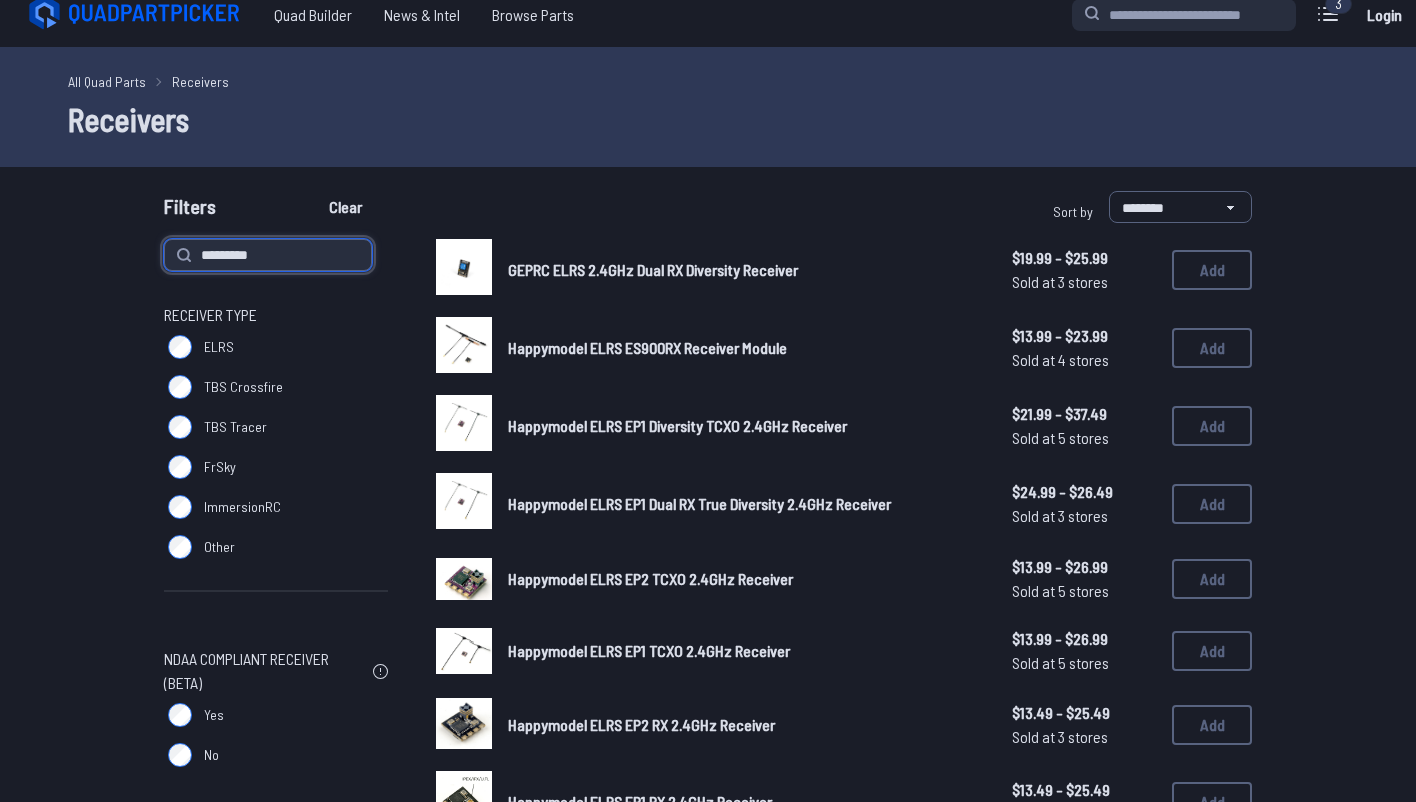 type on "*********" 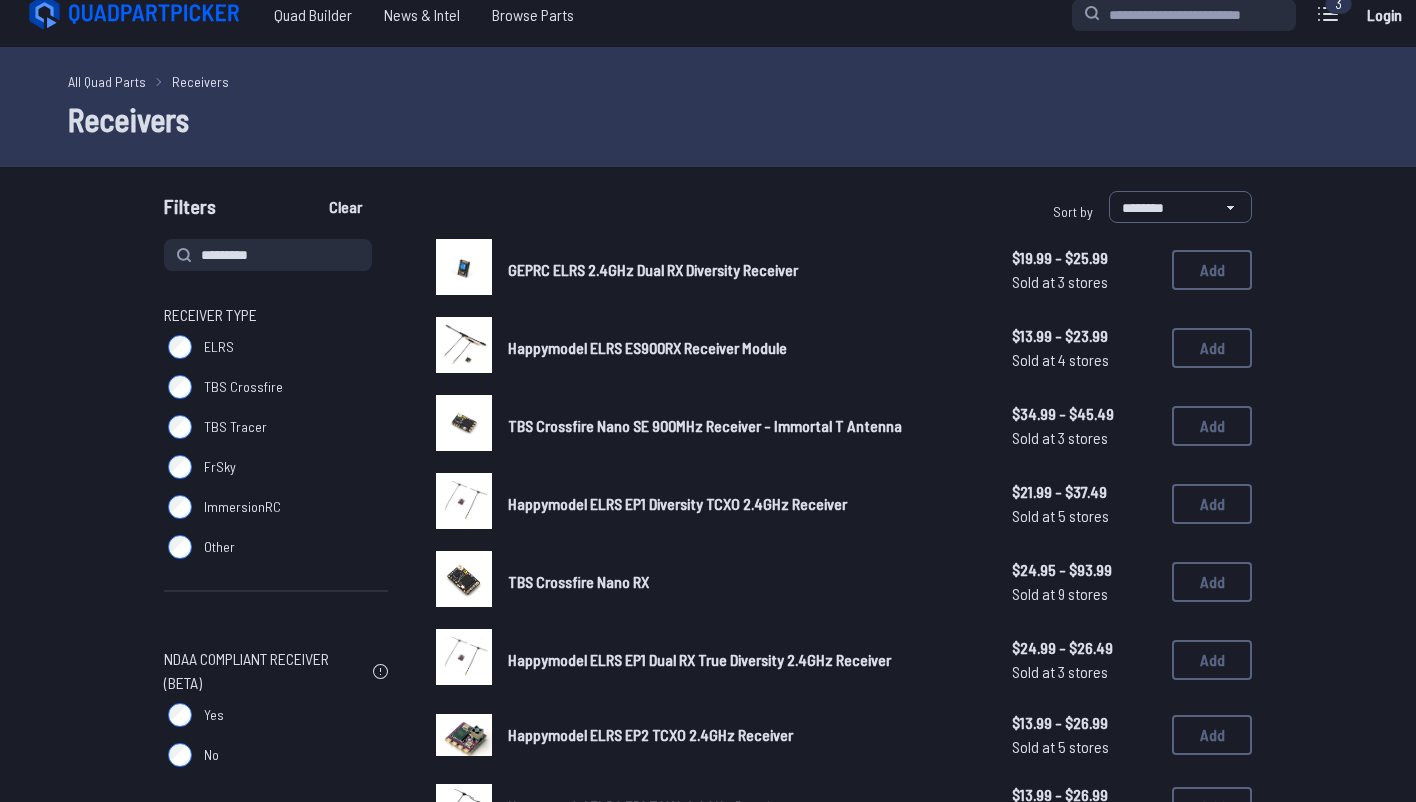 click on "********* Receiver Type ELRS TBS Crossfire TBS Tracer FrSky ImmersionRC Other NDAA Compliant Receiver (Beta) Yes No GEPRC ELRS 2.4GHz Dual RX Diversity Receiver $19.99 - $25.99 Sold at 3 stores $19.99 - $25.99 Sold at 3 stores Add Happymodel ELRS ES900RX Receiver Module $13.99 - $23.99 Sold at 4 stores $13.99 - $23.99 Sold at 4 stores Add TBS Crossfire Nano SE 900MHz Receiver - Immortal T Antenna $34.99 - $45.49 Sold at 3 stores $34.99 - $45.49 Sold at 3 stores Add Happymodel ELRS EP1 Diversity TCXO 2.4GHz Receiver $21.99 - $37.49 Sold at 5 stores $21.99 - $37.49 Sold at 5 stores Add TBS Crossfire Nano RX $24.95 - $93.99 Sold at 9 stores $24.95 - $93.99 Sold at 9 stores Add Happymodel ELRS EP1 Dual RX True Diversity 2.4GHz Receiver $24.99 - $26.49 Sold at 3 stores $24.99 - $26.49 Sold at 3 stores Add Happymodel ELRS EP2 TCXO 2.4GHz Receiver $13.99 - $26.99 Sold at 5 stores $13.99 - $26.99 Sold at 5 stores Add Happymodel ELRS EP1 TCXO 2.4GHz Receiver $13.99 - $26.99 Sold at 5 stores $13.99 - $26.99 Add Add Add" at bounding box center (708, 1044) 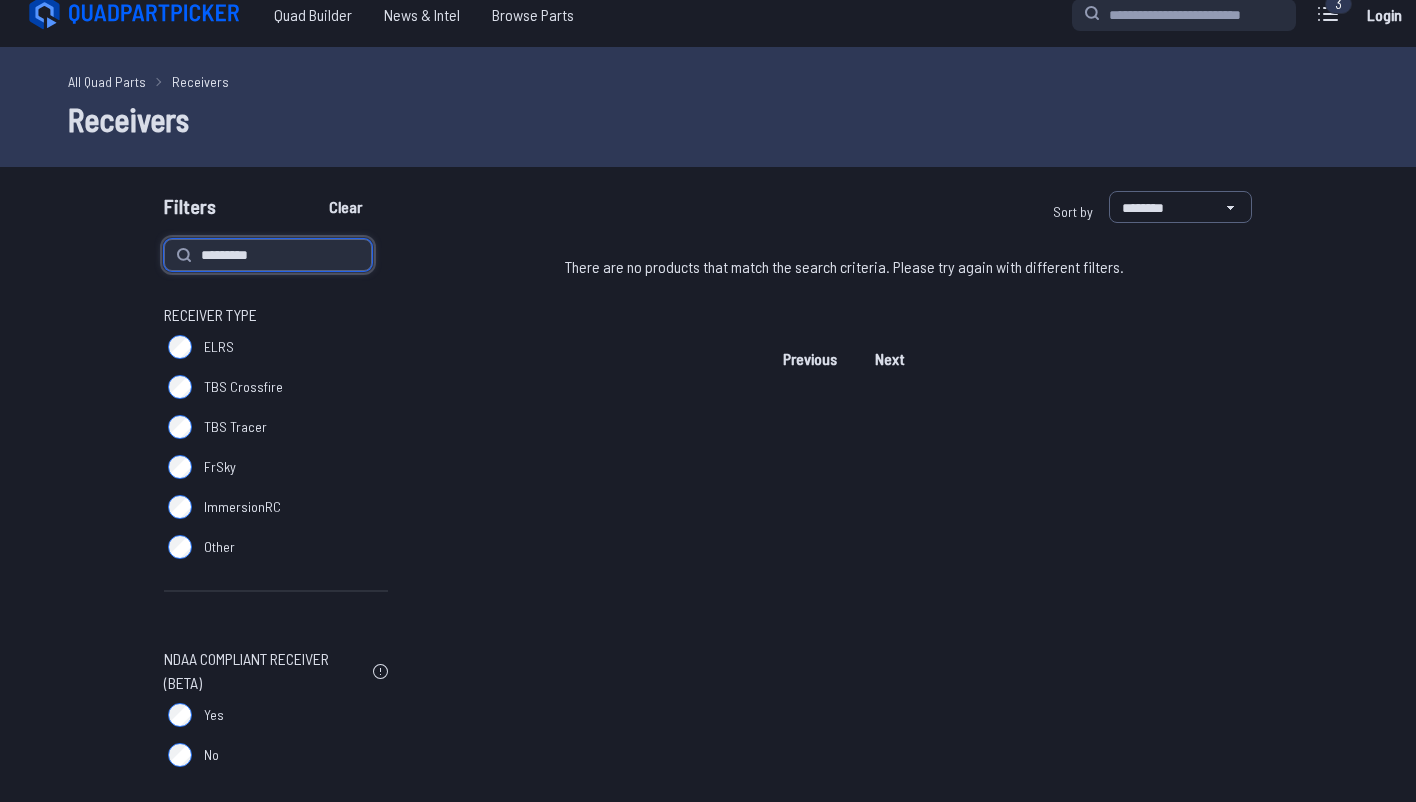 click on "*********" at bounding box center [268, 255] 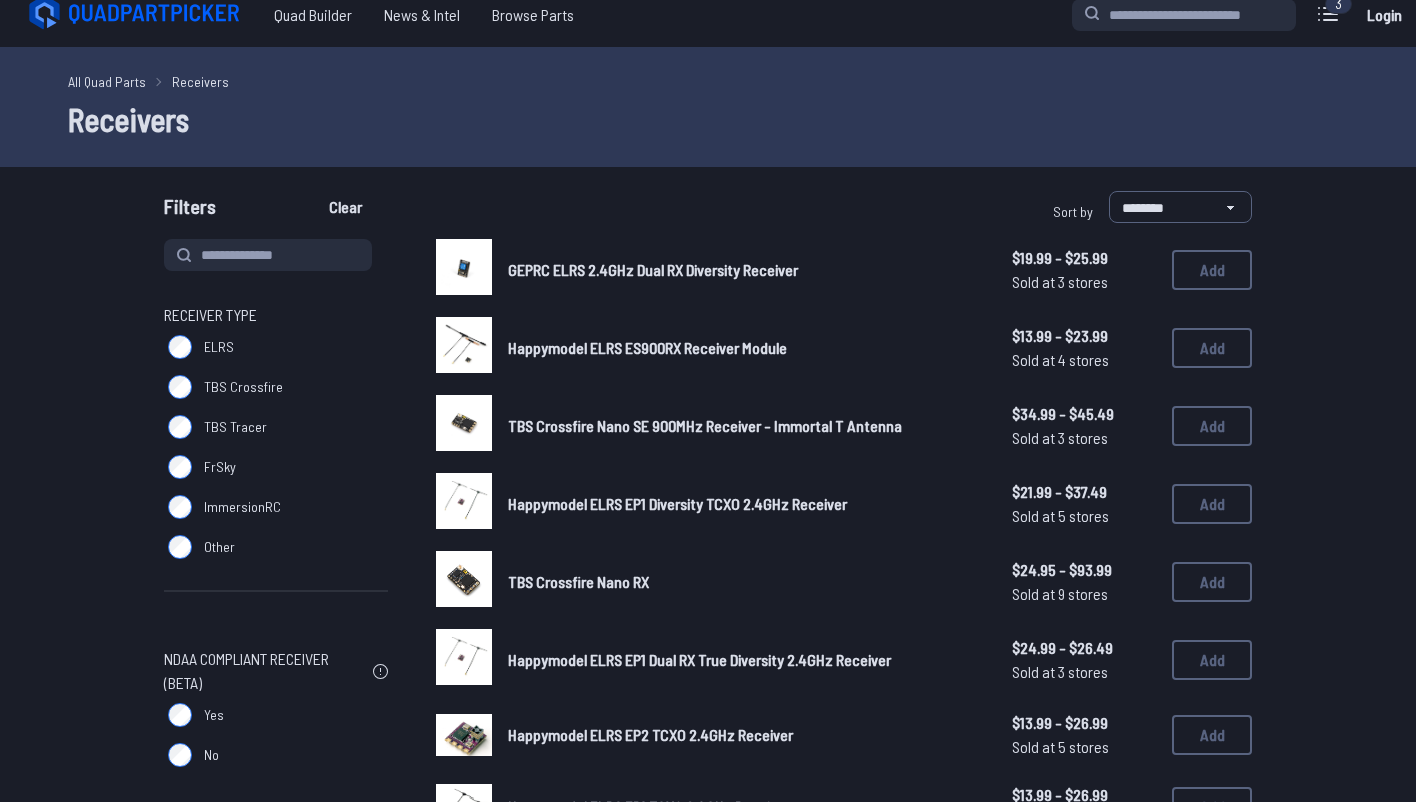 click on "Receivers" at bounding box center (708, 119) 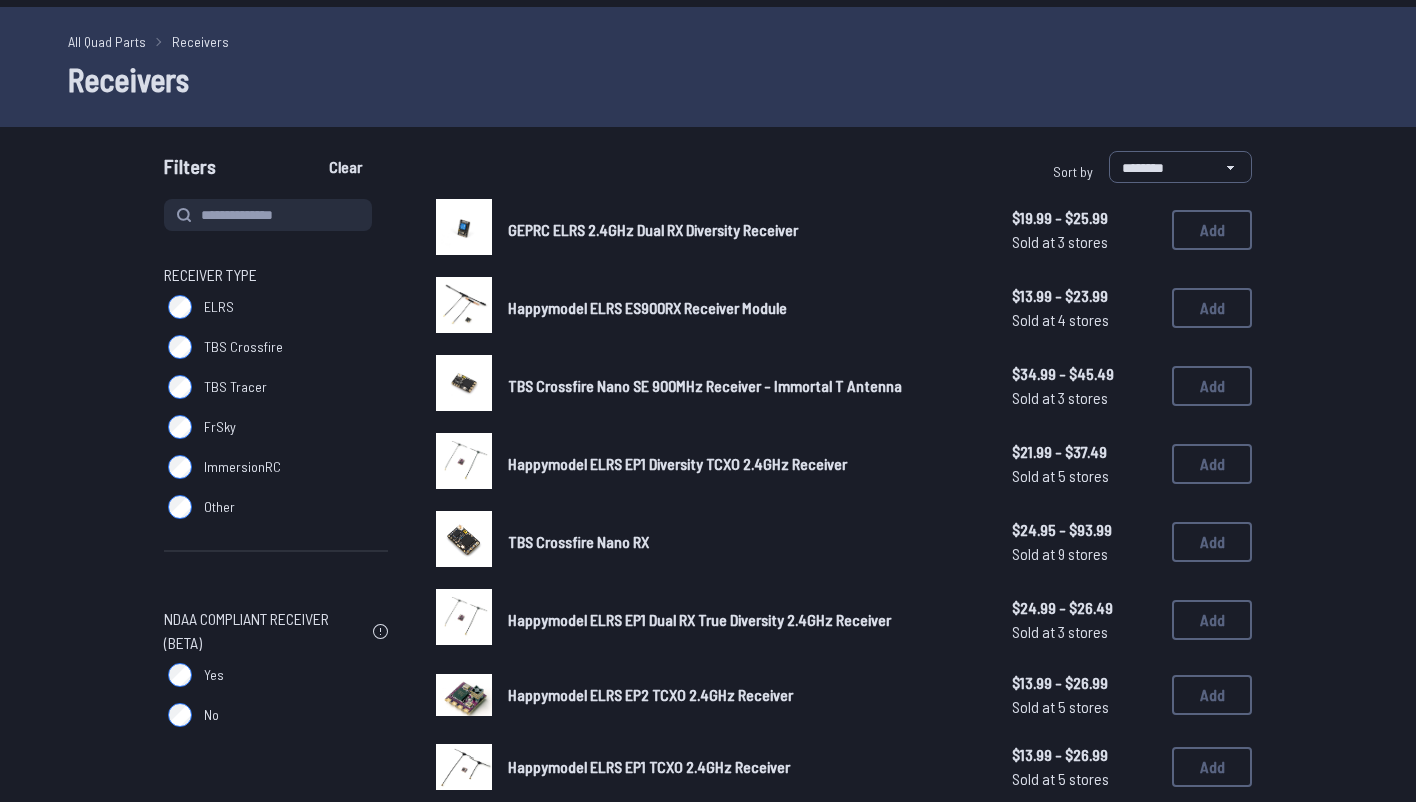 scroll, scrollTop: 69, scrollLeft: 0, axis: vertical 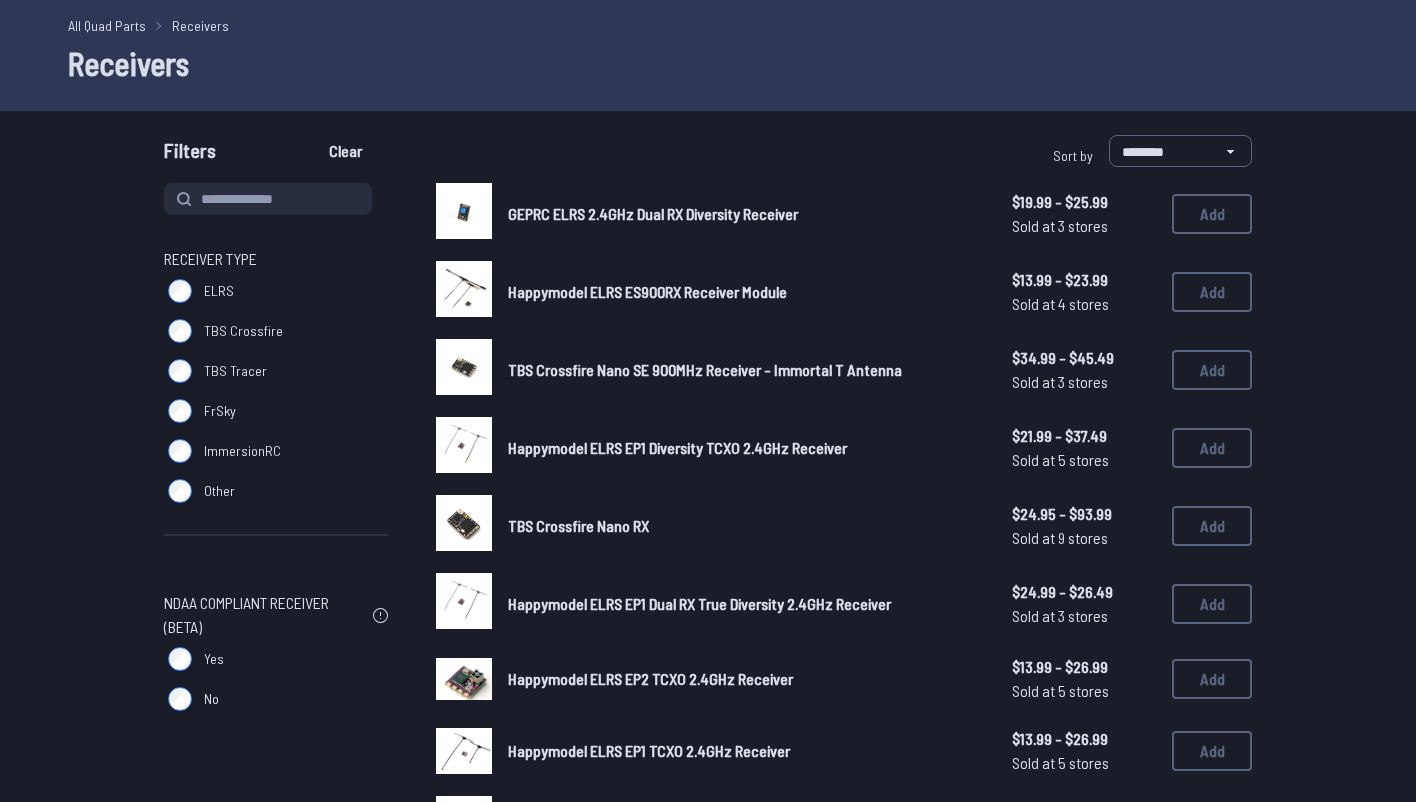 click on "ELRS" at bounding box center (276, 291) 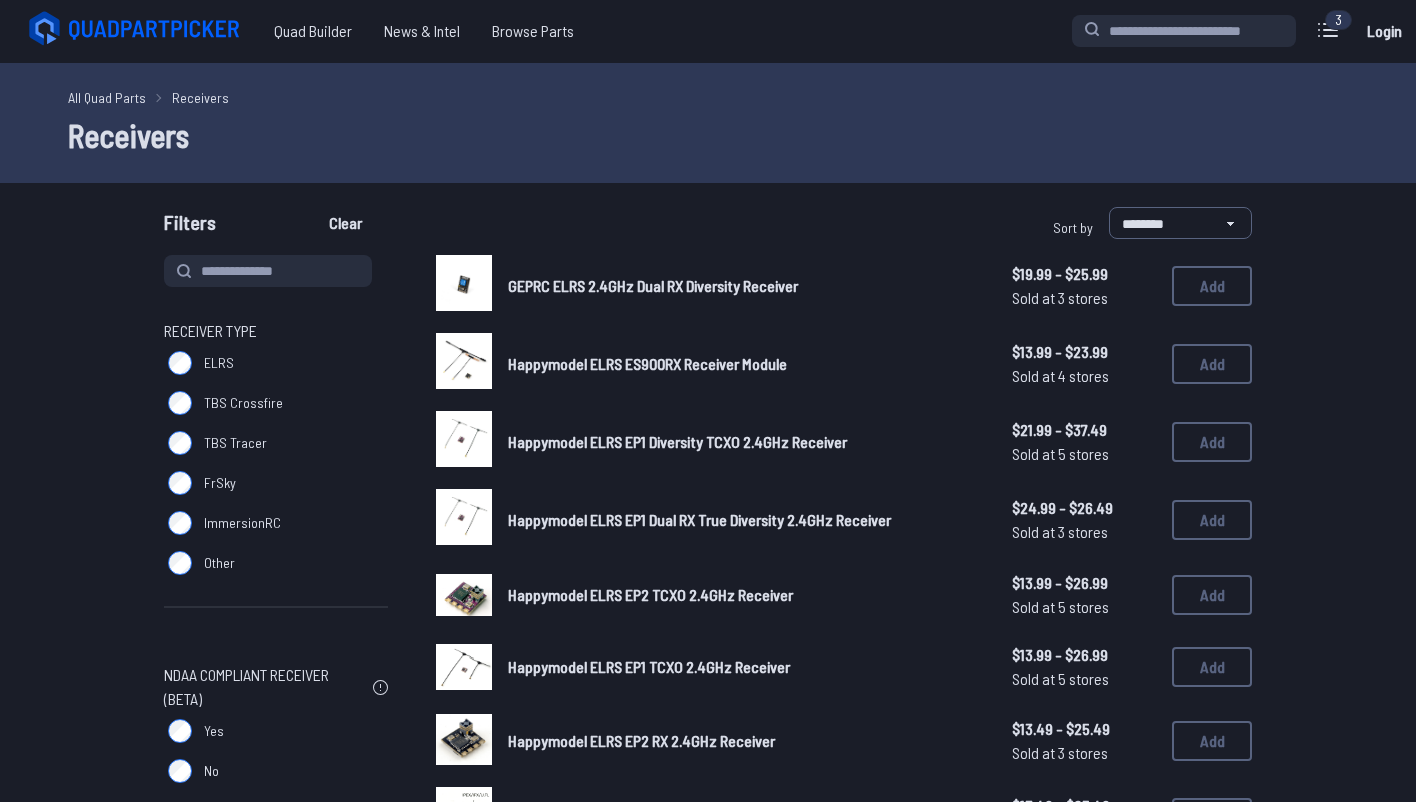 scroll, scrollTop: 0, scrollLeft: 0, axis: both 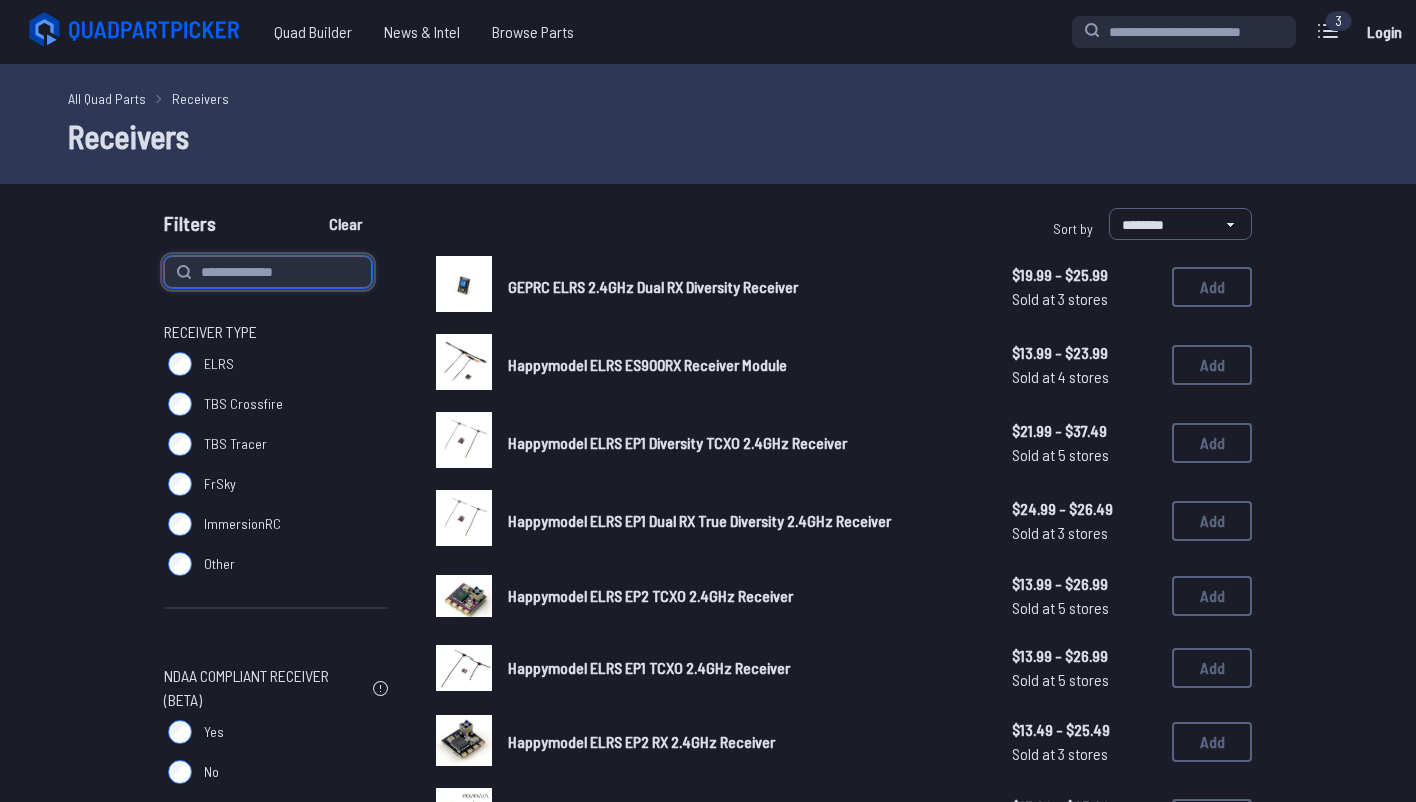click at bounding box center (268, 272) 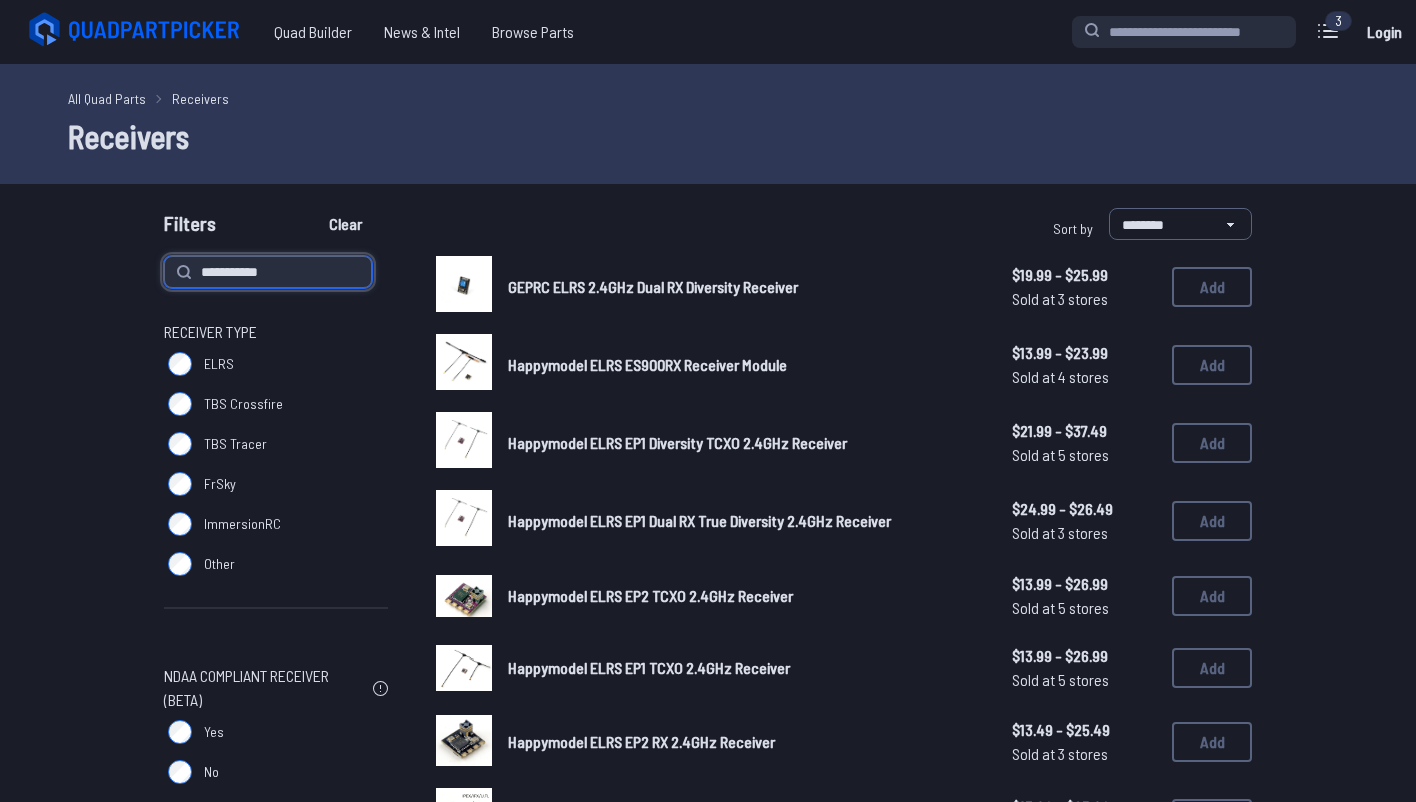 type on "**********" 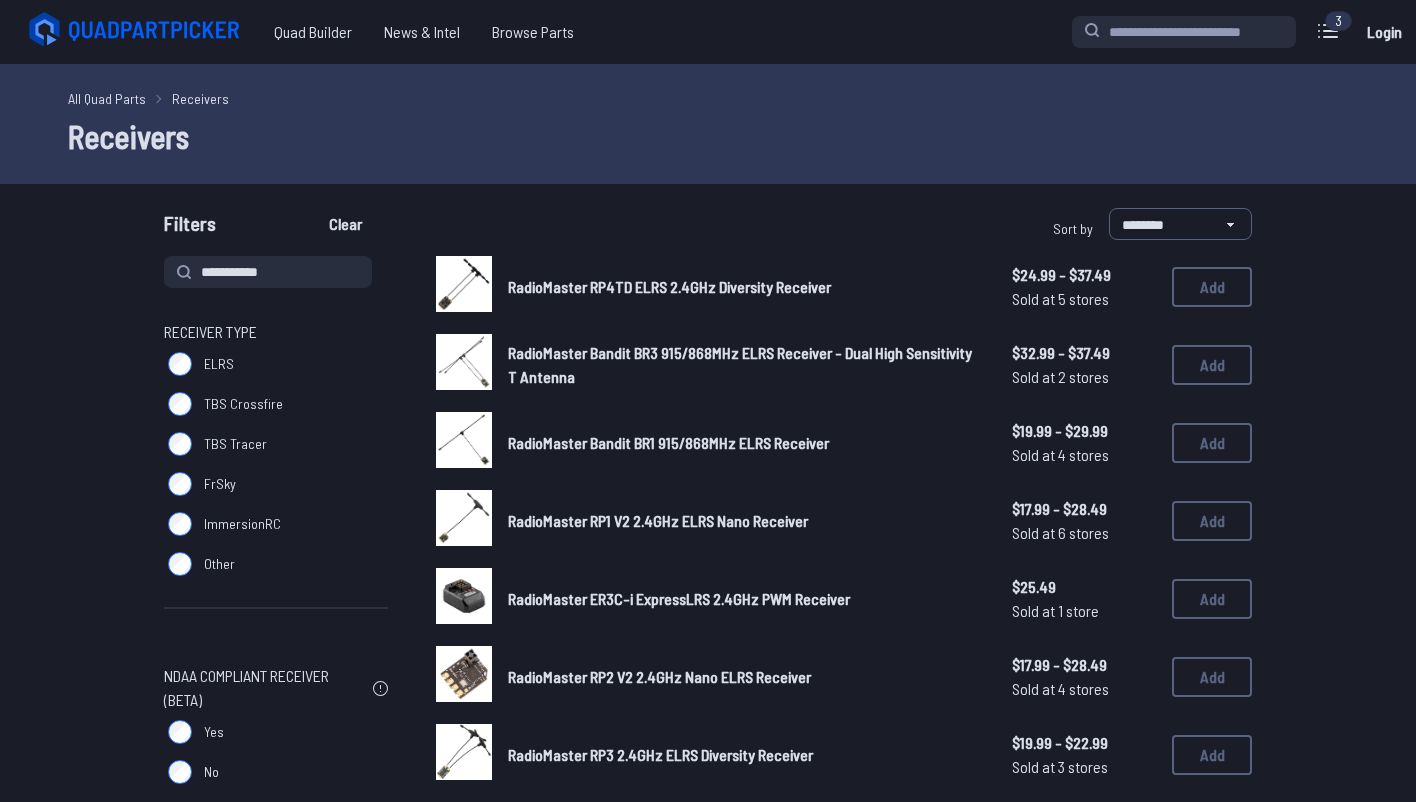 click on "**********" at bounding box center [708, 537] 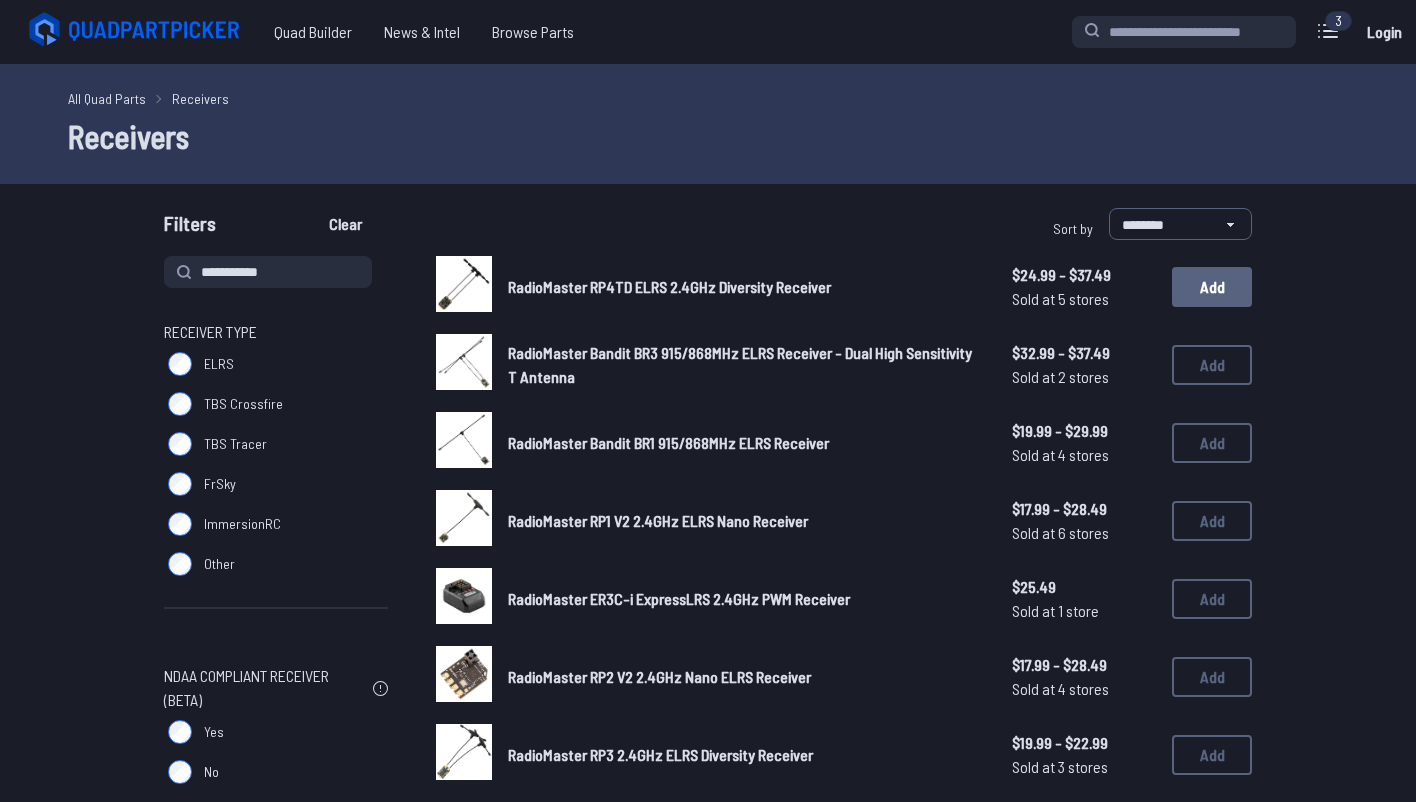 click on "Add" at bounding box center (1212, 287) 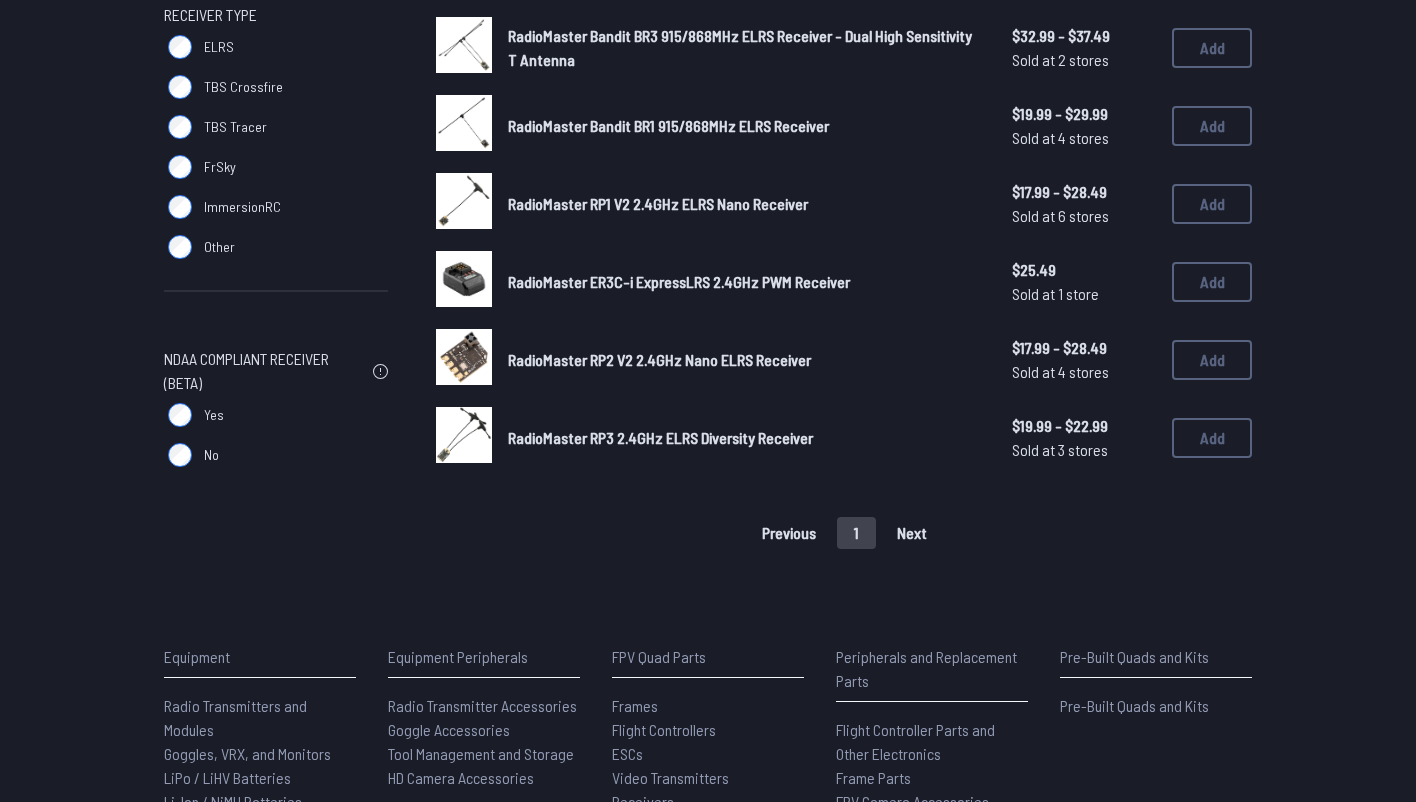 scroll, scrollTop: 327, scrollLeft: 0, axis: vertical 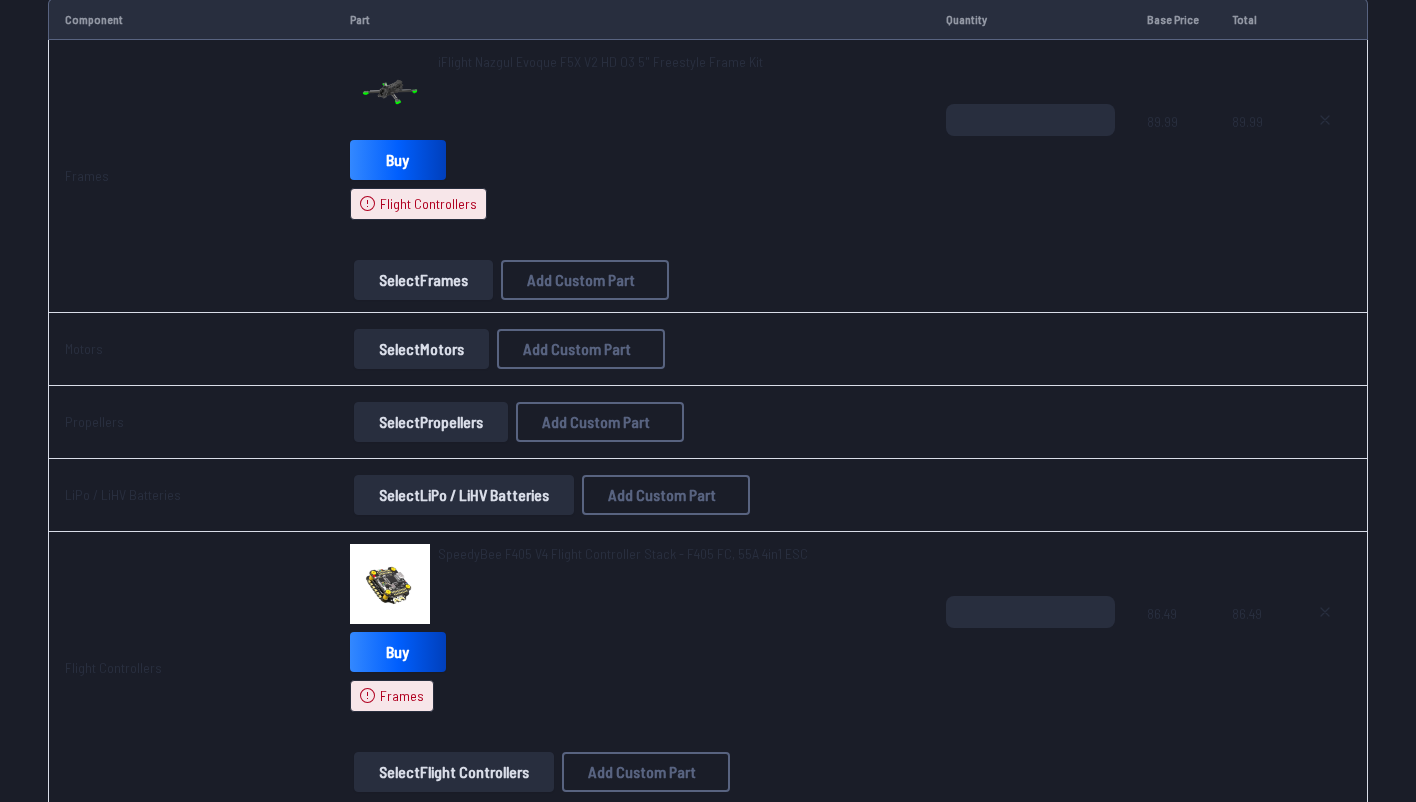 click on "Select  Frames" at bounding box center [423, 280] 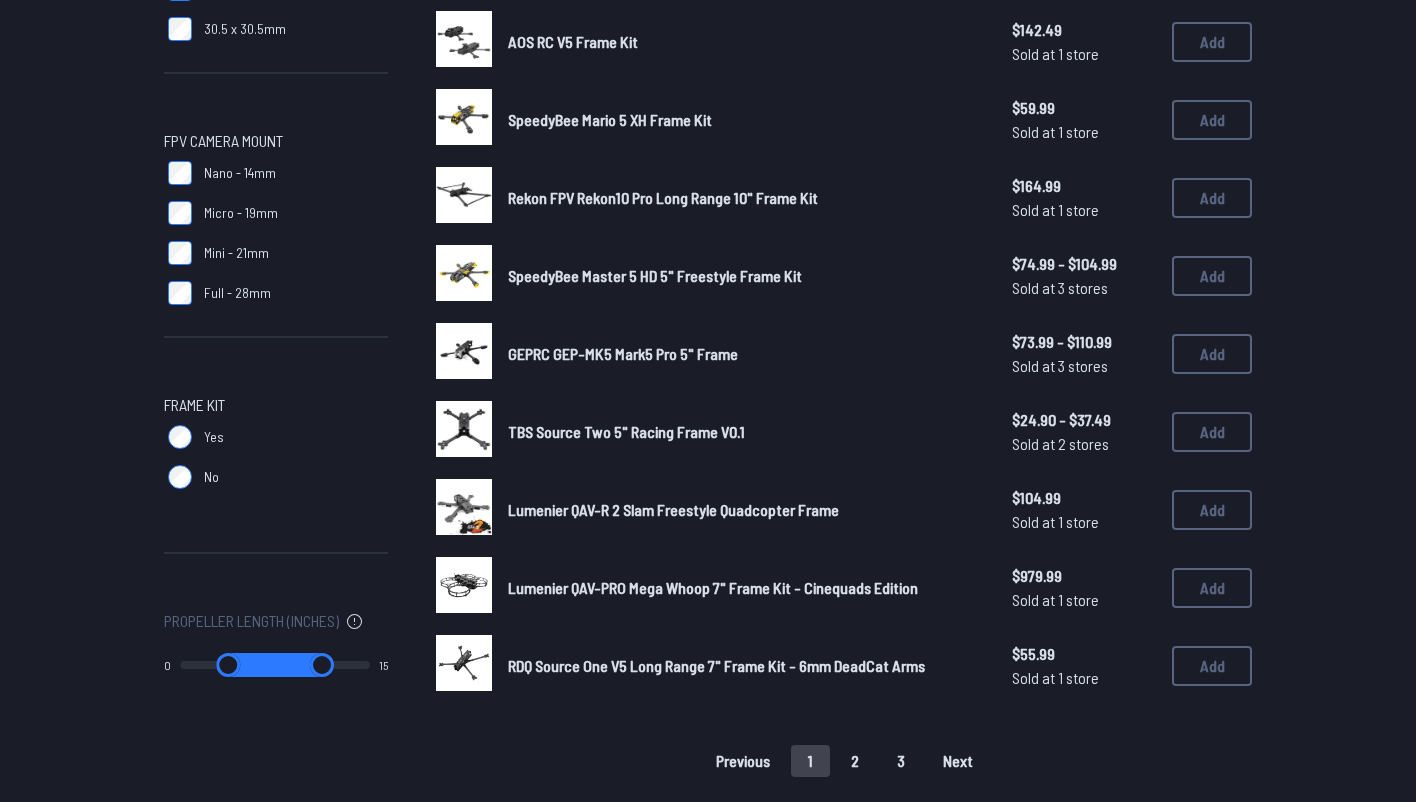 scroll, scrollTop: 1142, scrollLeft: 0, axis: vertical 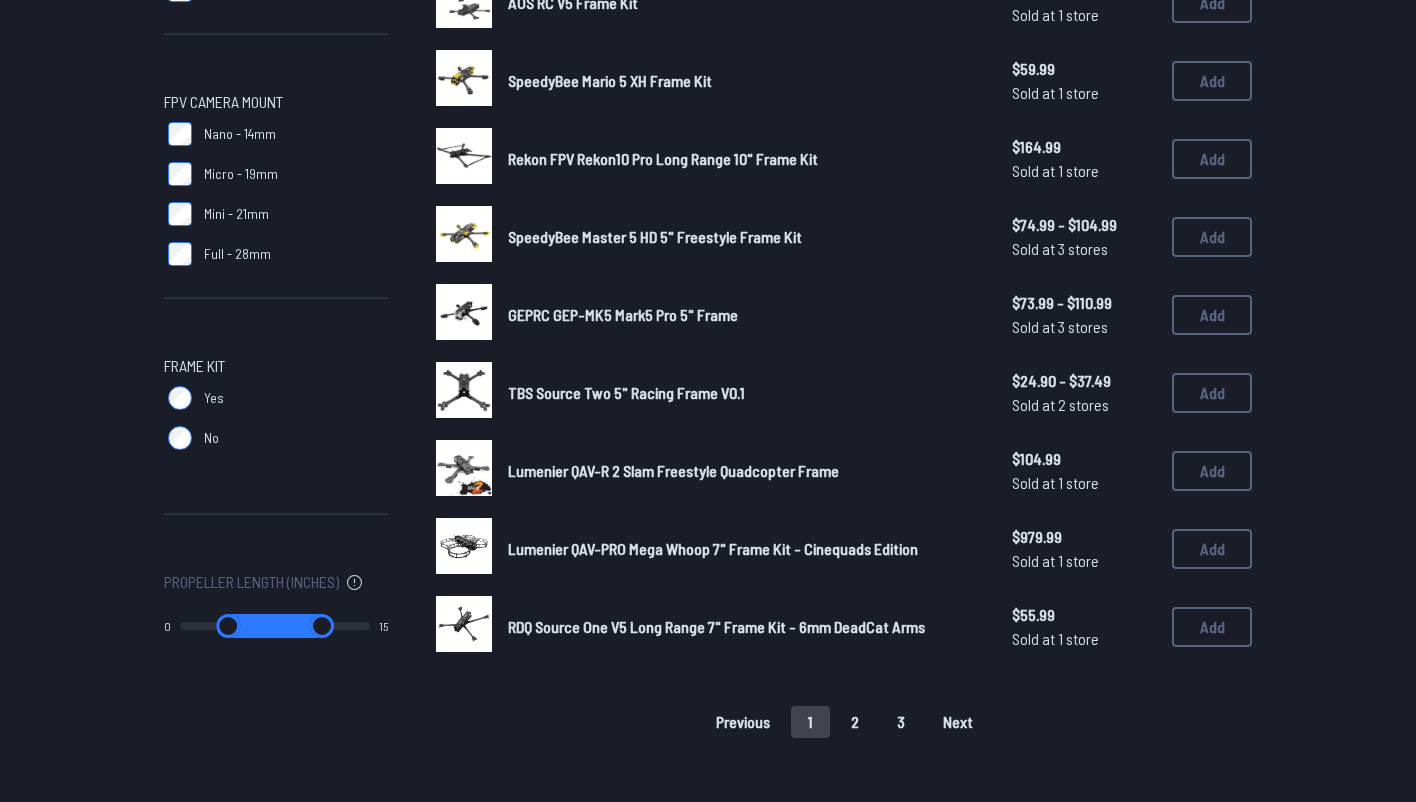 click on "2" at bounding box center [855, 722] 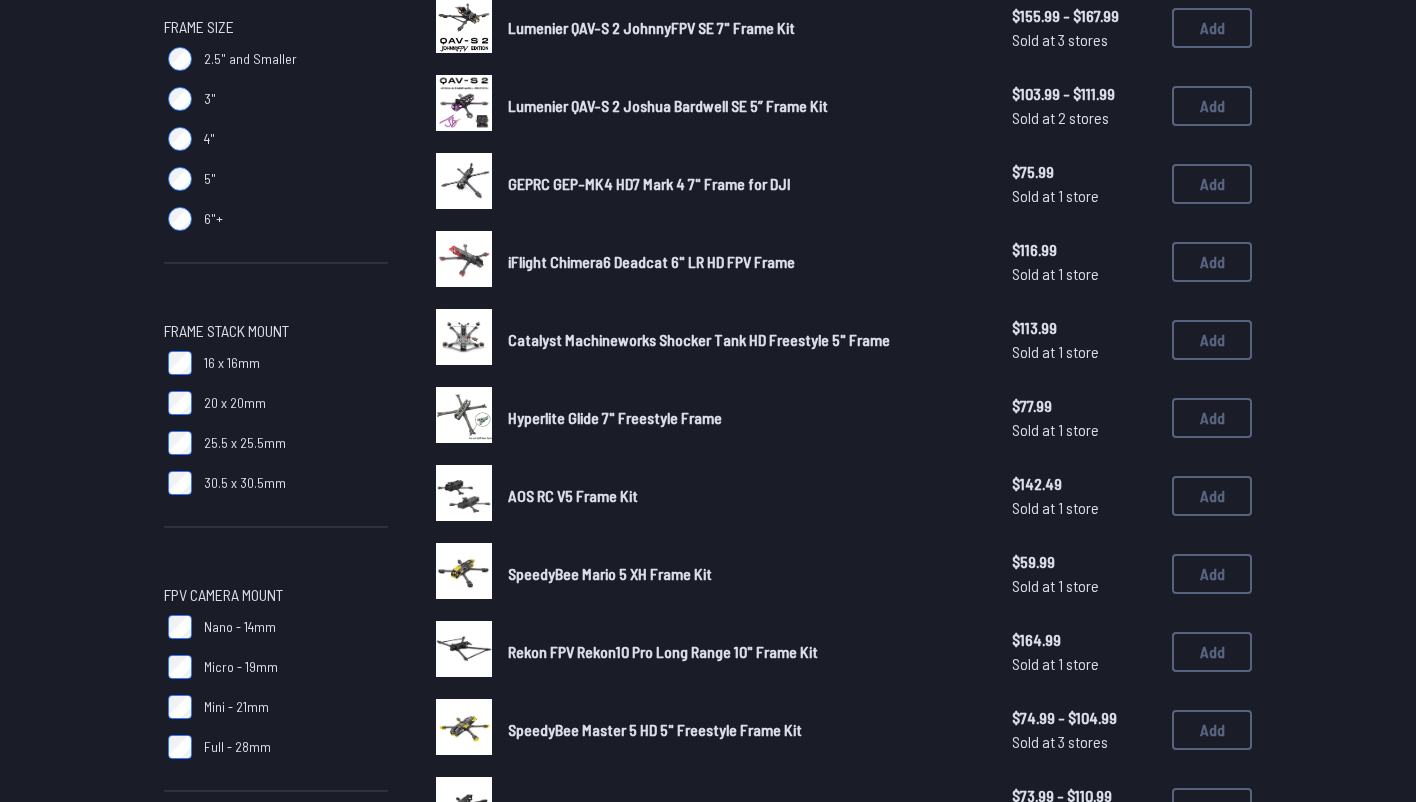 scroll, scrollTop: 632, scrollLeft: 0, axis: vertical 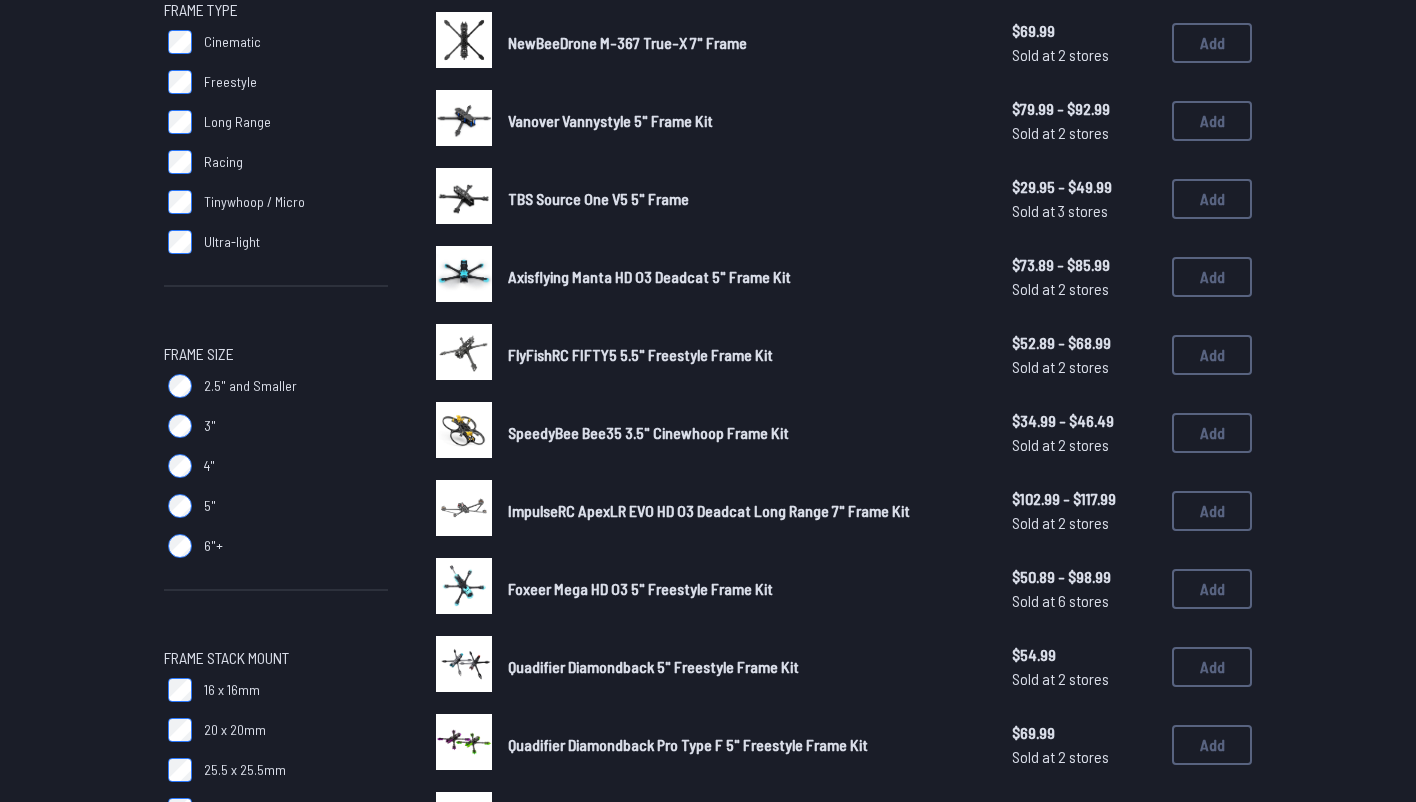 click on "5"" at bounding box center (276, 506) 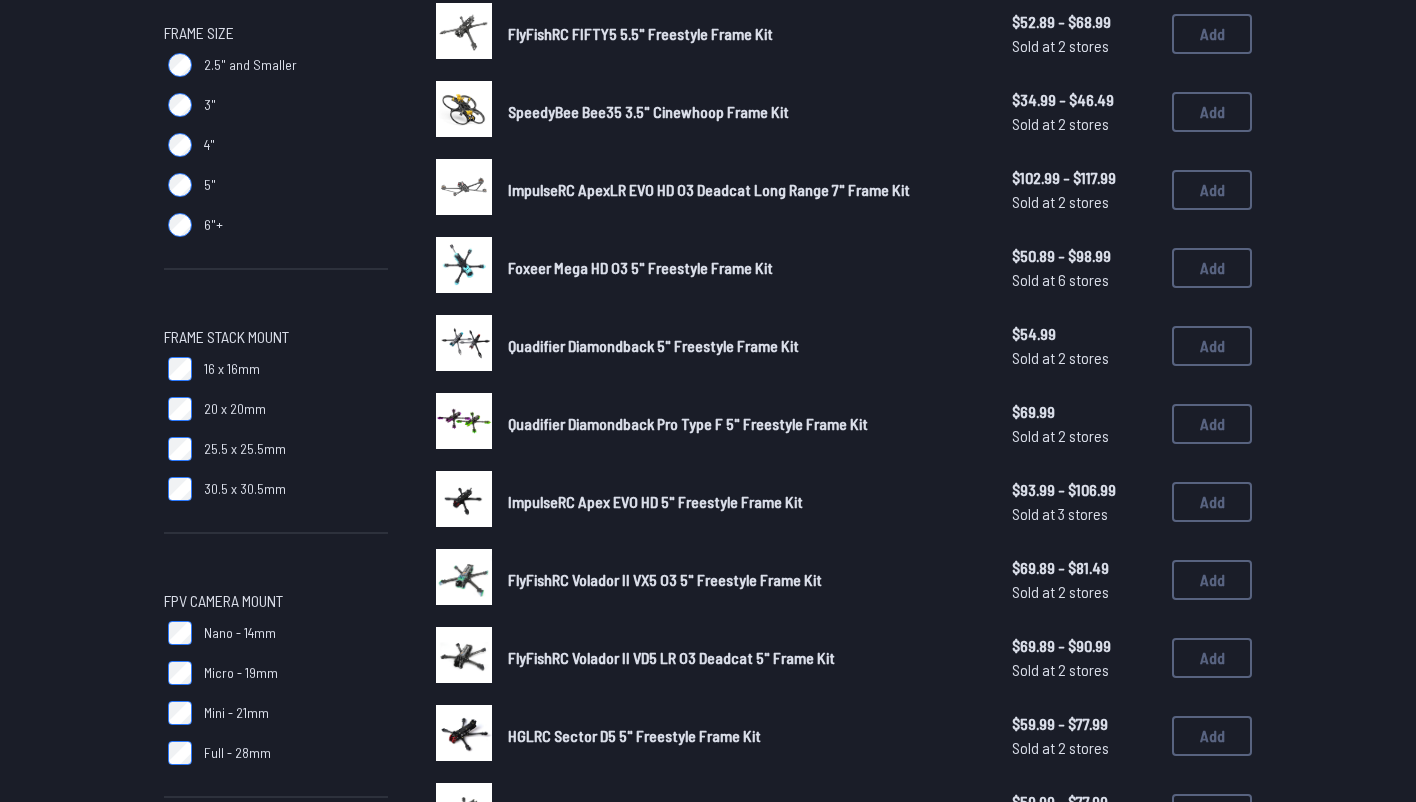 scroll, scrollTop: 658, scrollLeft: 0, axis: vertical 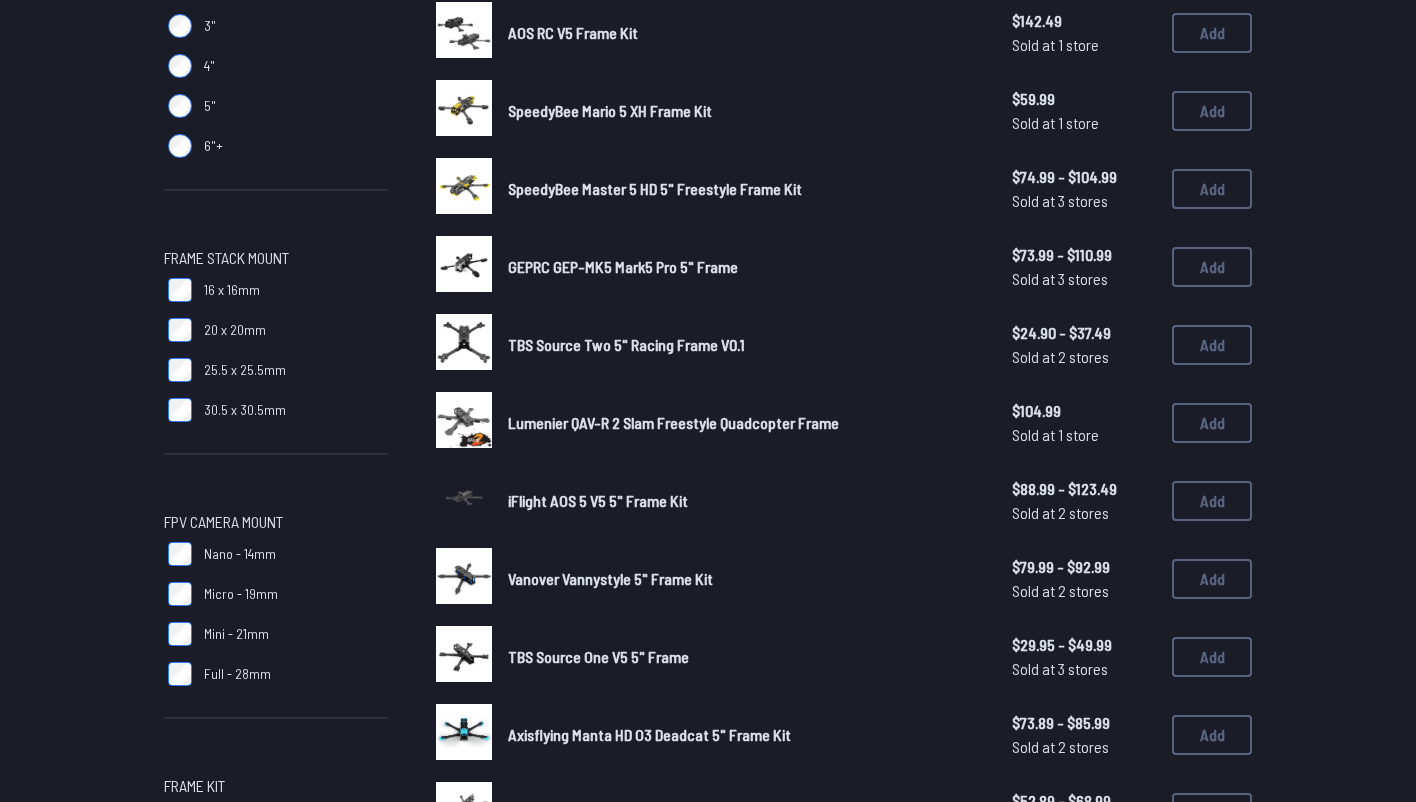 click on "Micro - 19mm" at bounding box center (276, 594) 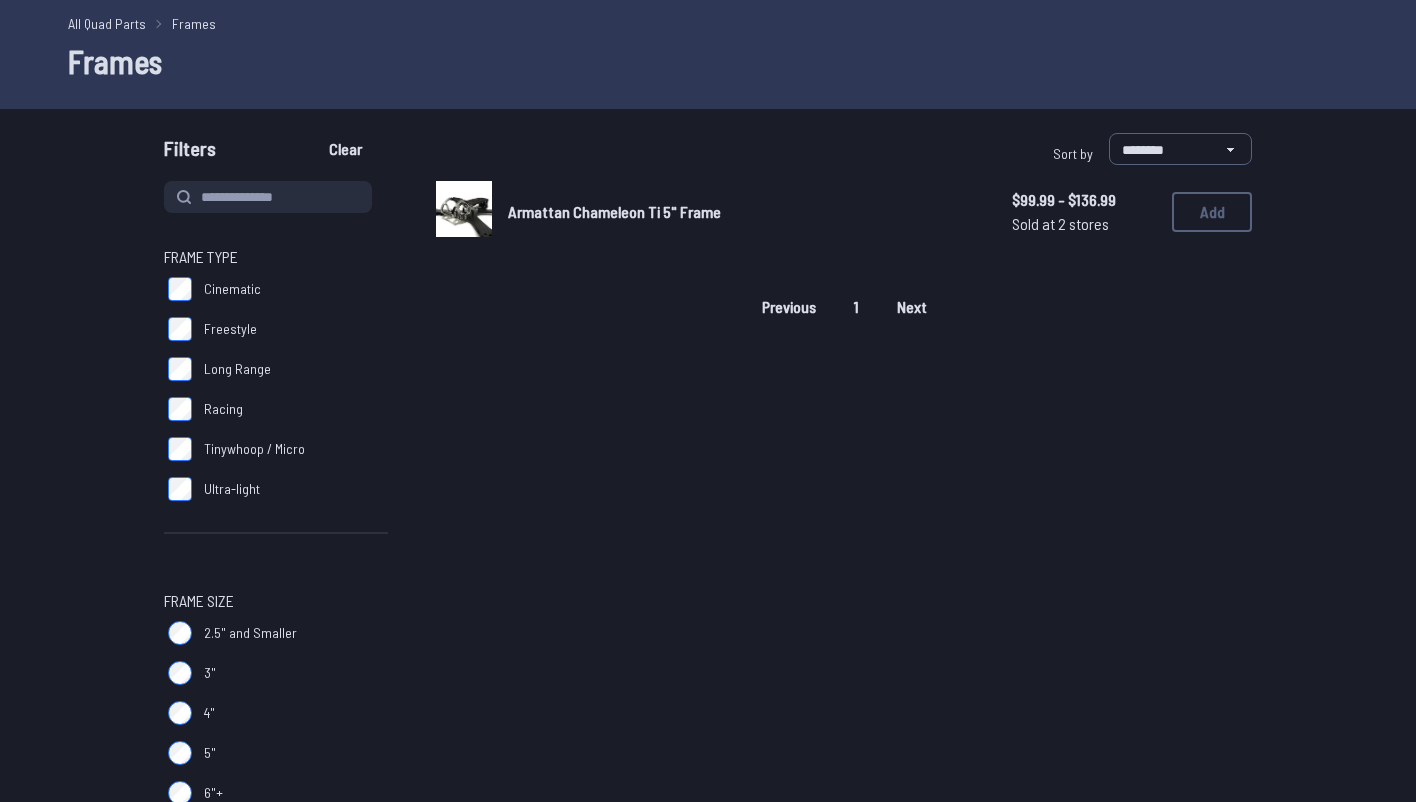 scroll, scrollTop: 88, scrollLeft: 0, axis: vertical 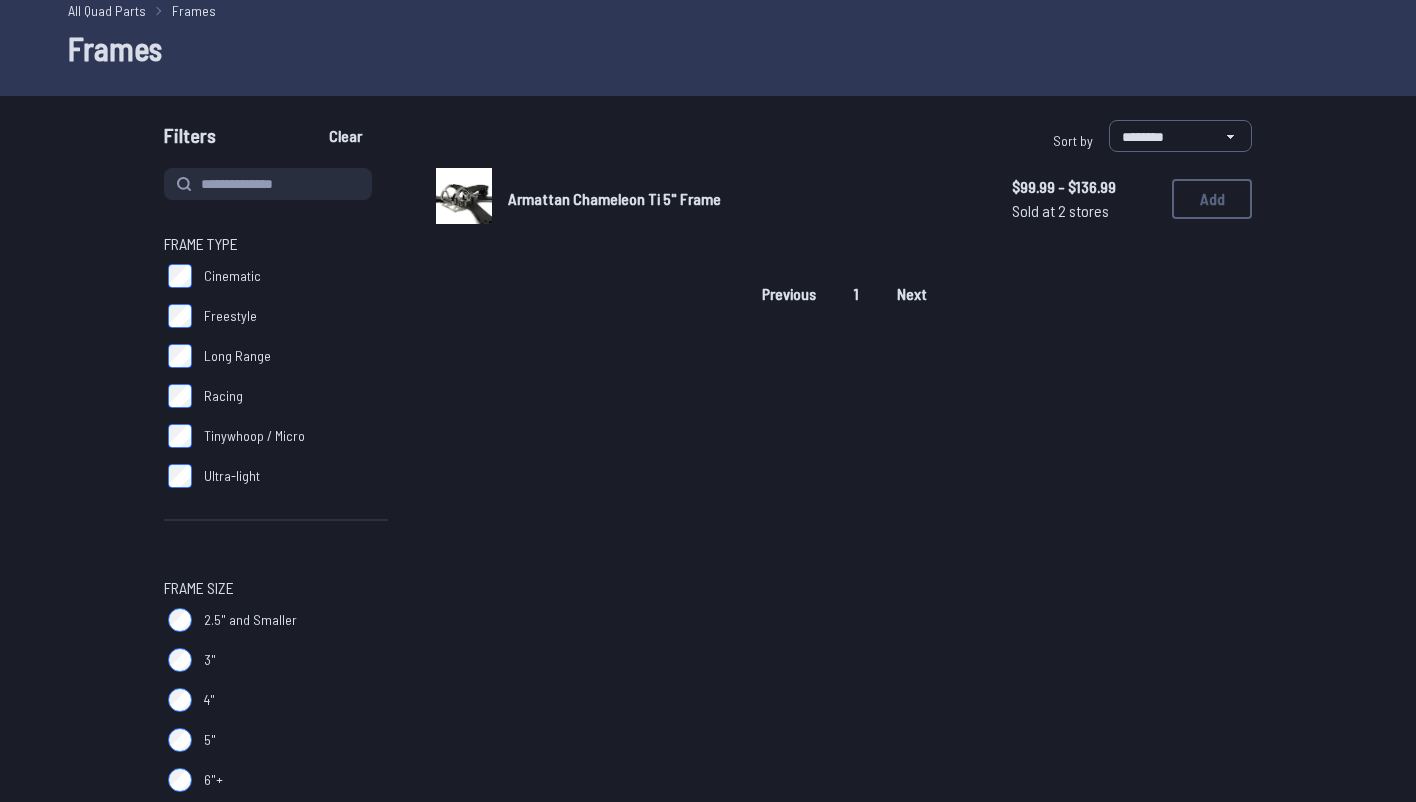 click on "Armattan Chameleon Ti 5" Frame" at bounding box center [744, 199] 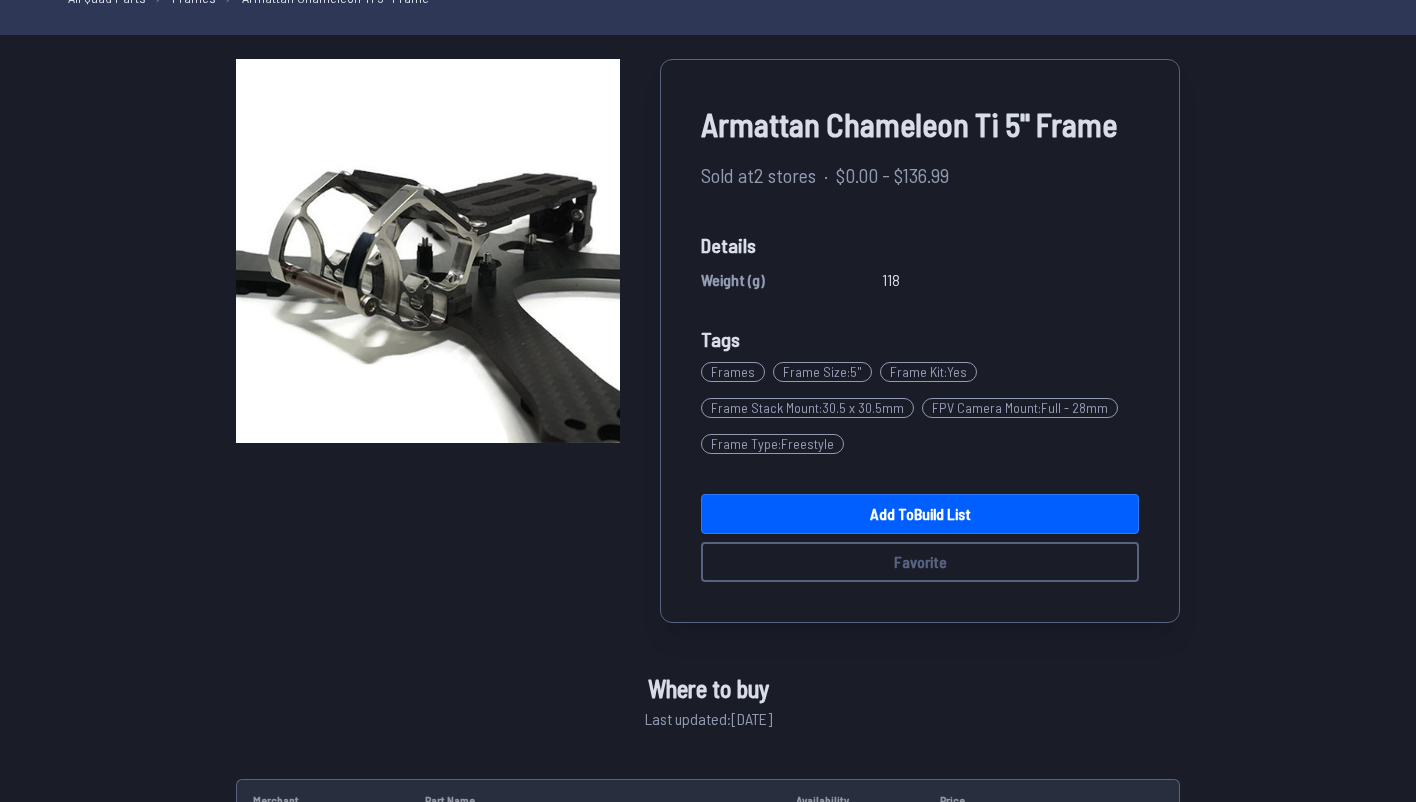 scroll, scrollTop: 98, scrollLeft: 0, axis: vertical 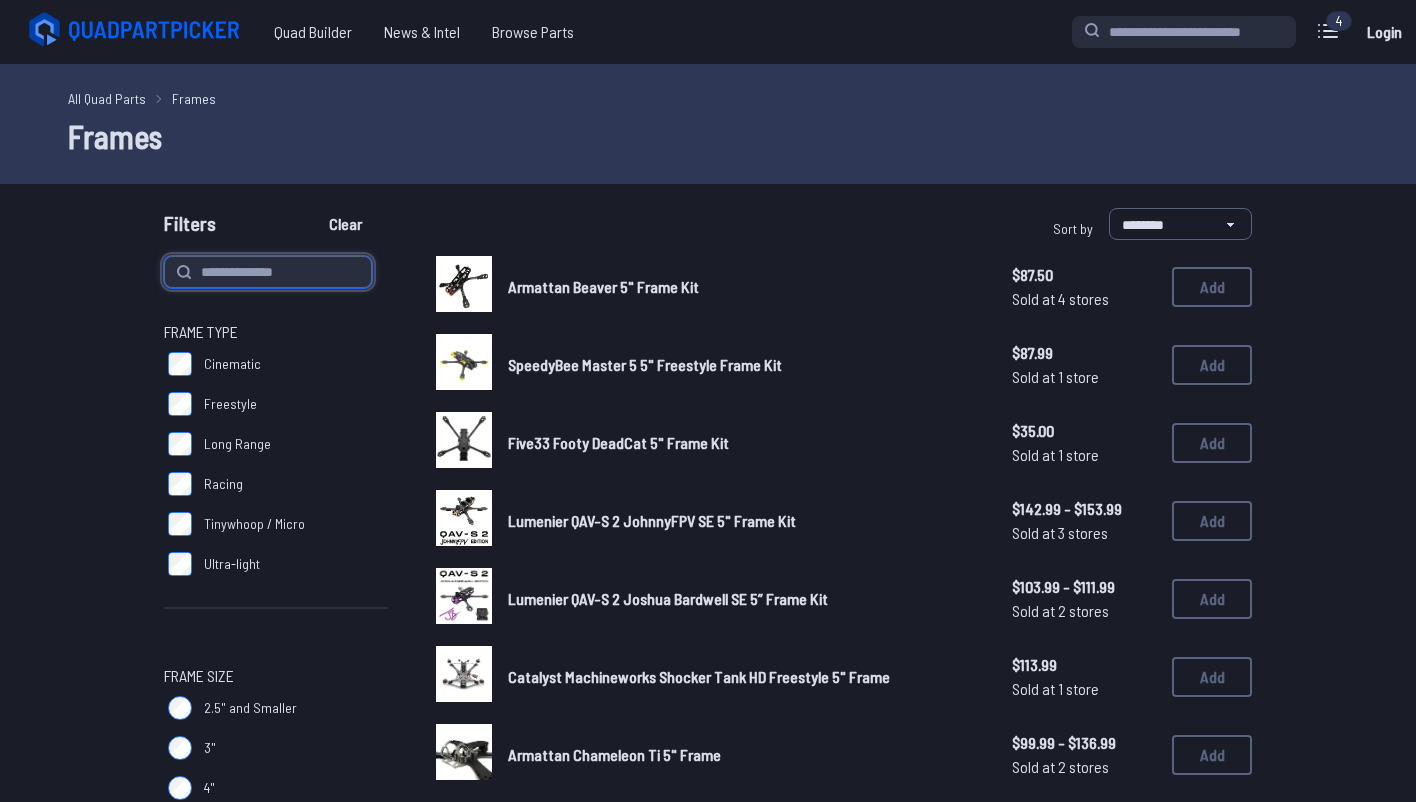 click at bounding box center (268, 272) 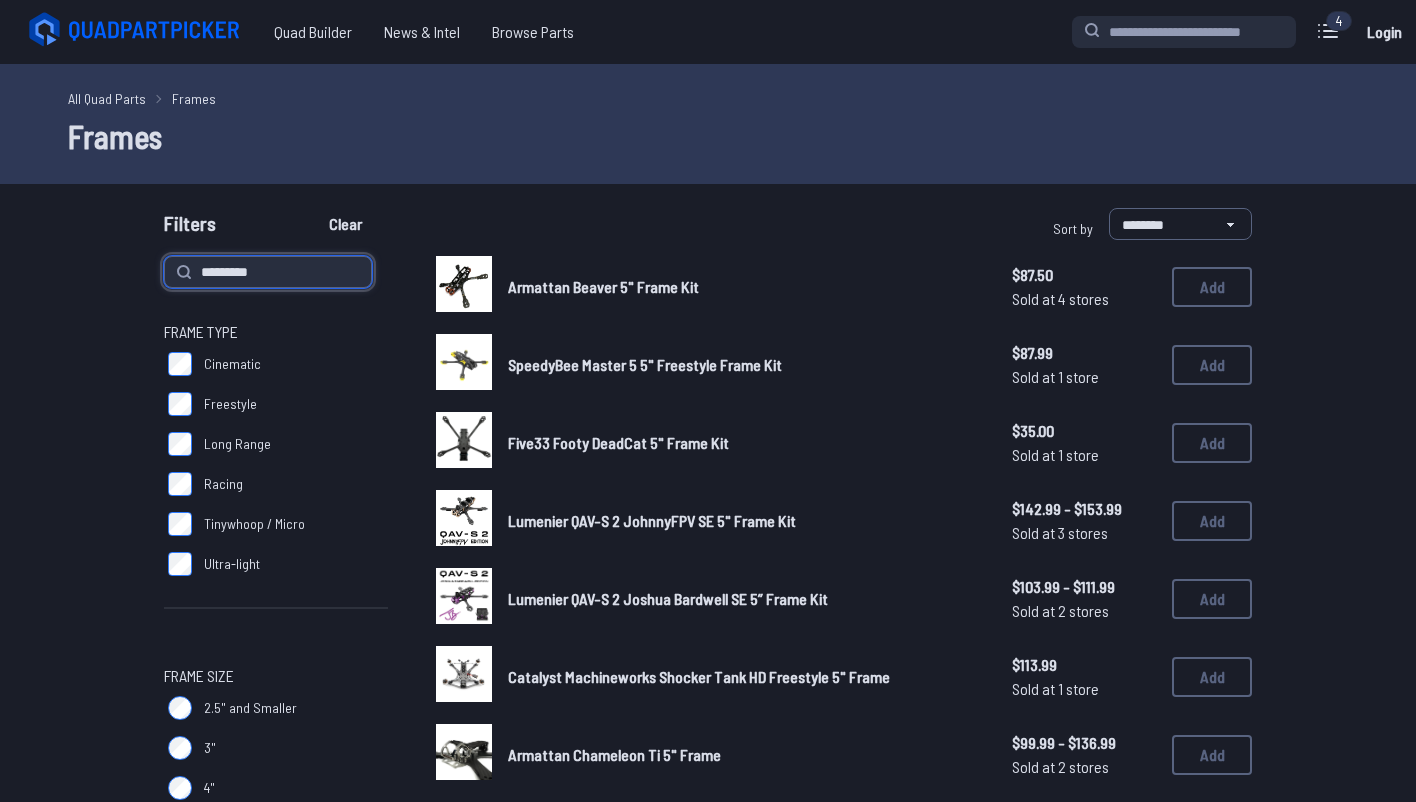 type on "*********" 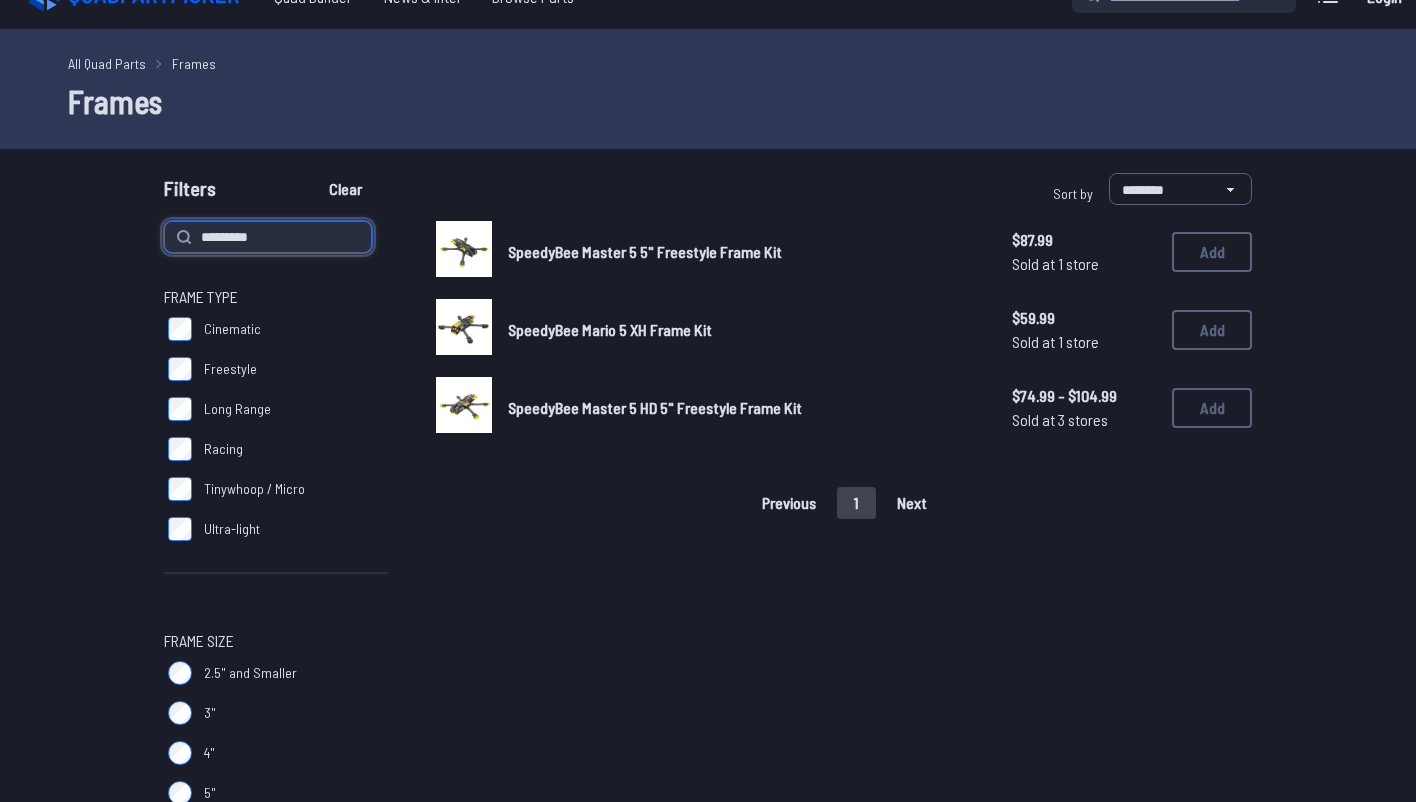 scroll, scrollTop: 42, scrollLeft: 0, axis: vertical 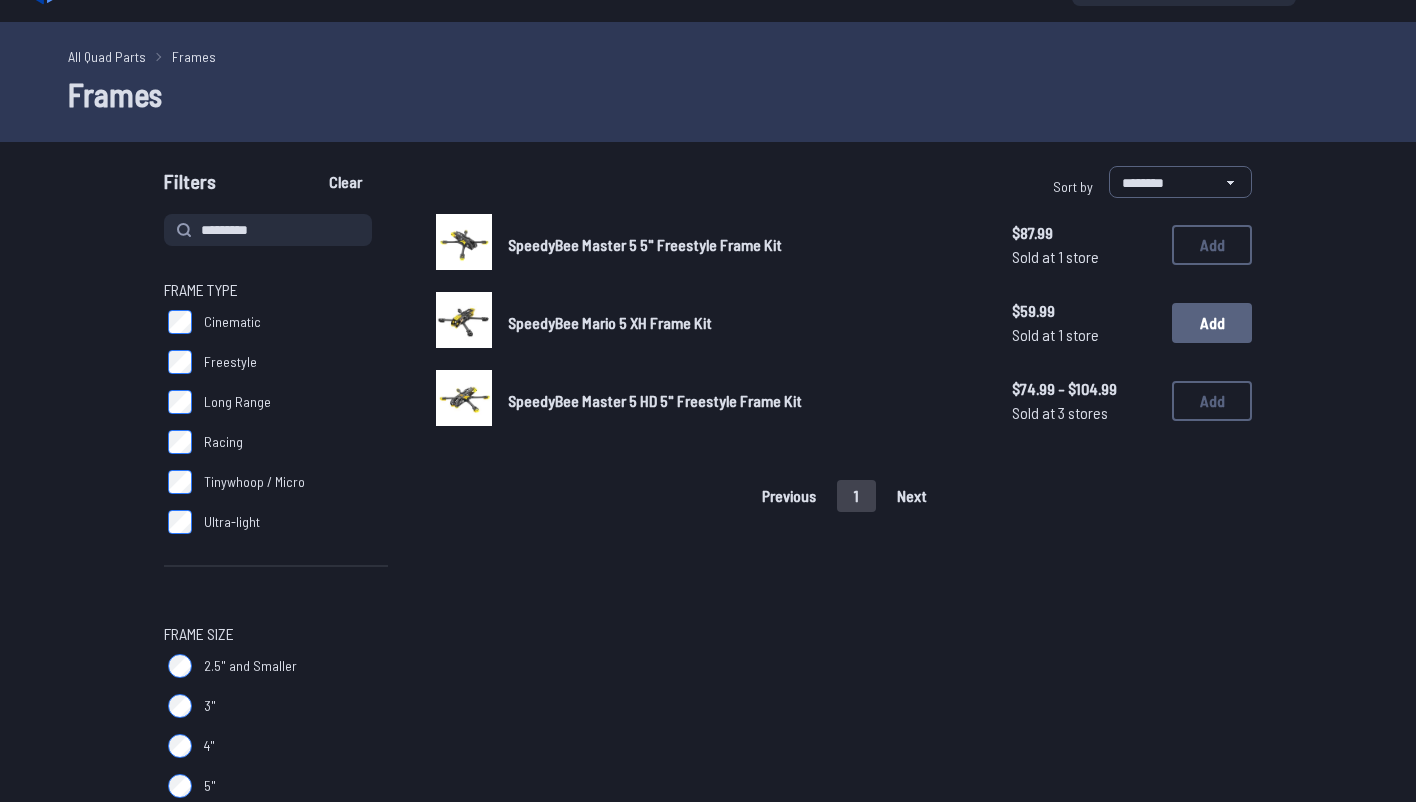 click on "Add" at bounding box center [1212, 323] 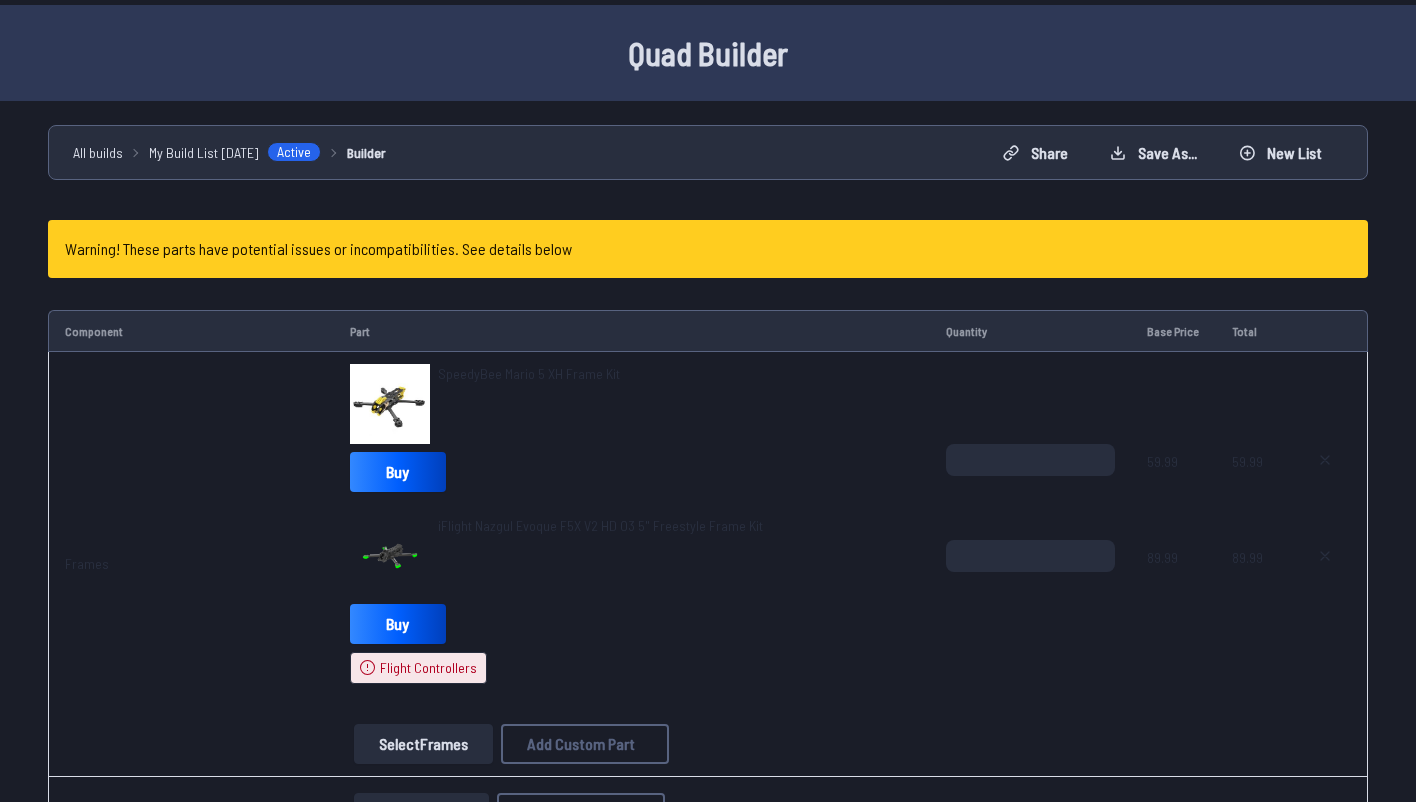 scroll, scrollTop: 66, scrollLeft: 0, axis: vertical 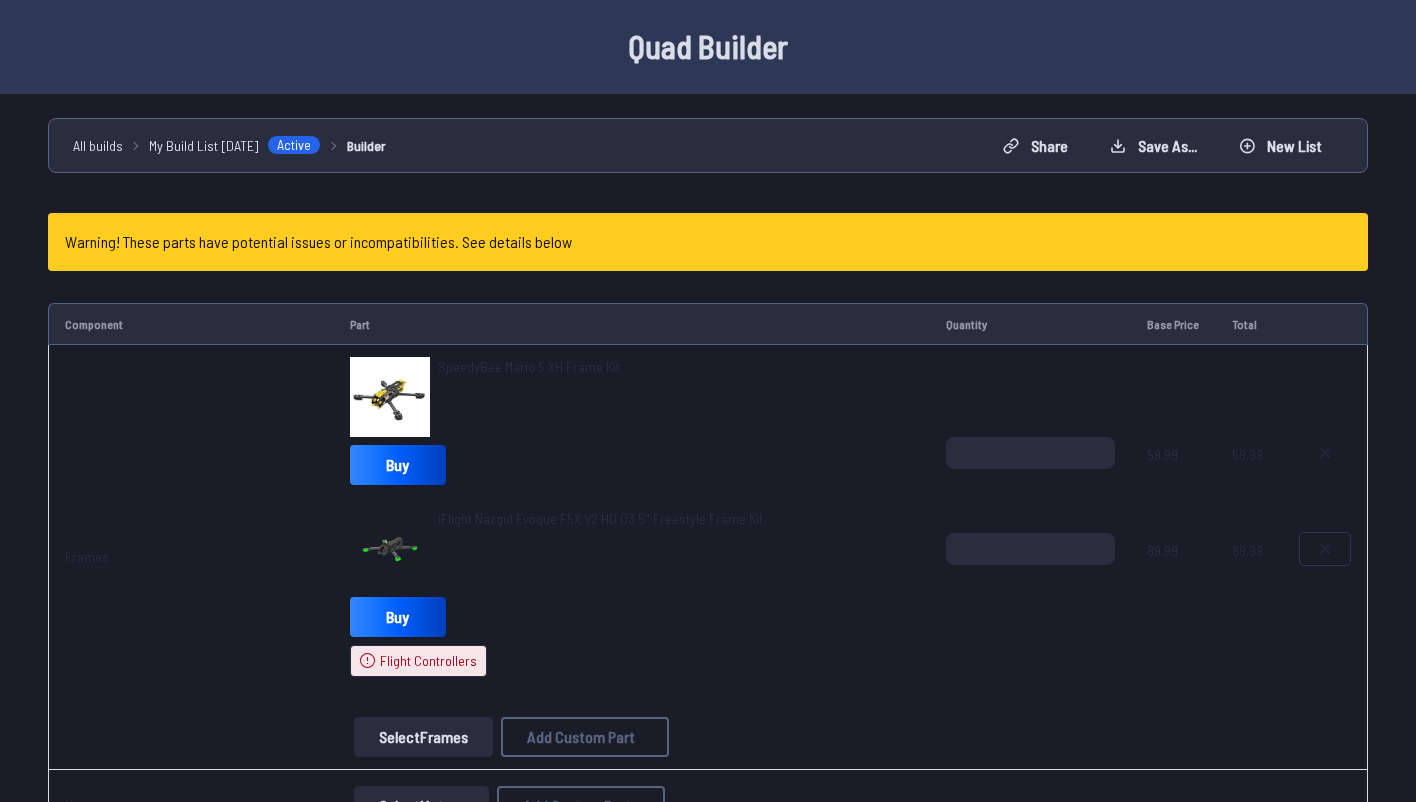 click at bounding box center (1325, 549) 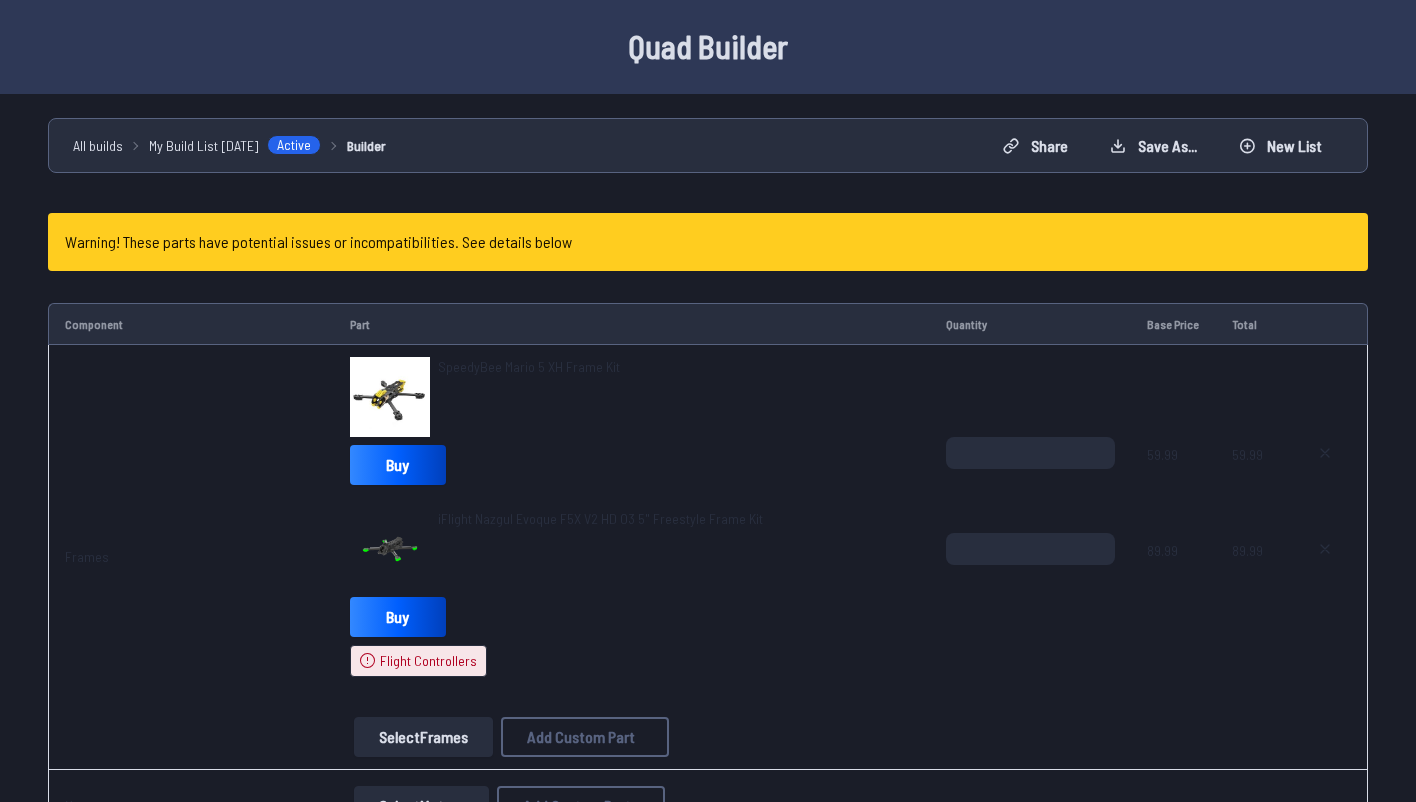 type on "**********" 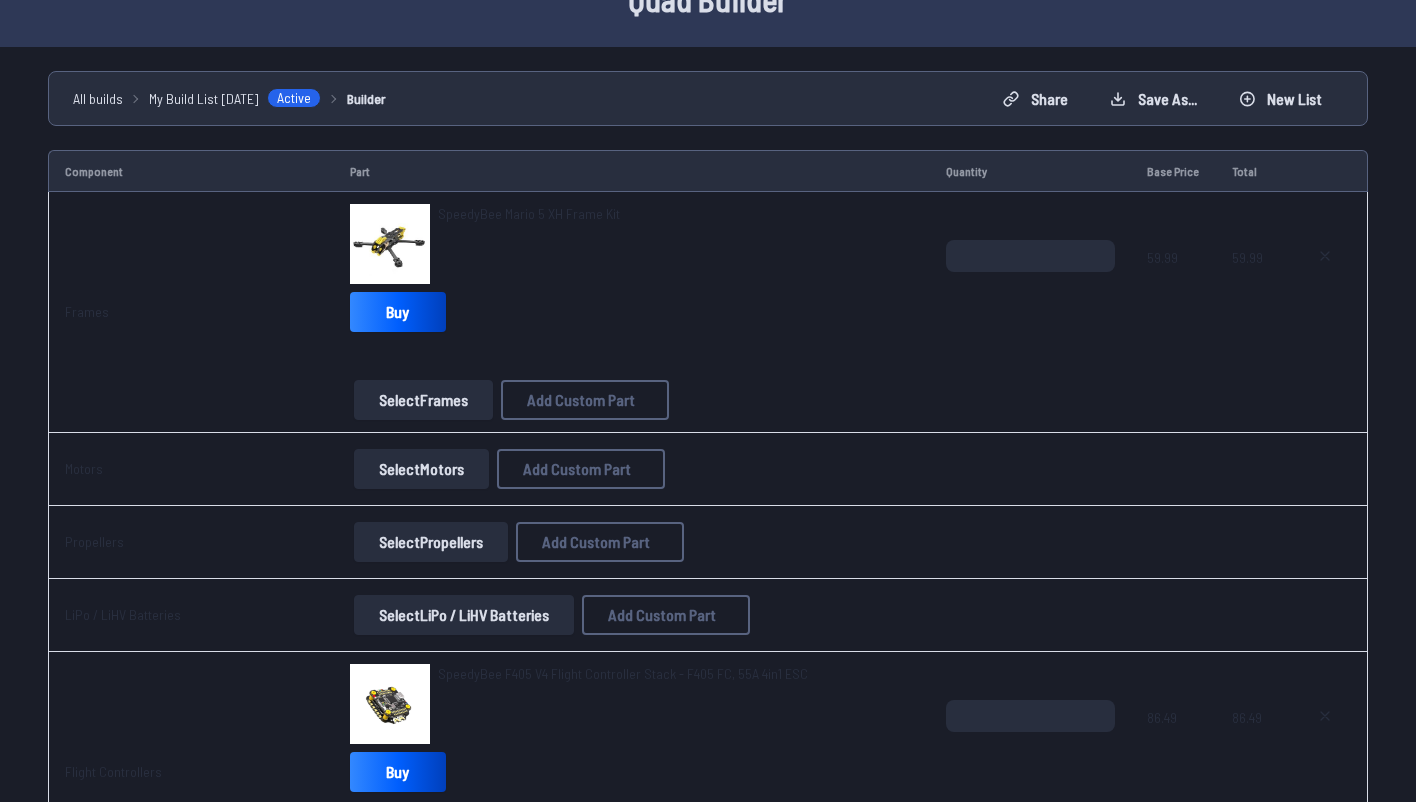 scroll, scrollTop: 168, scrollLeft: 0, axis: vertical 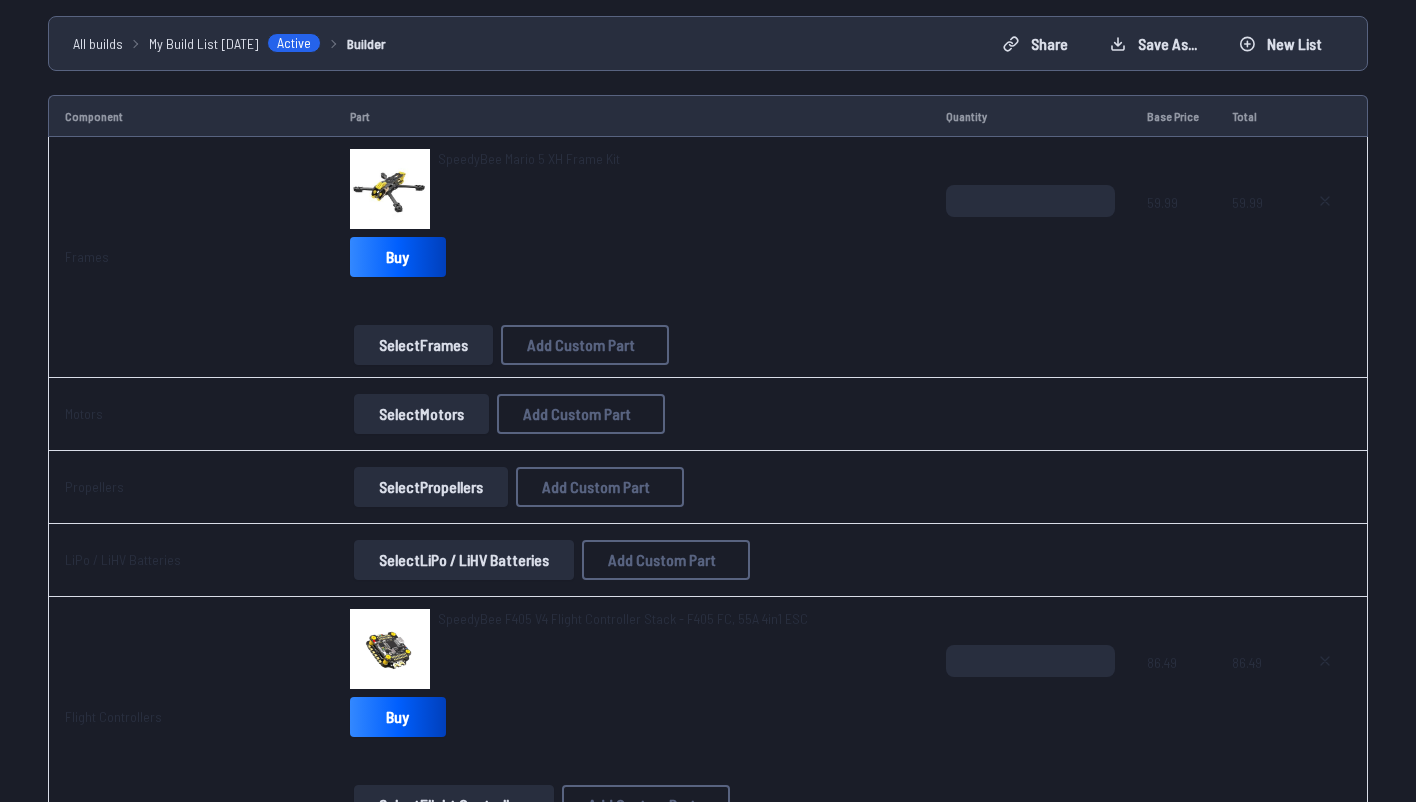 click on "Select  Motors" at bounding box center [421, 414] 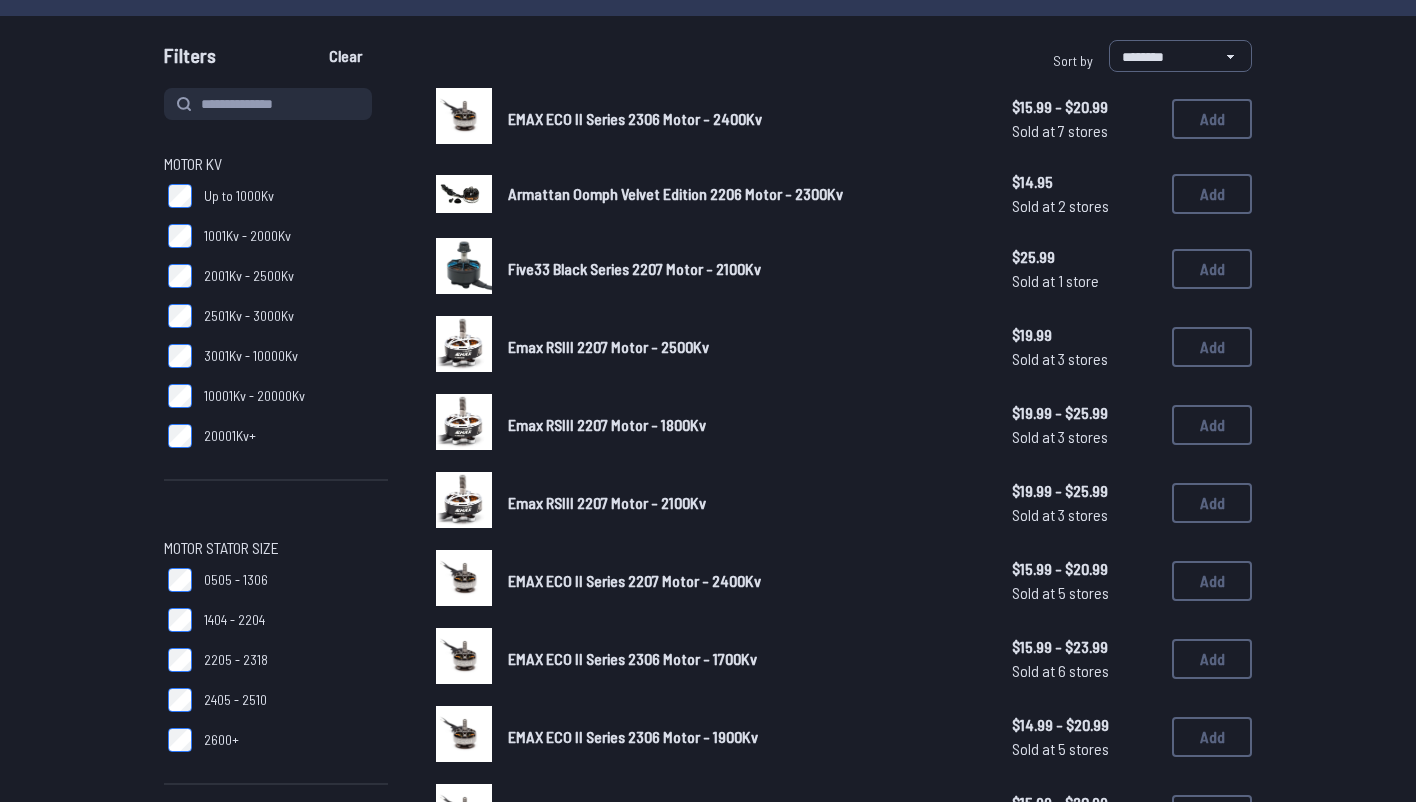 scroll, scrollTop: 0, scrollLeft: 0, axis: both 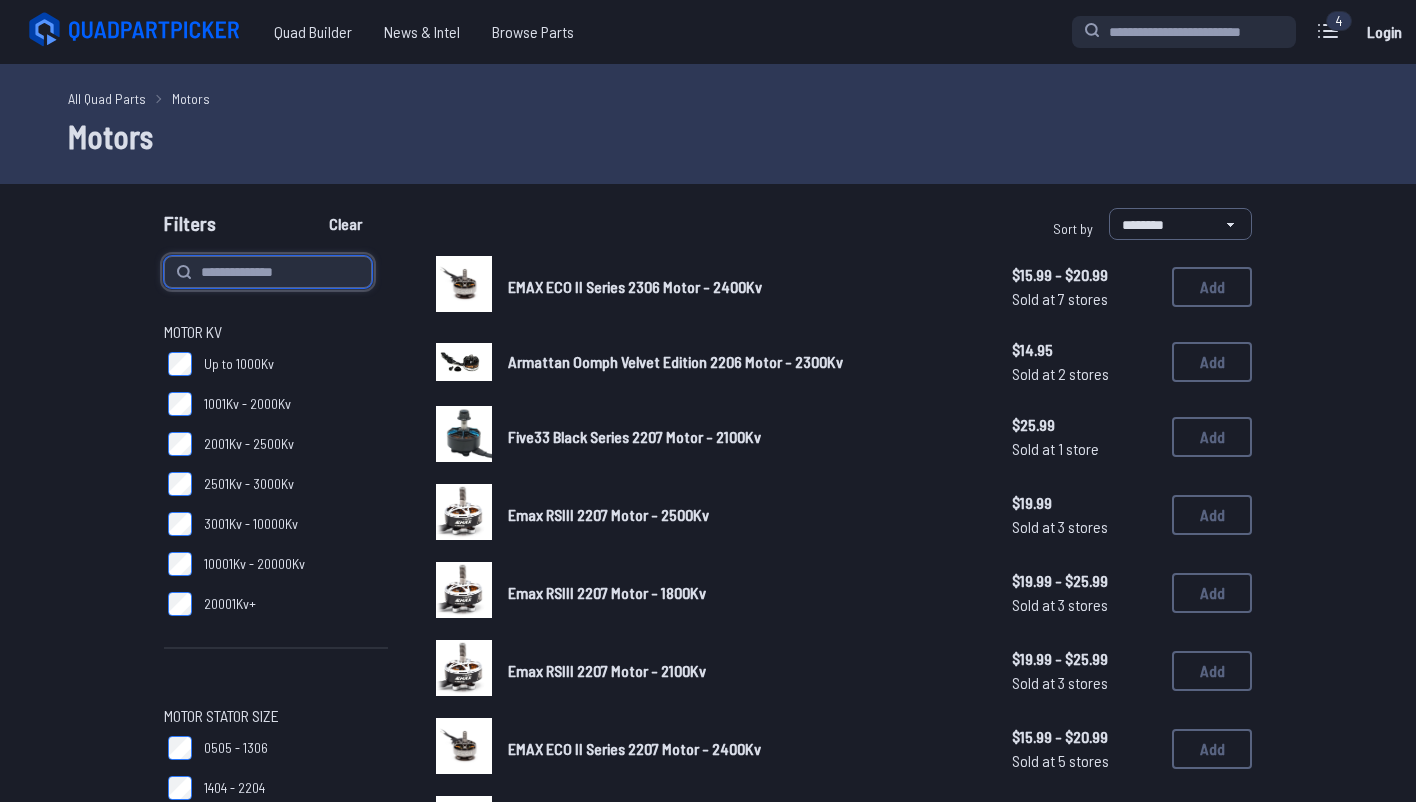 click at bounding box center [268, 272] 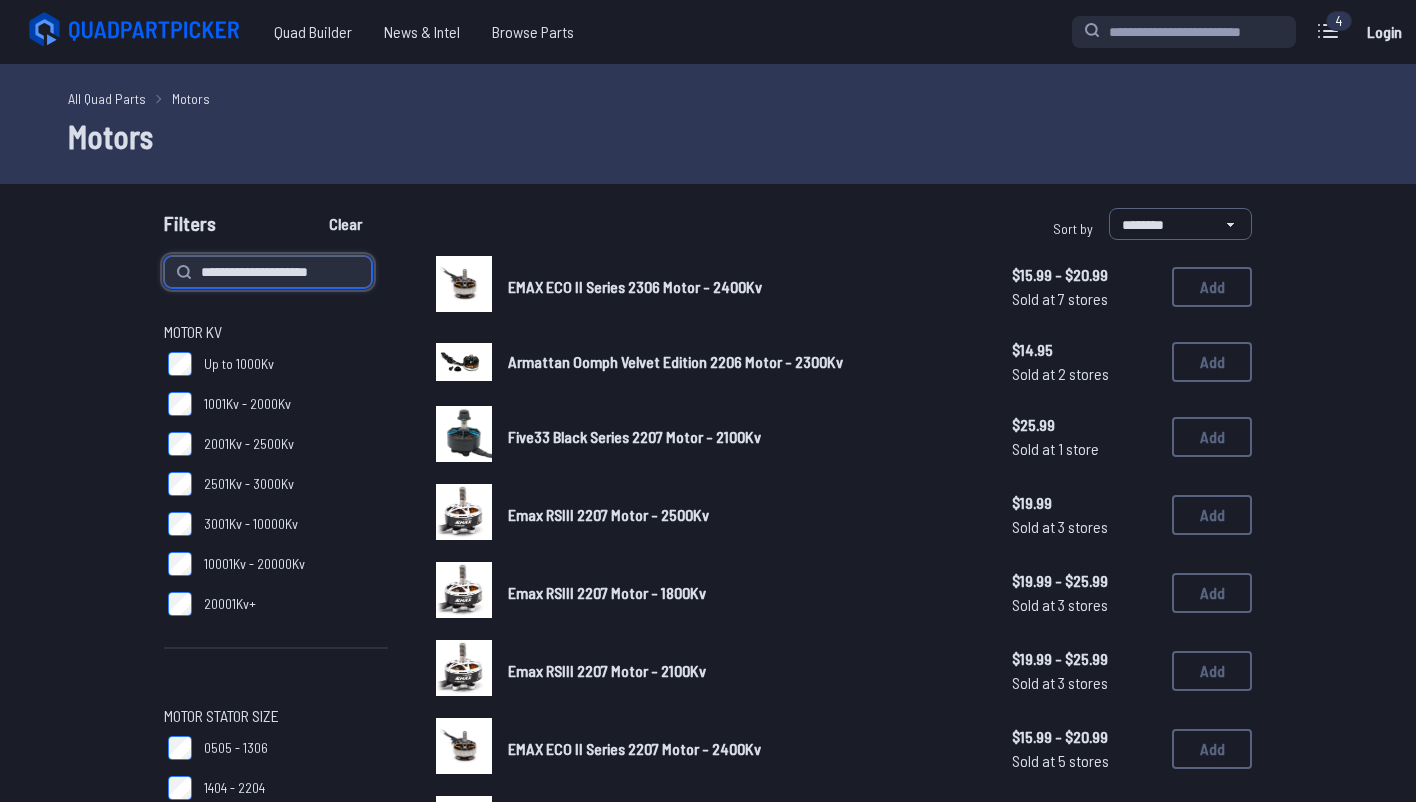 type on "**********" 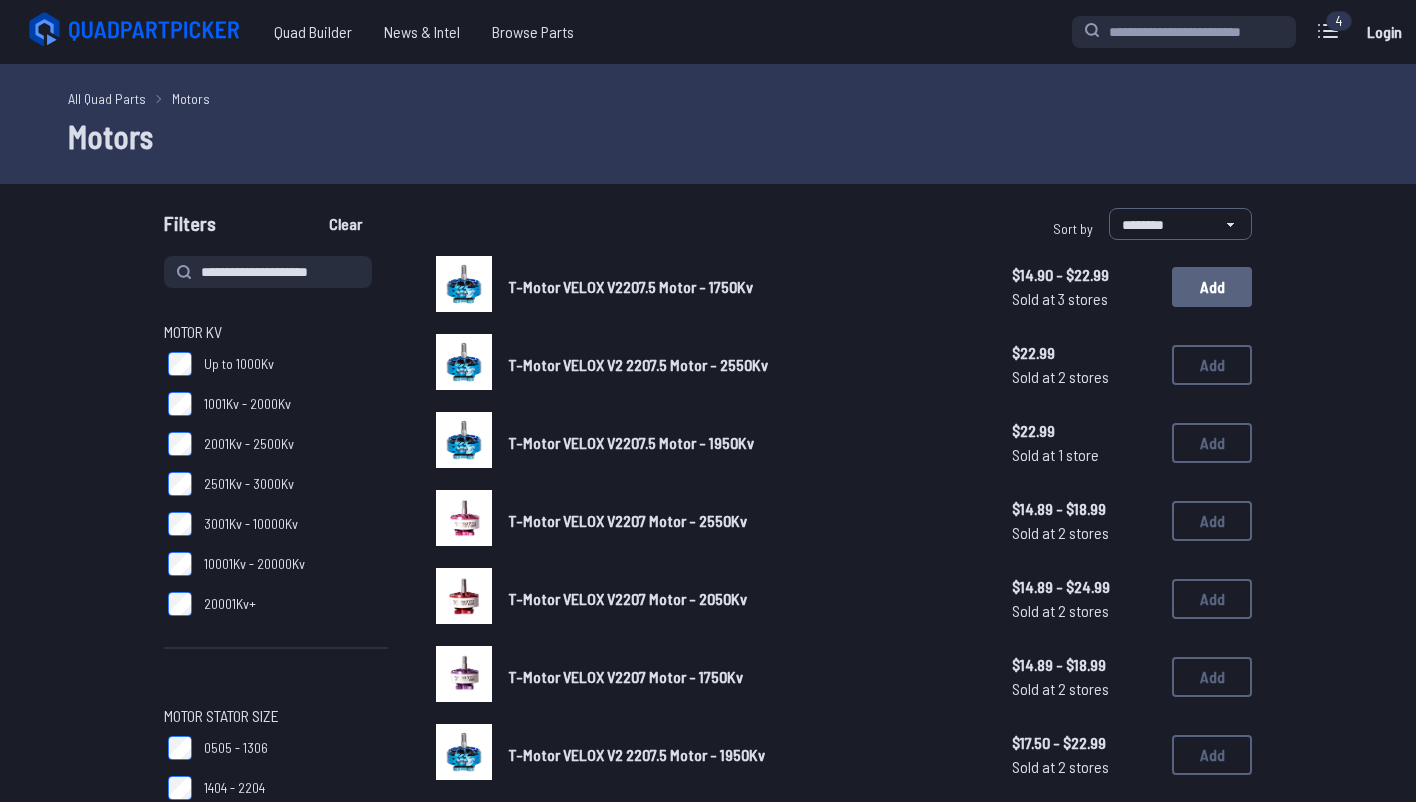 click on "Add" at bounding box center [1212, 287] 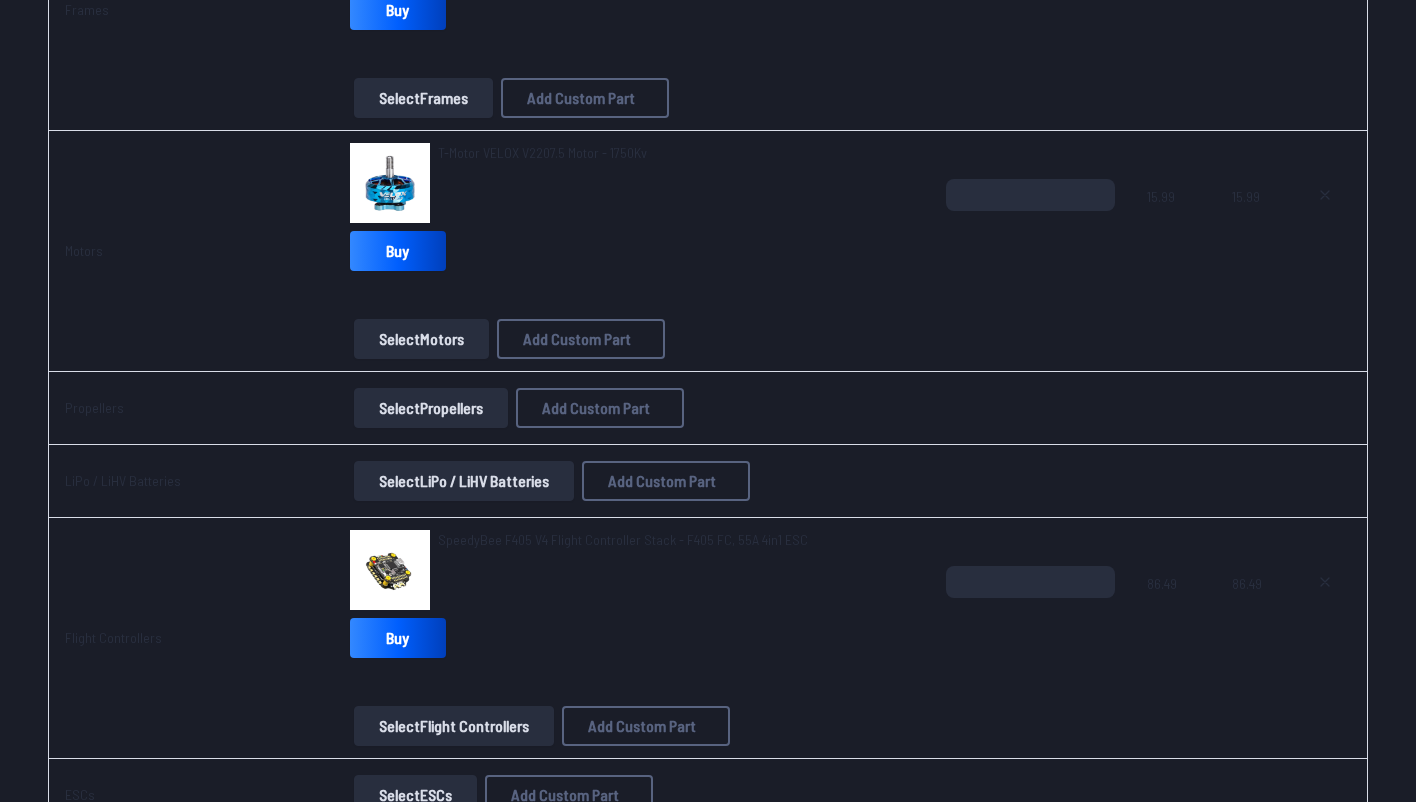 scroll, scrollTop: 442, scrollLeft: 0, axis: vertical 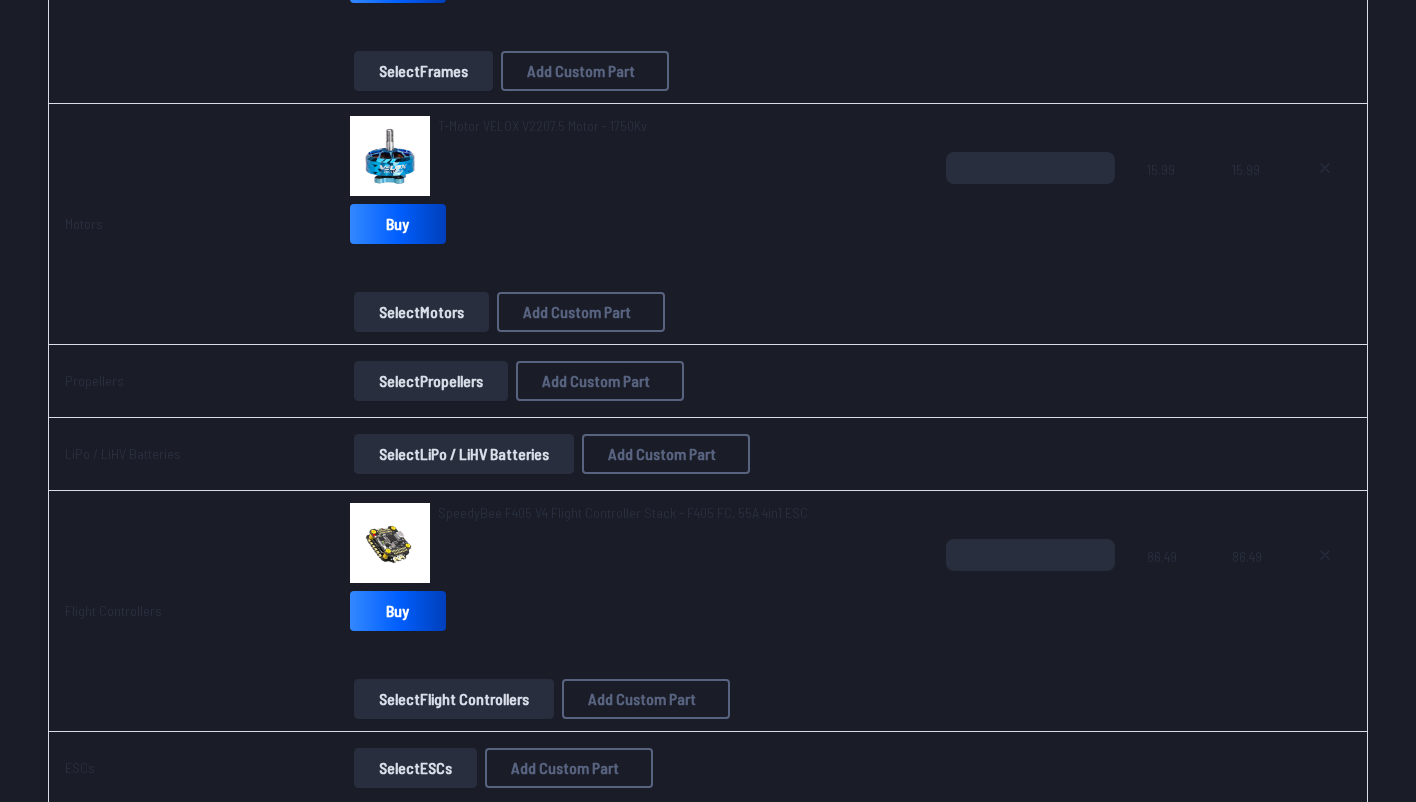click on "Select  Propellers" at bounding box center [431, 381] 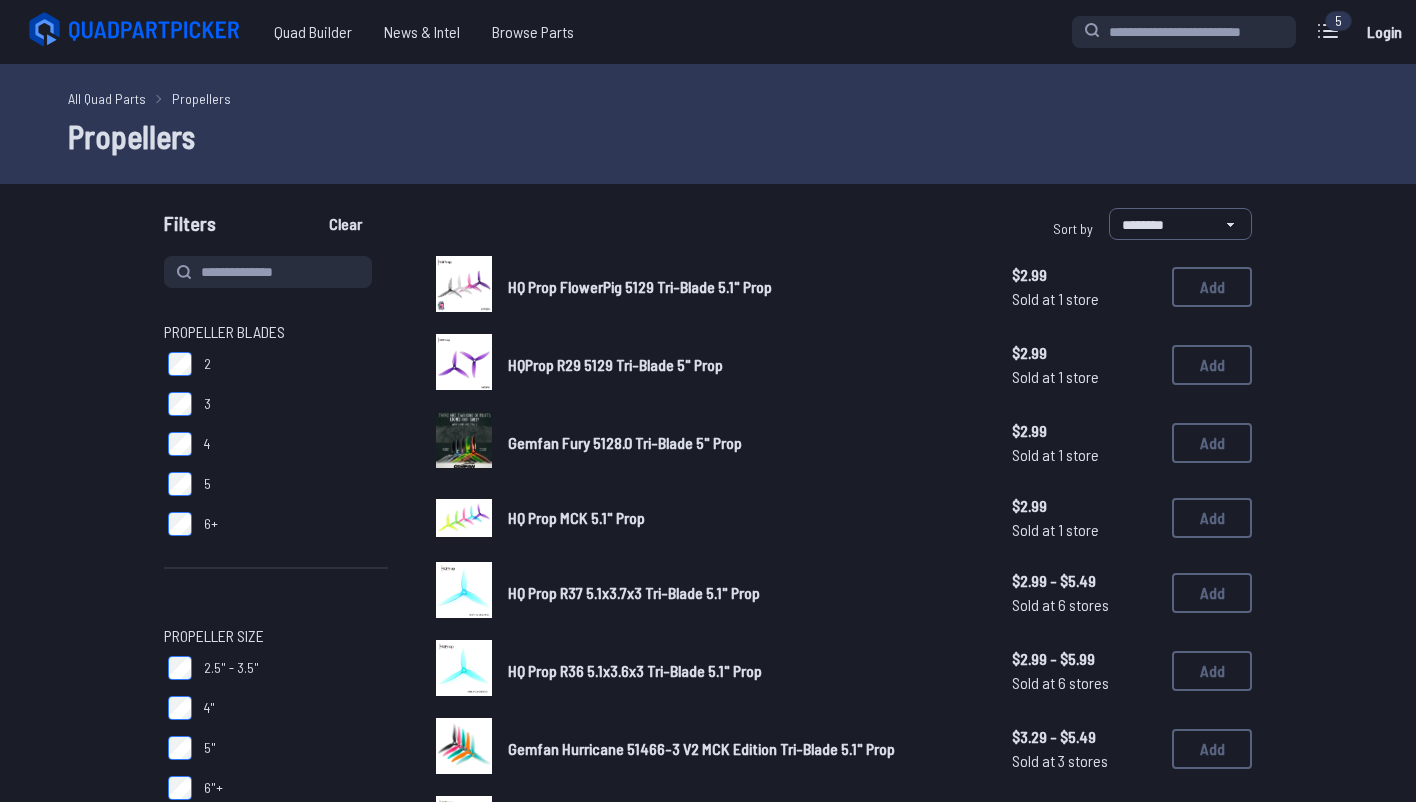 scroll, scrollTop: 48, scrollLeft: 0, axis: vertical 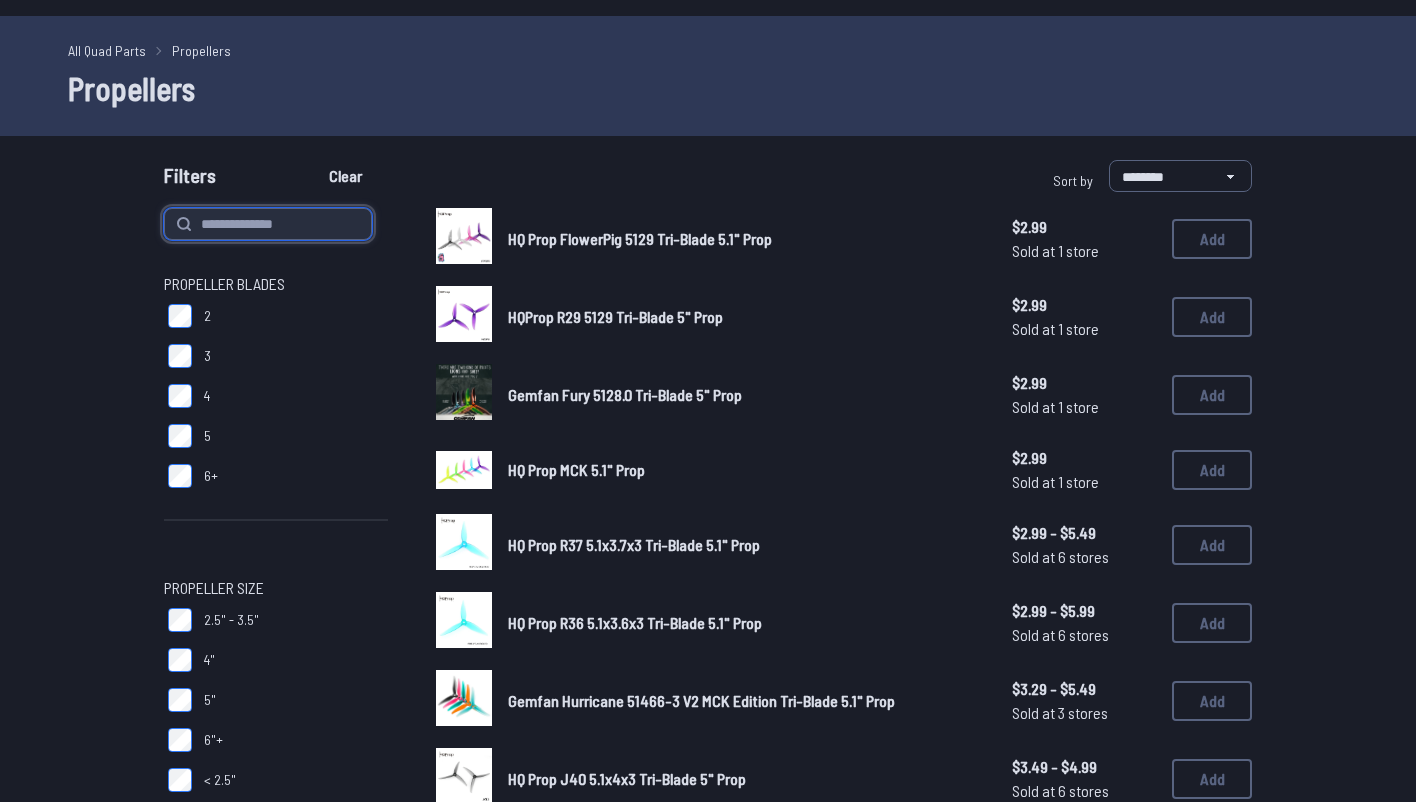 click at bounding box center [268, 224] 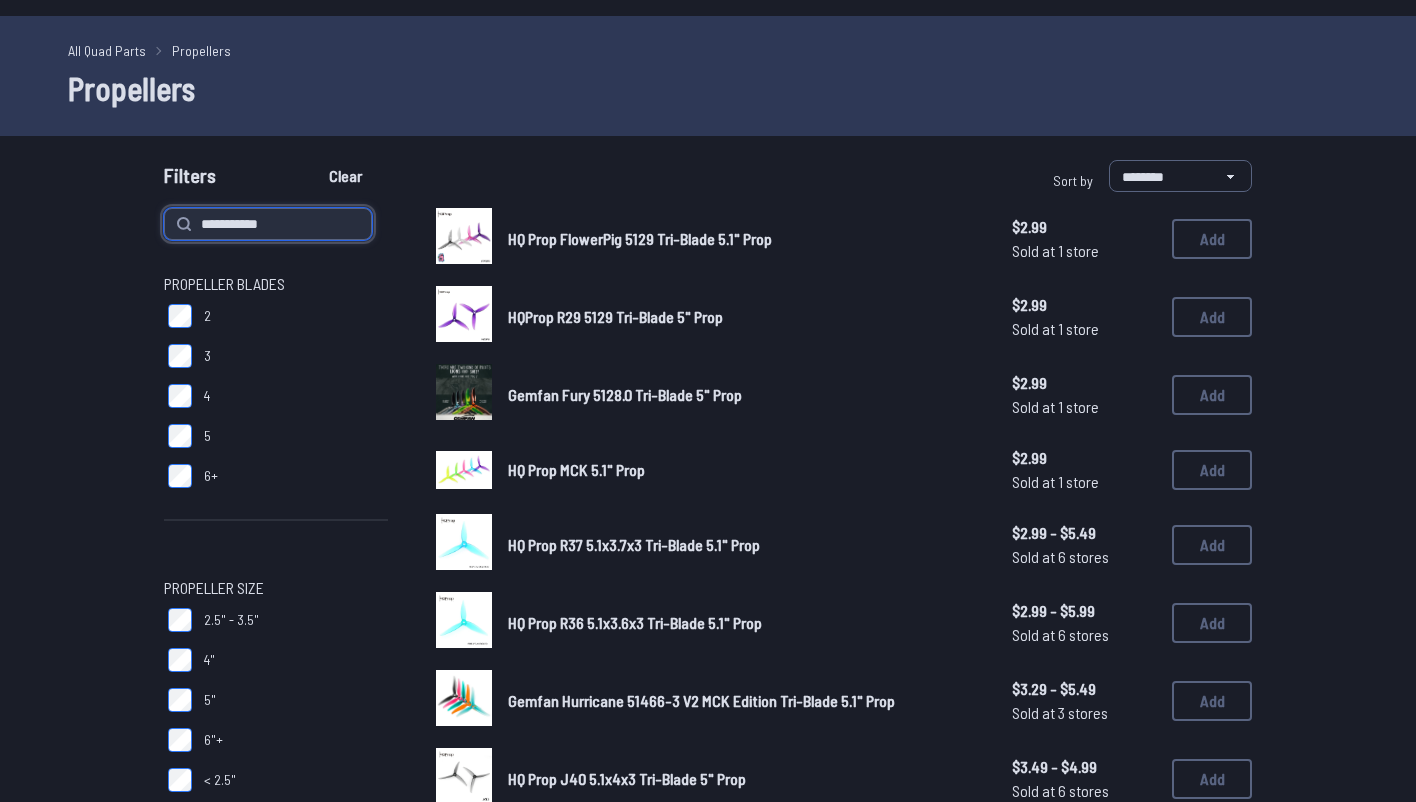 type on "**********" 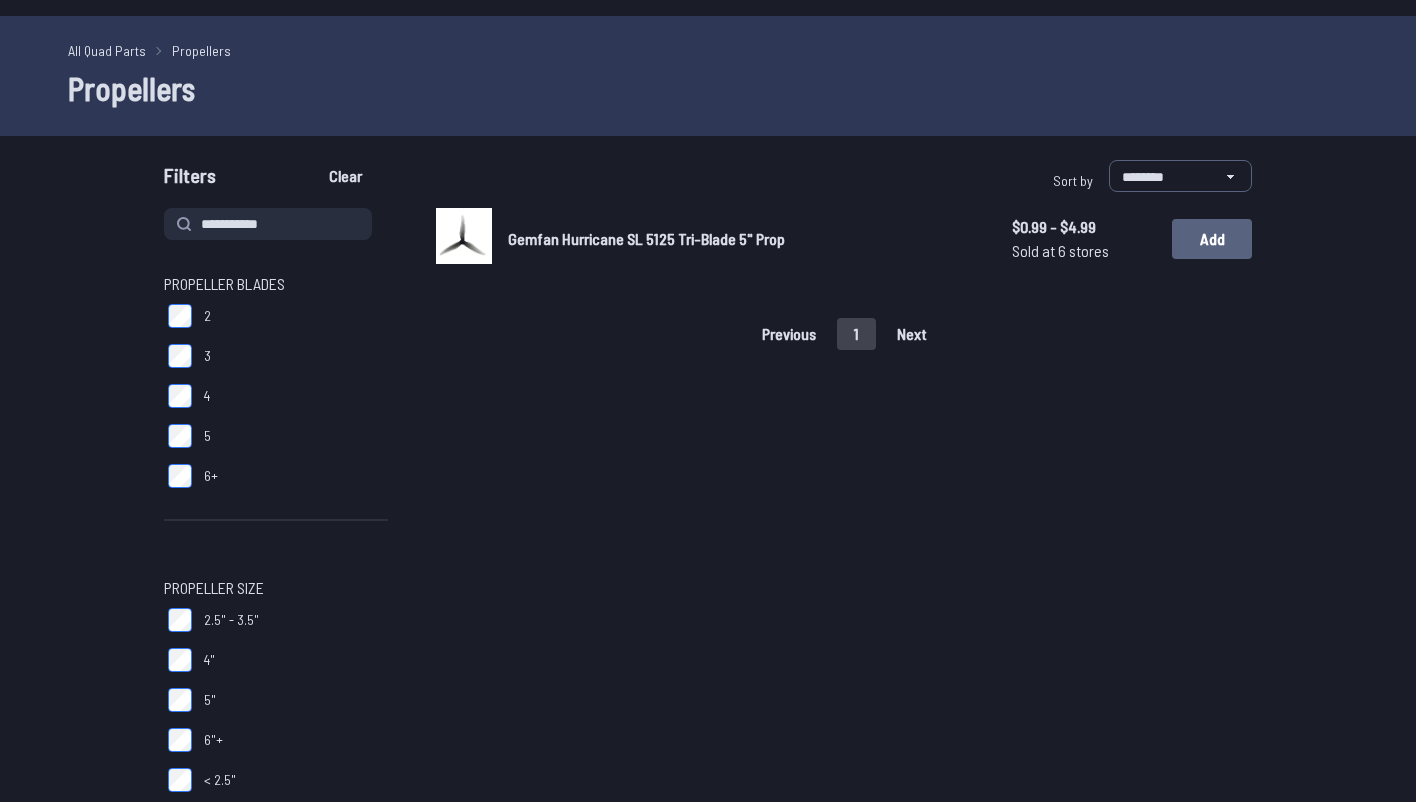 click on "Add" at bounding box center [1212, 239] 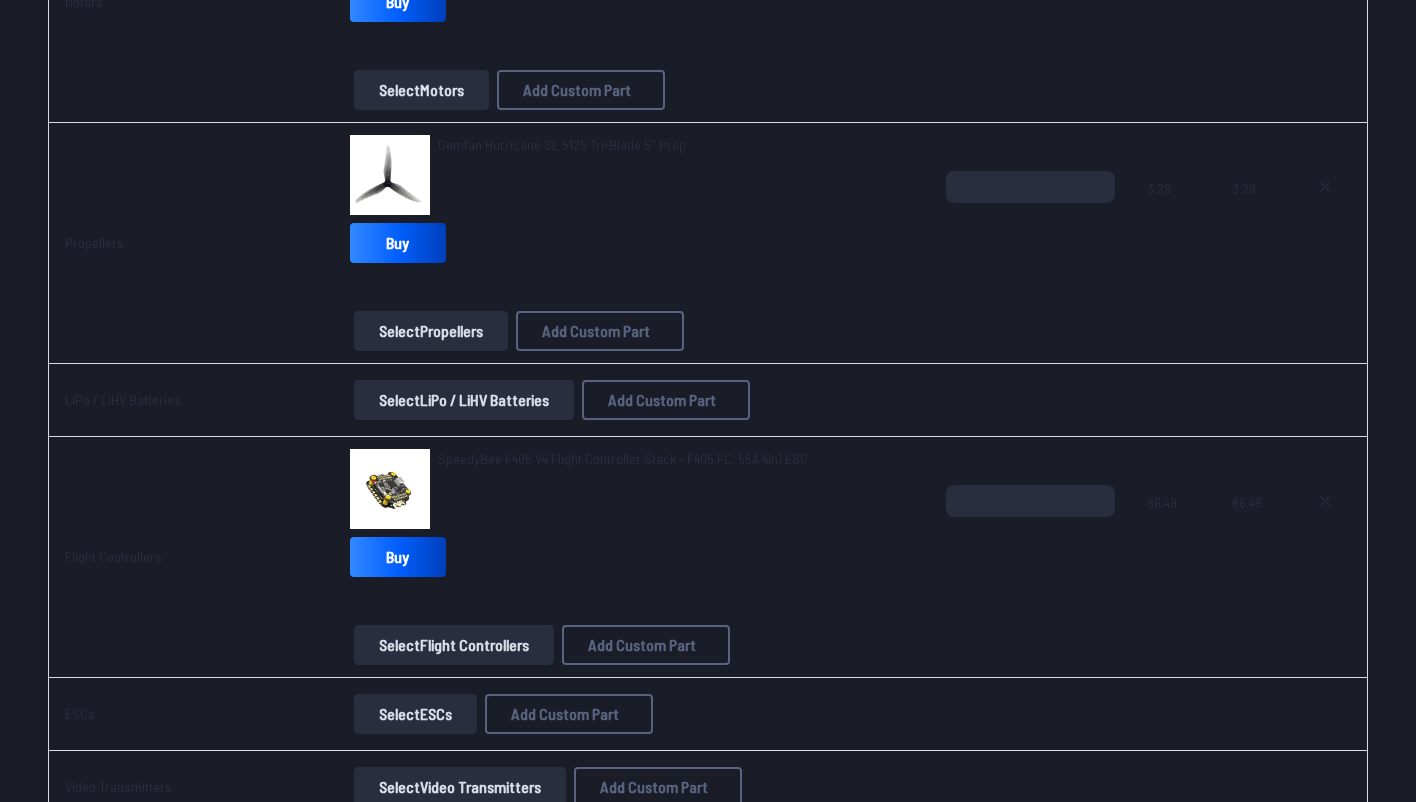 scroll, scrollTop: 665, scrollLeft: 0, axis: vertical 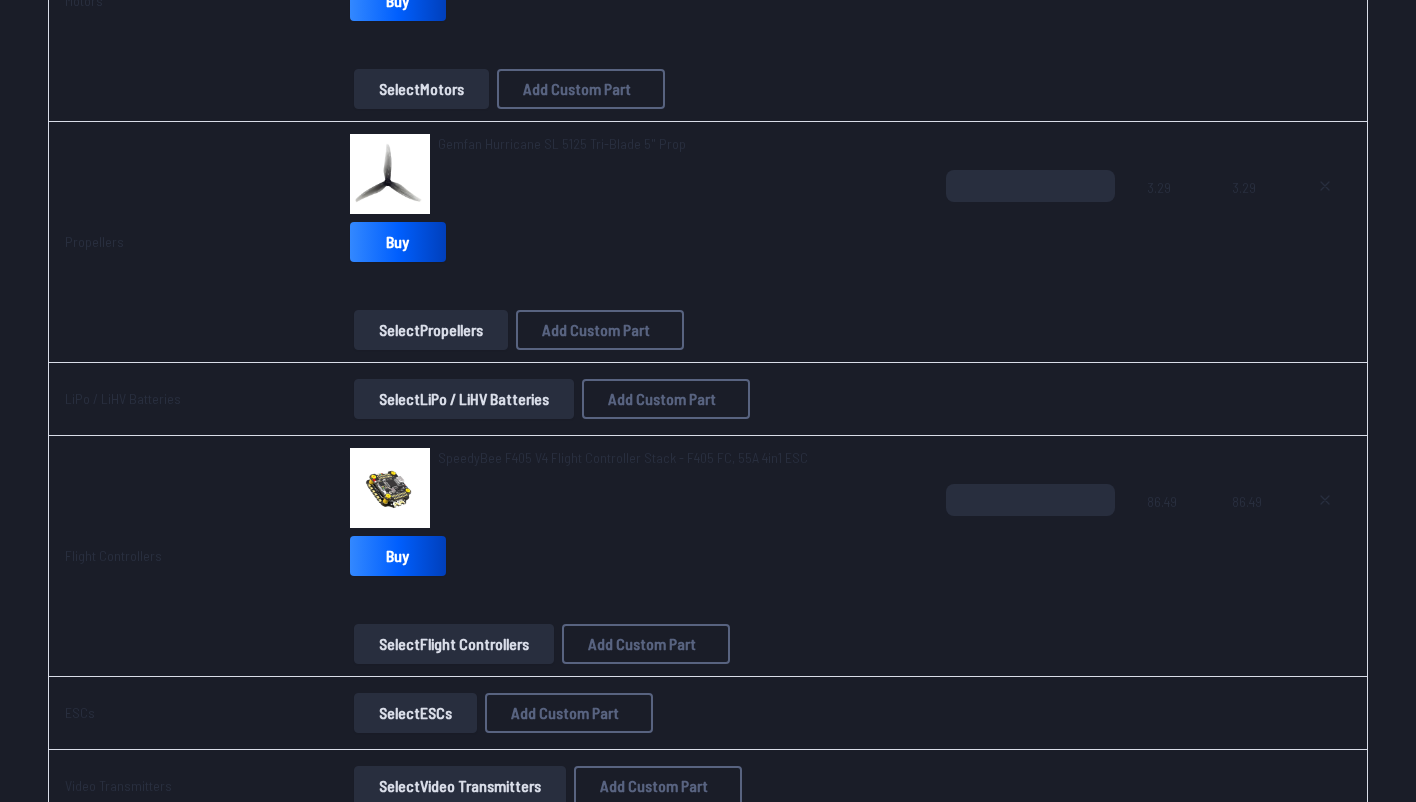 click on "Select  LiPo / LiHV Batteries" at bounding box center (464, 399) 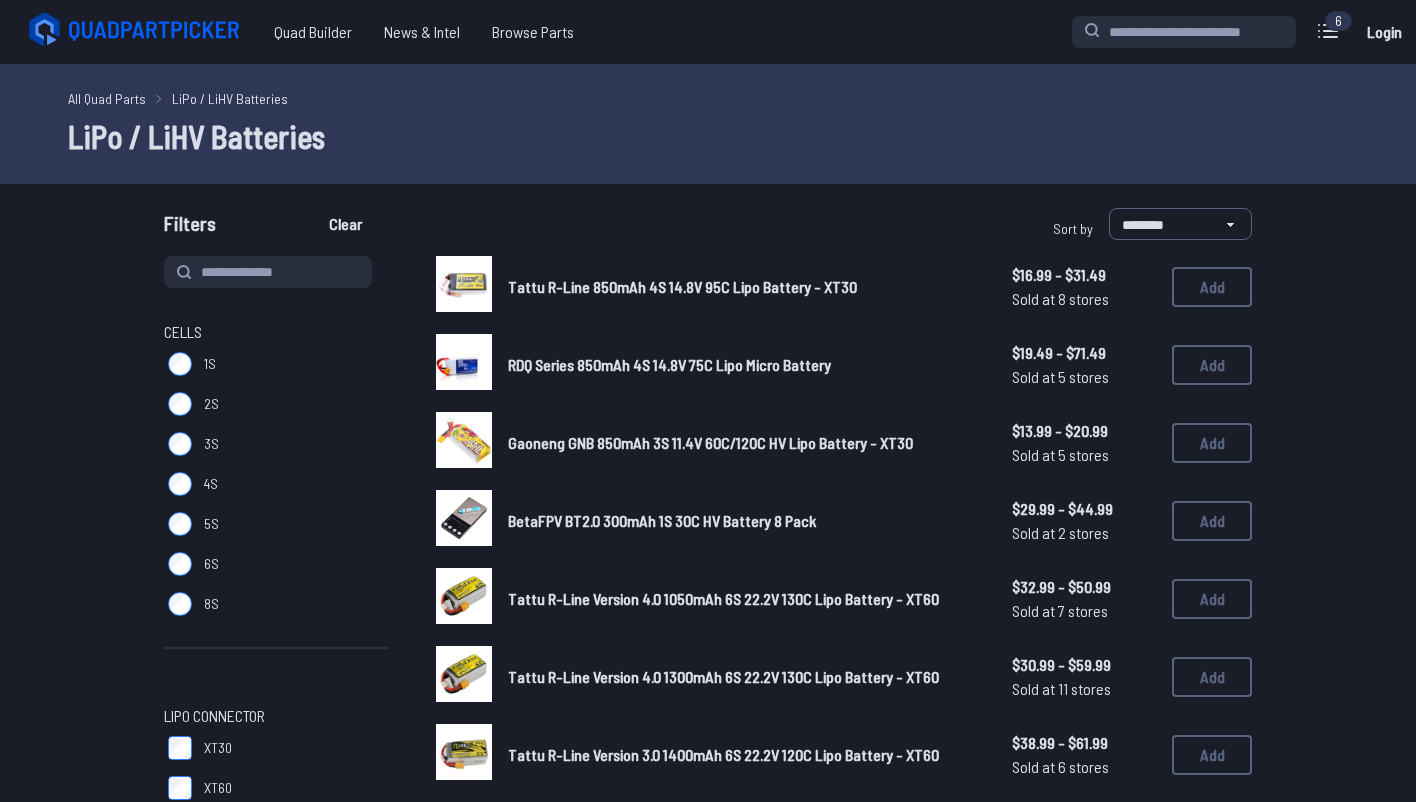 scroll, scrollTop: 21, scrollLeft: 0, axis: vertical 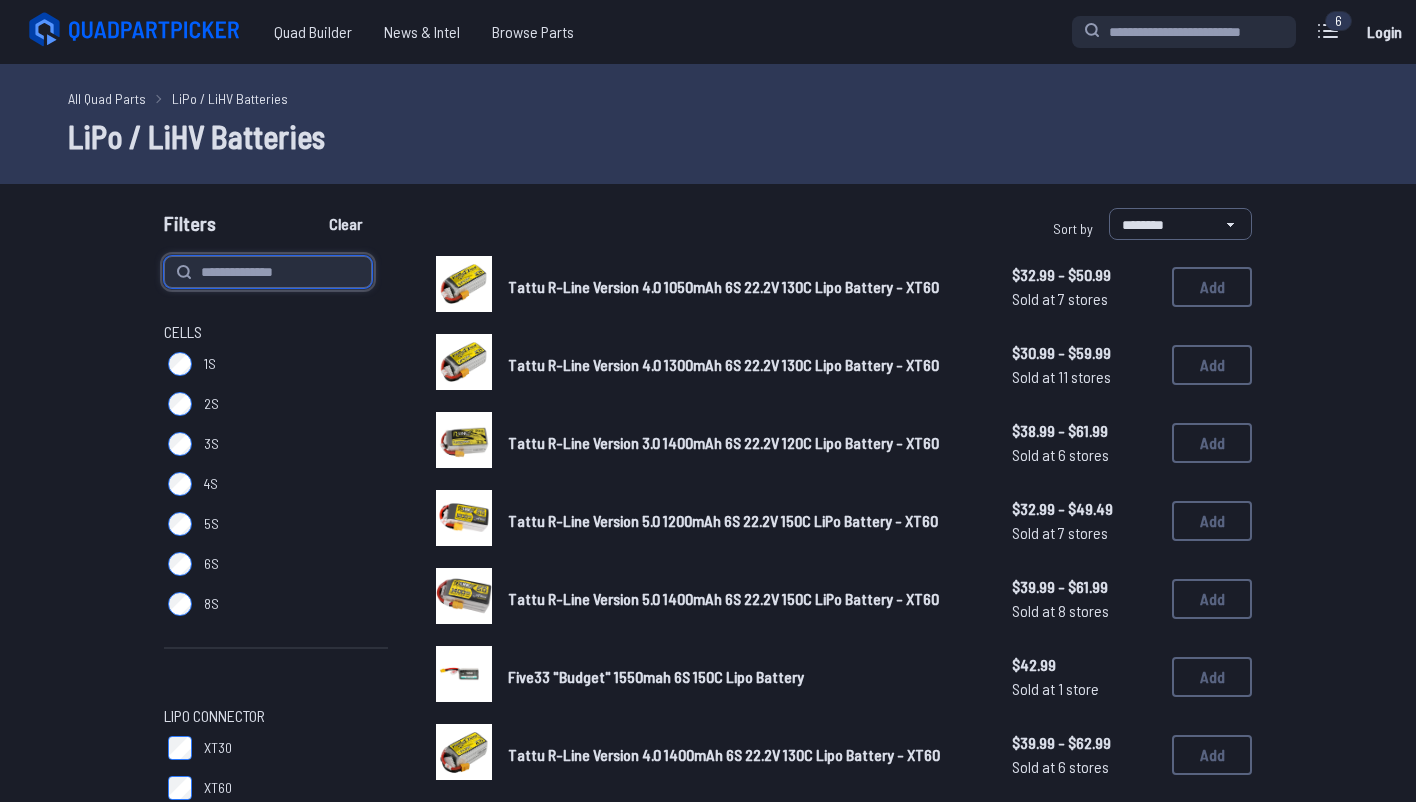 click at bounding box center (268, 272) 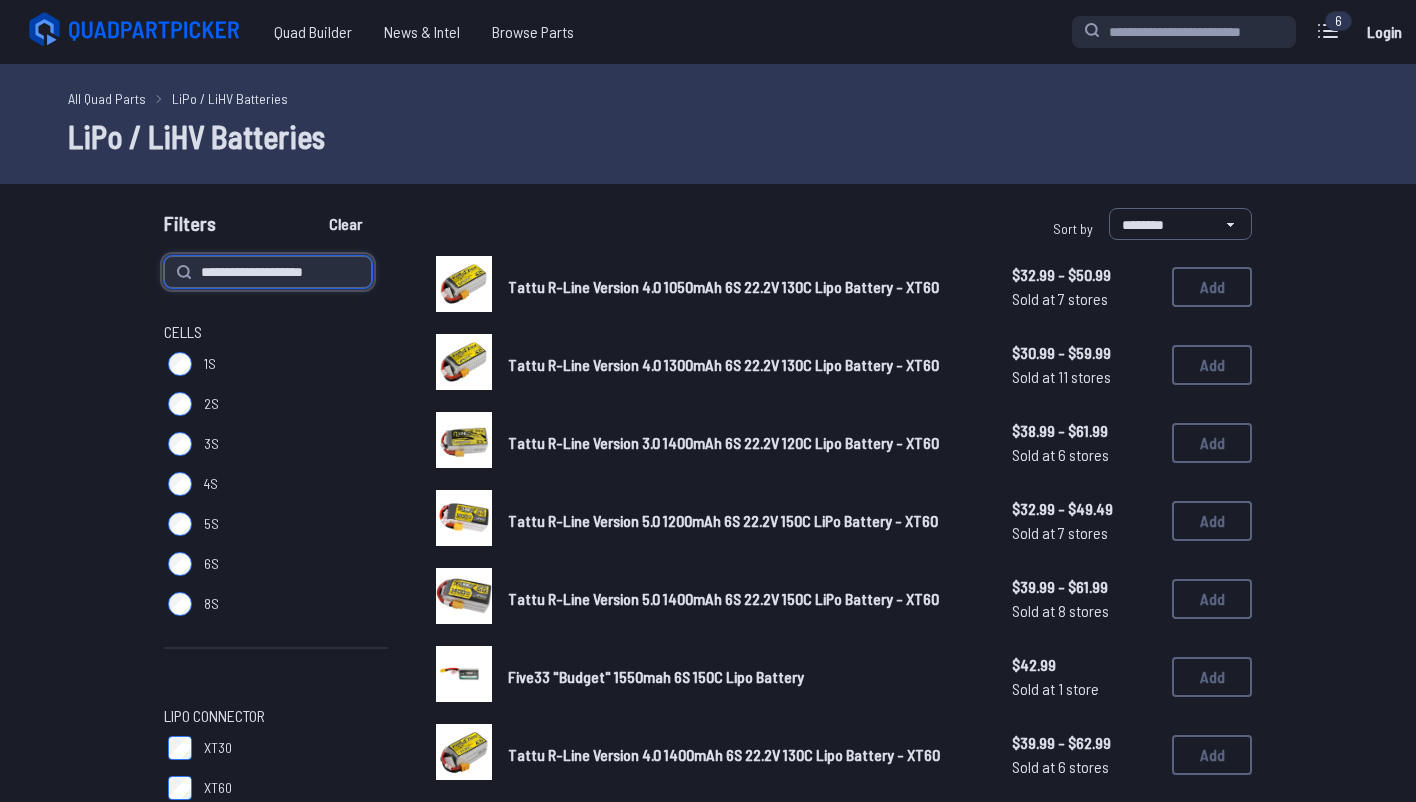 type on "**********" 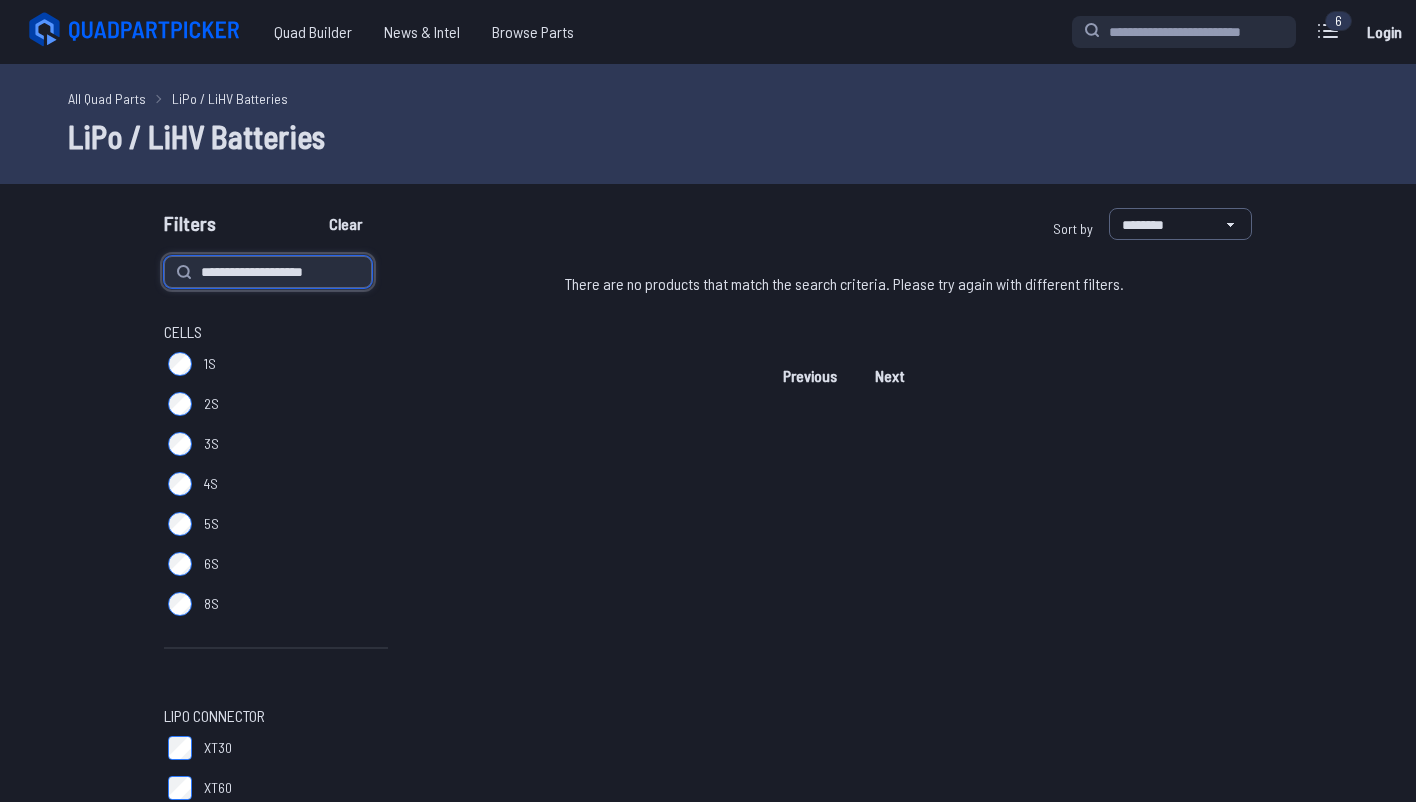 drag, startPoint x: 347, startPoint y: 269, endPoint x: 235, endPoint y: 266, distance: 112.04017 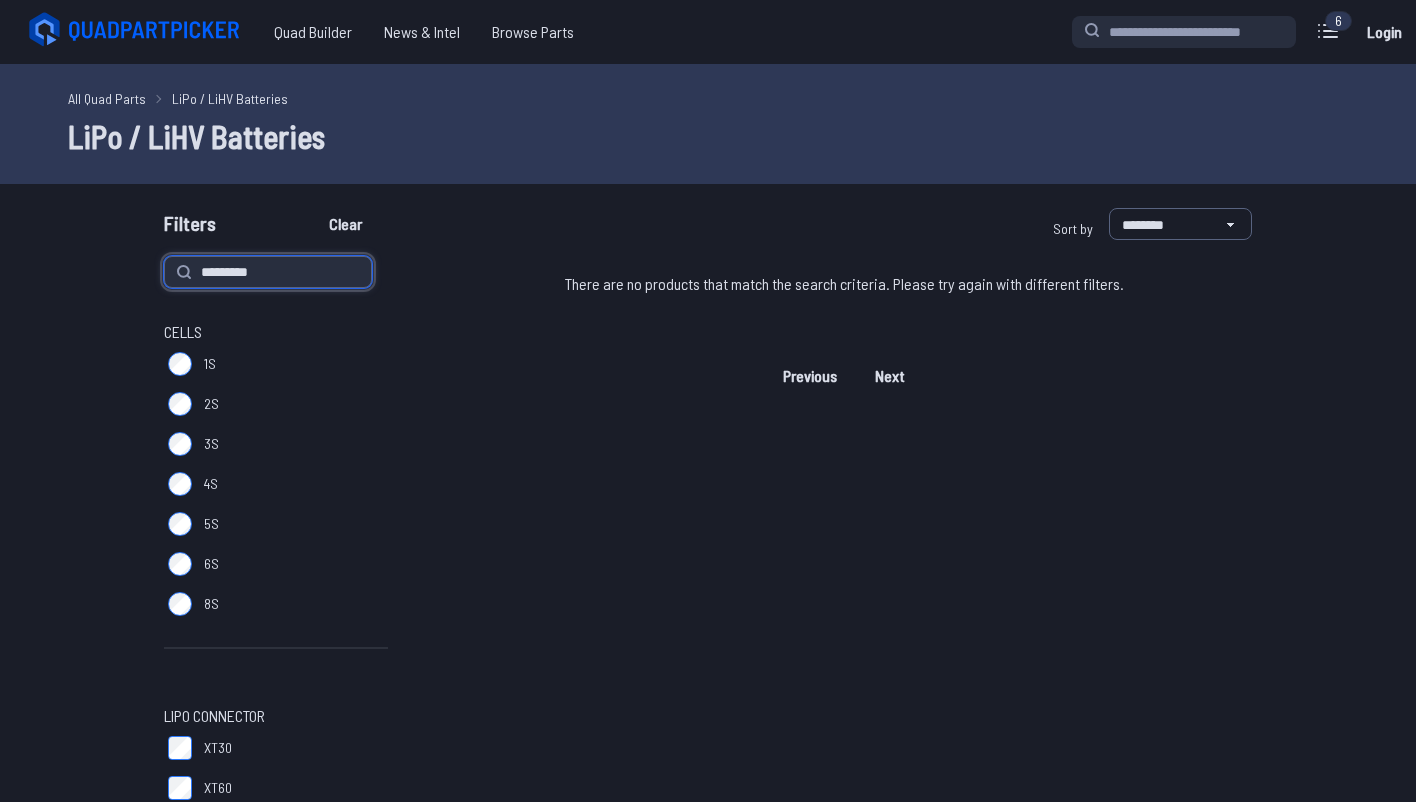 type on "*********" 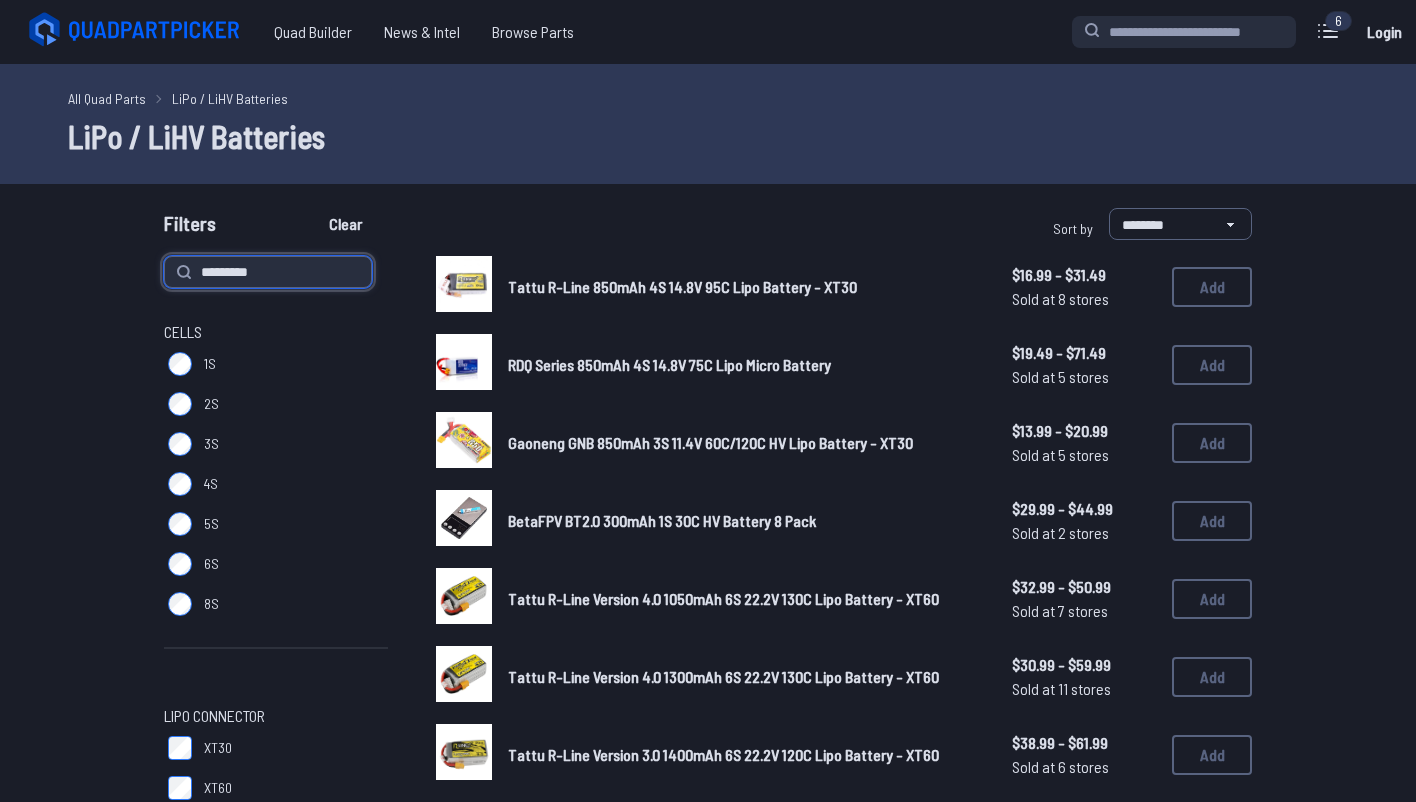 type 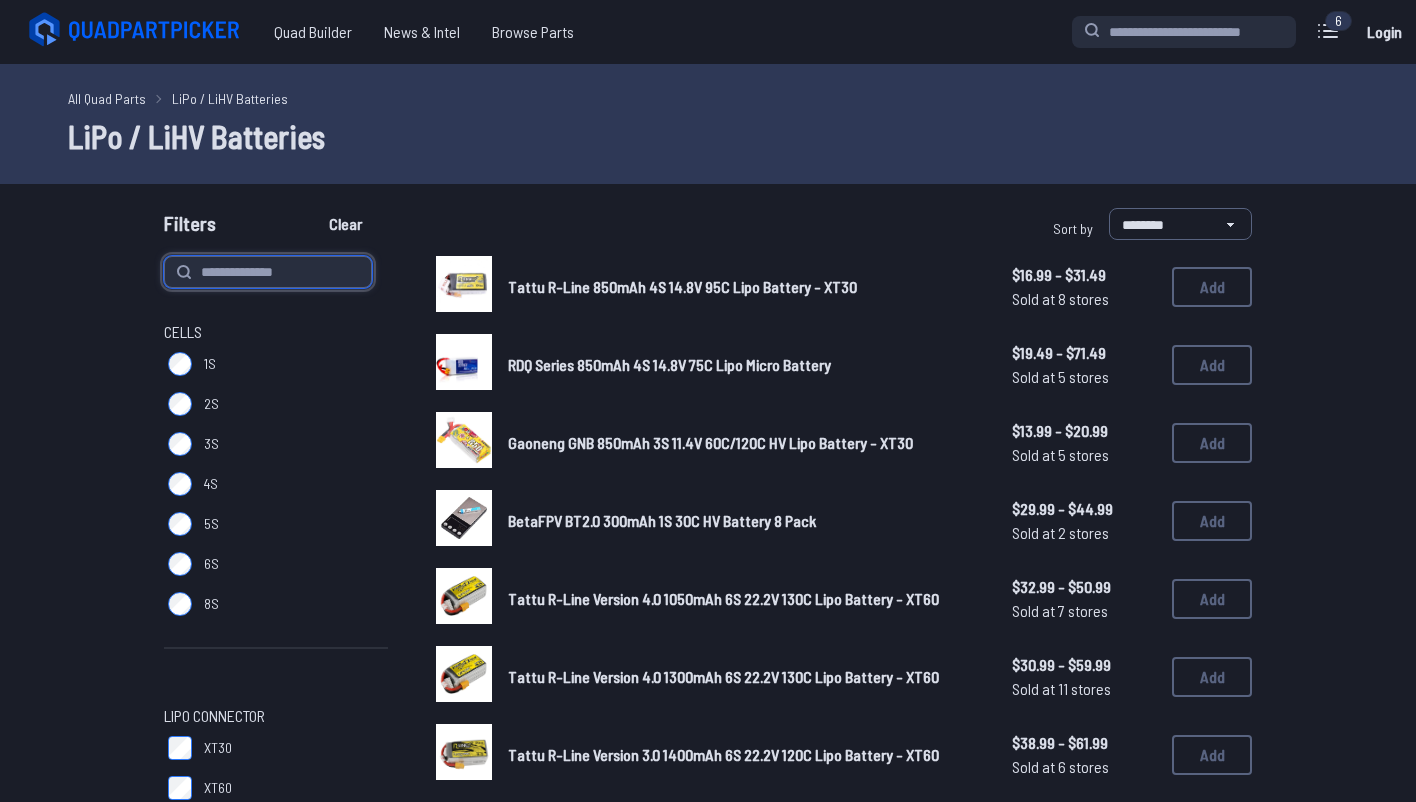 type on "*********" 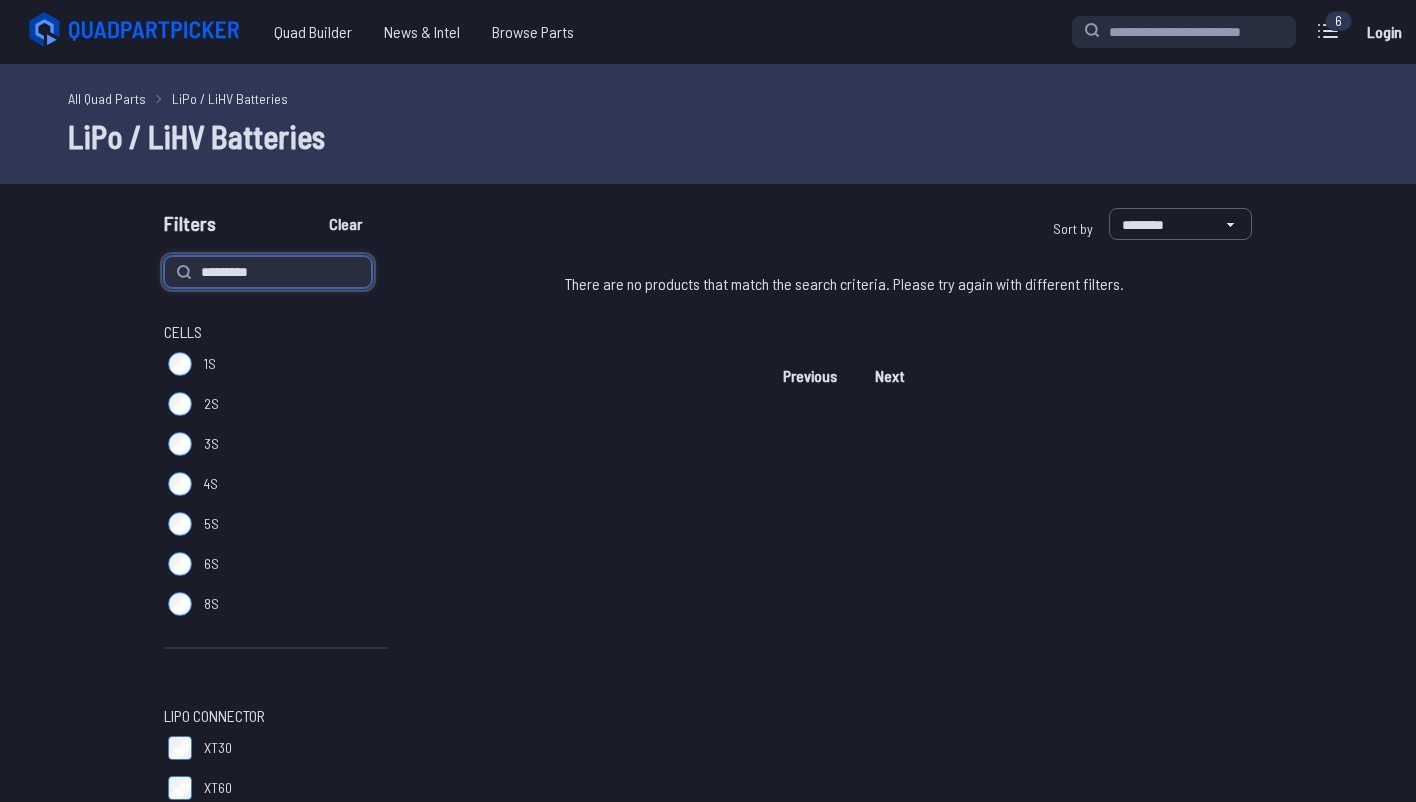 drag, startPoint x: 307, startPoint y: 286, endPoint x: 188, endPoint y: 287, distance: 119.0042 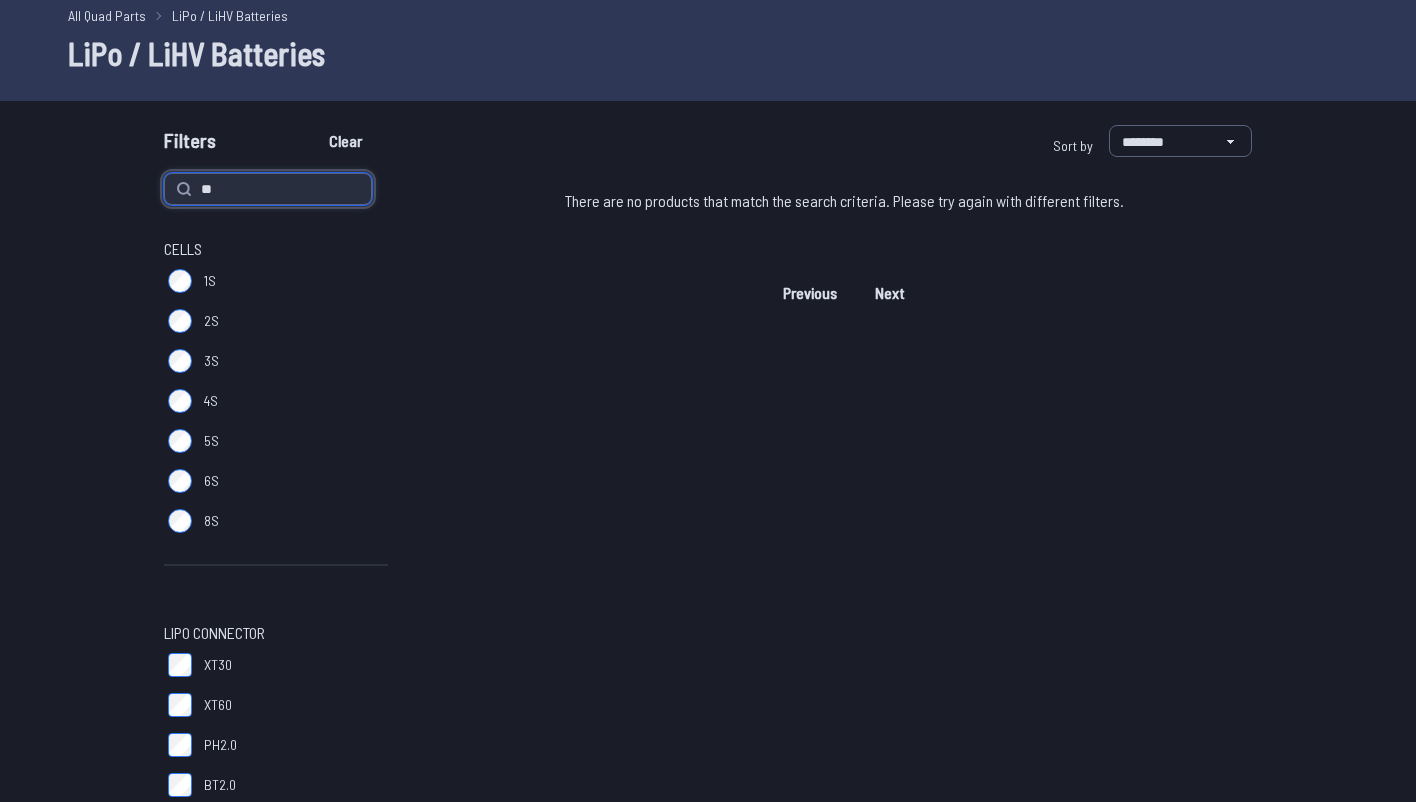 scroll, scrollTop: 86, scrollLeft: 0, axis: vertical 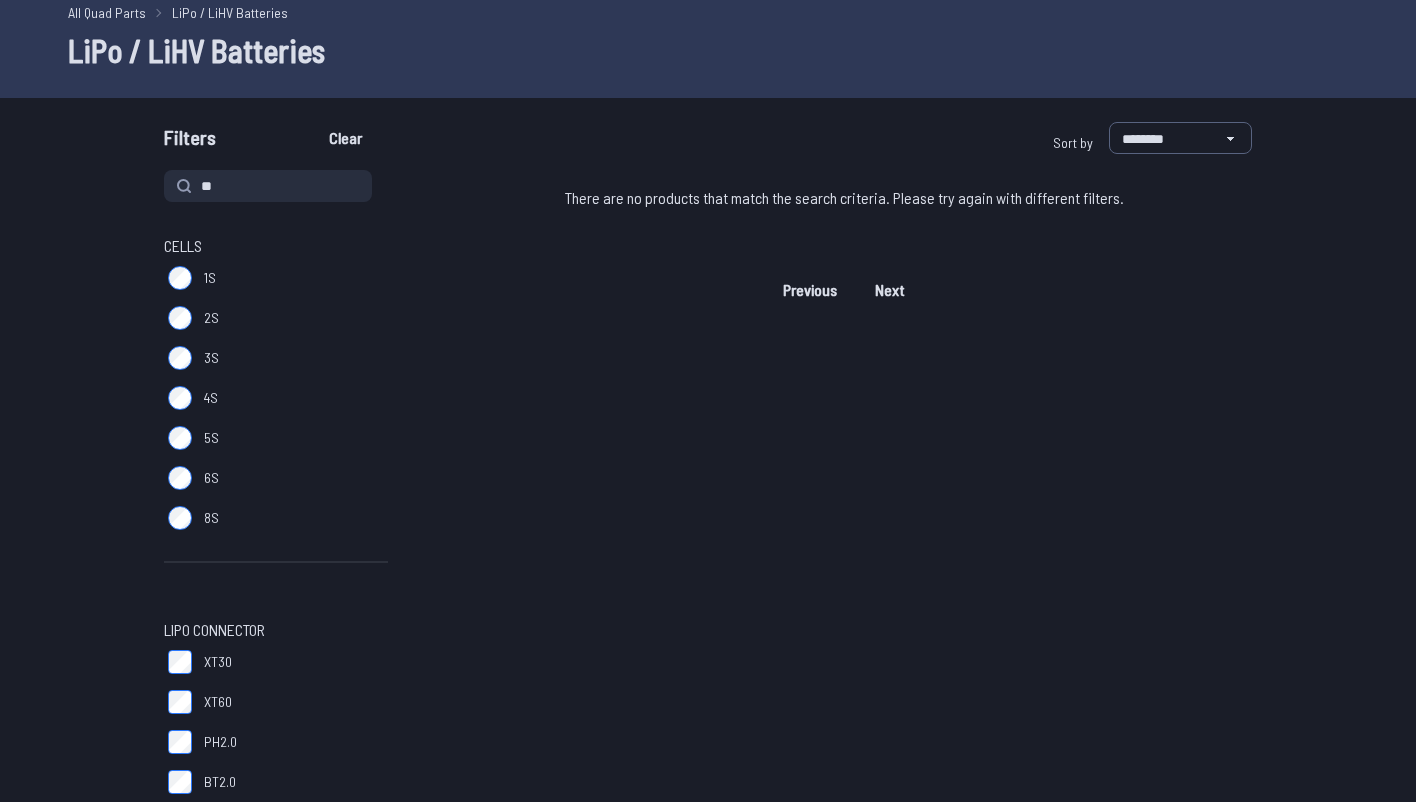 click on "6S" at bounding box center [276, 478] 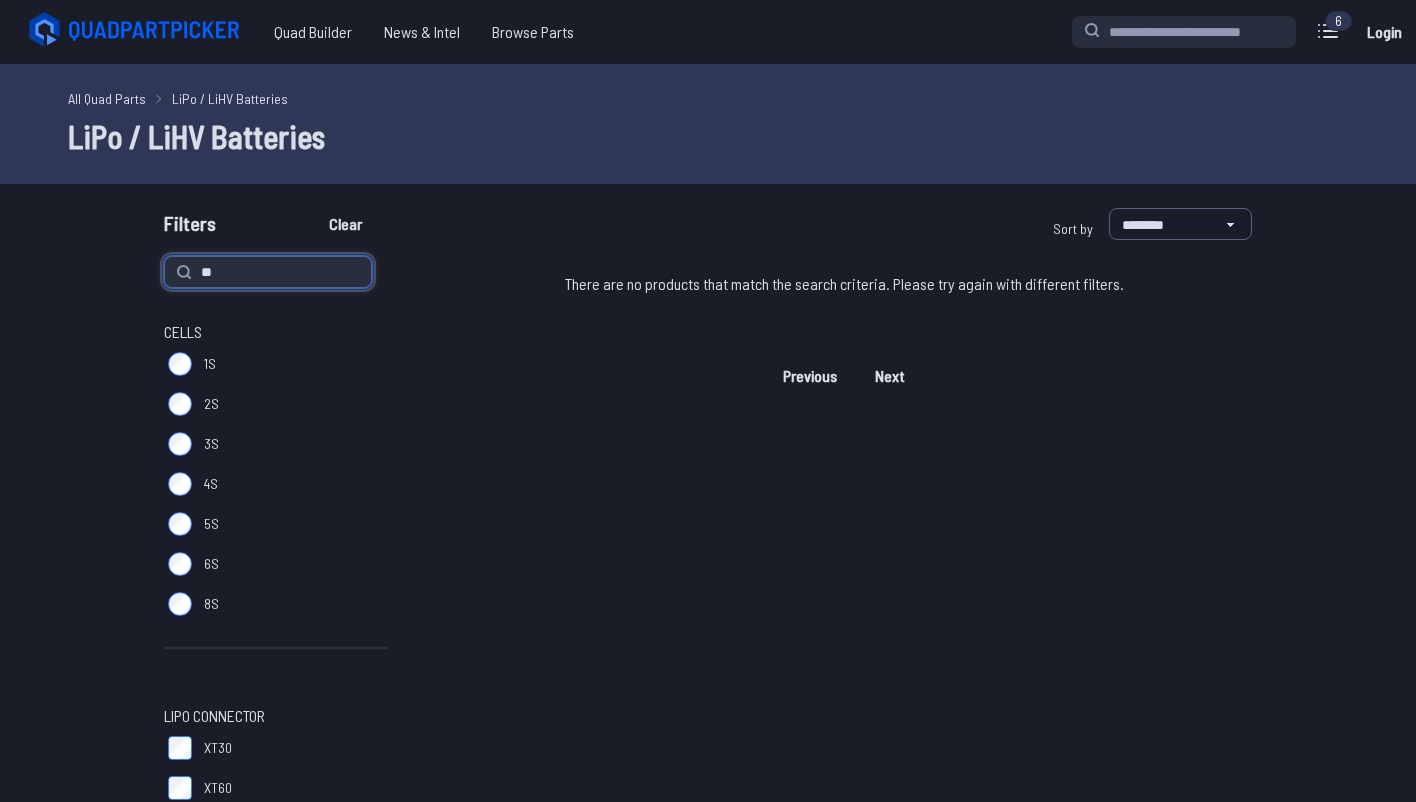 drag, startPoint x: 251, startPoint y: 273, endPoint x: 226, endPoint y: 272, distance: 25.019993 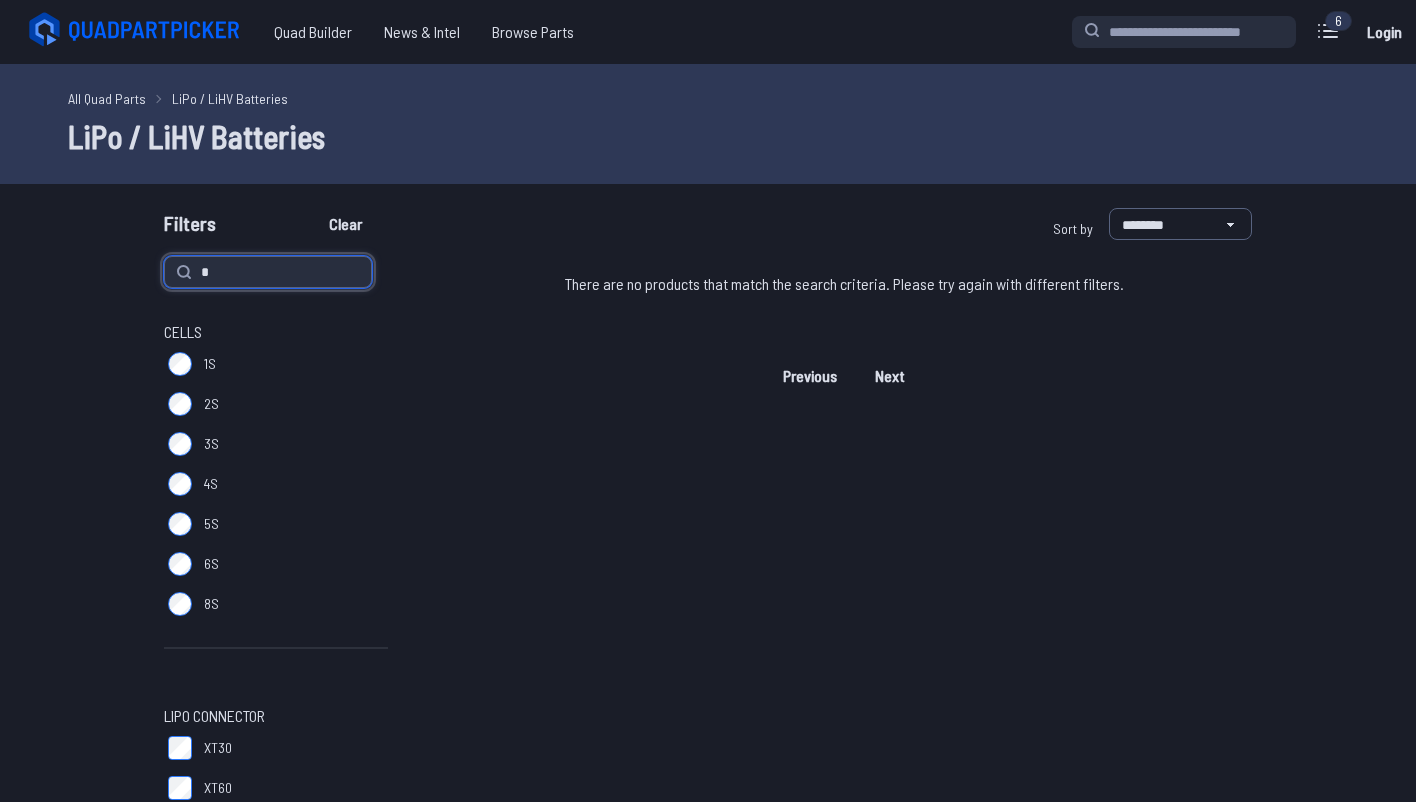 type 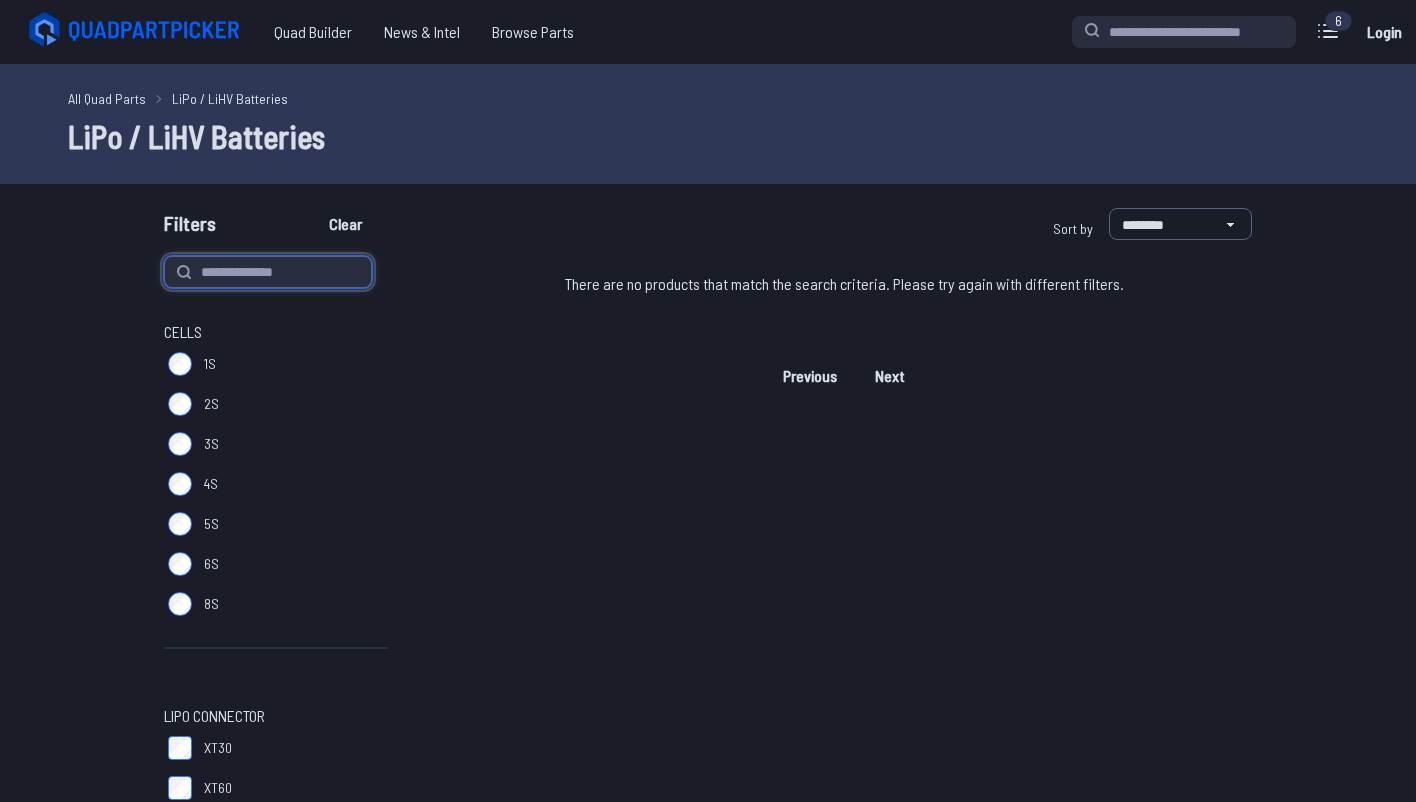 type 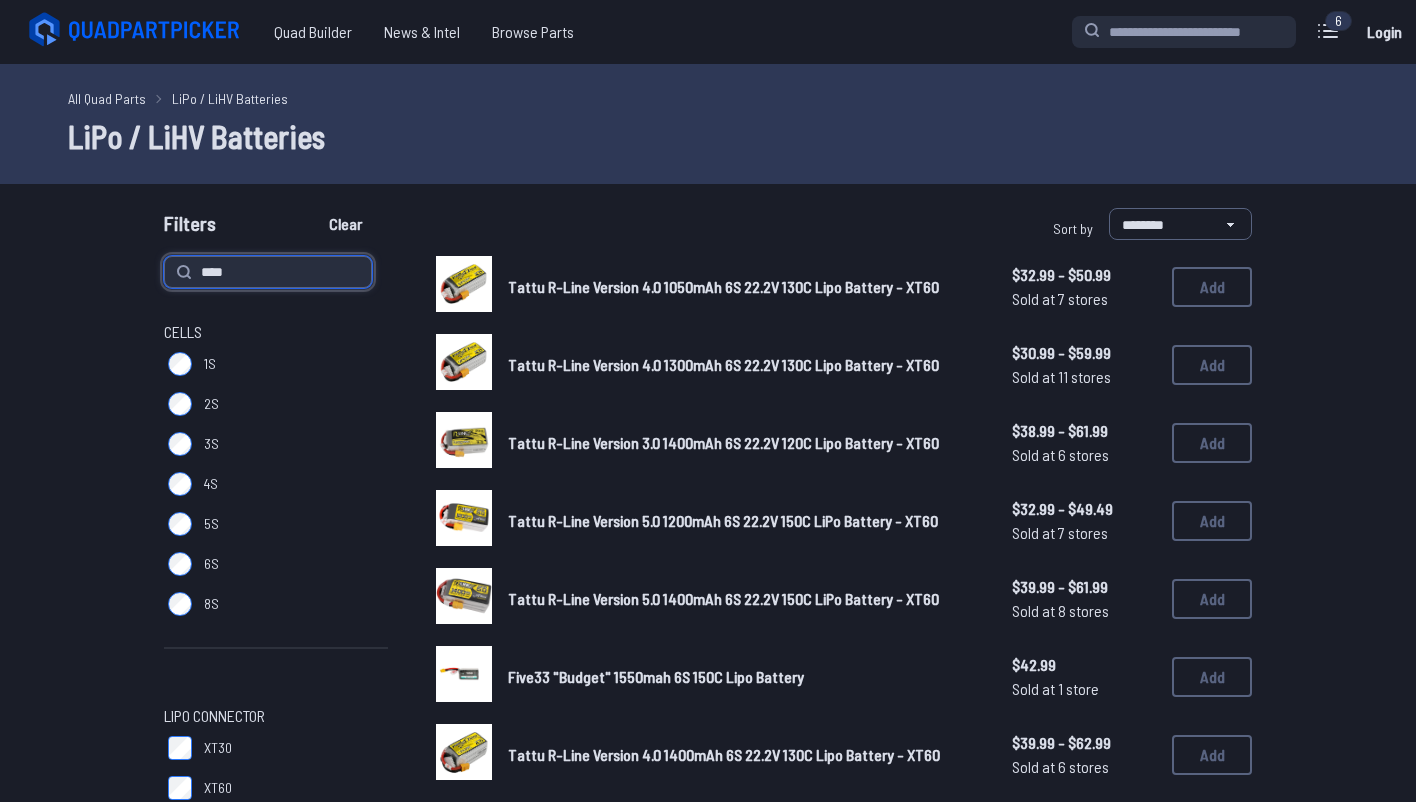 type on "****" 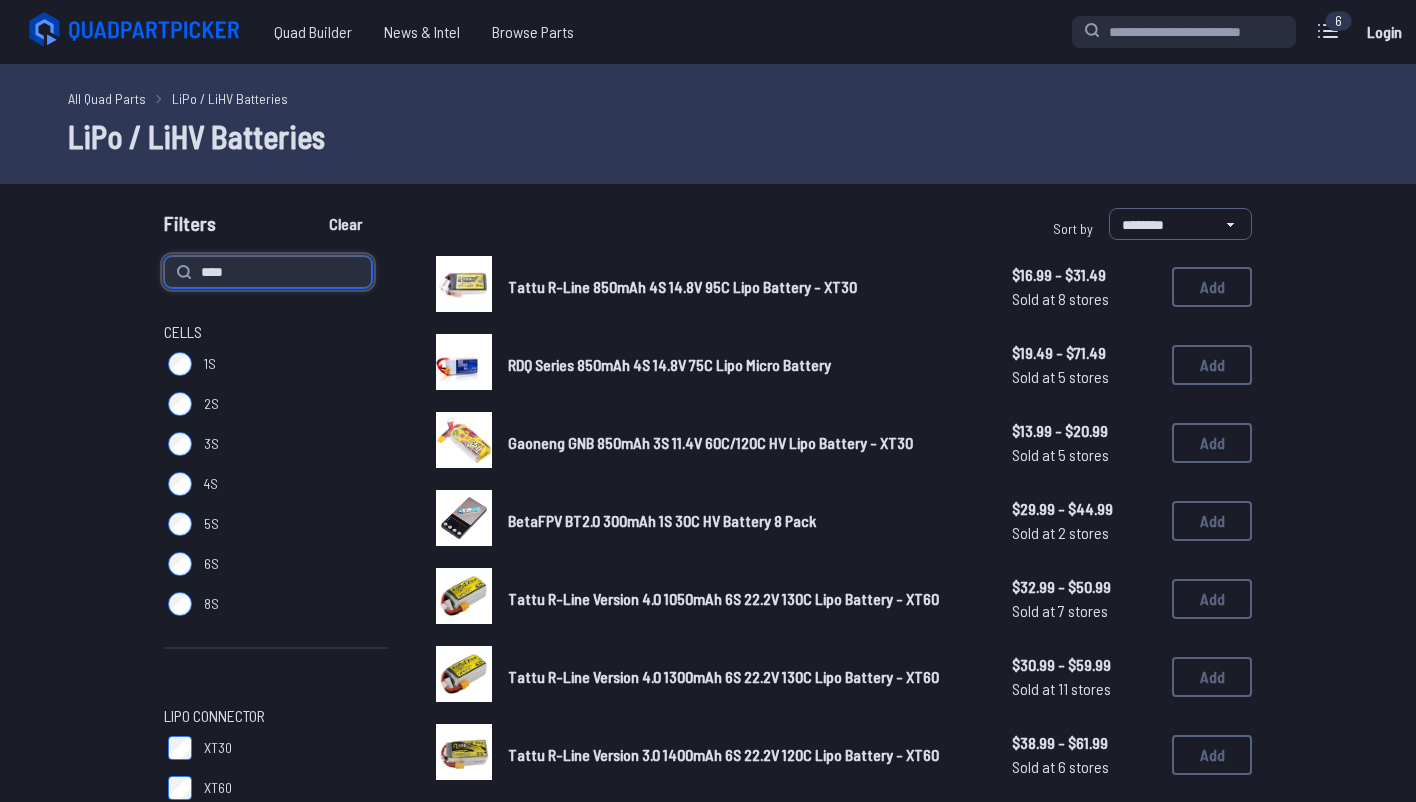 type on "****" 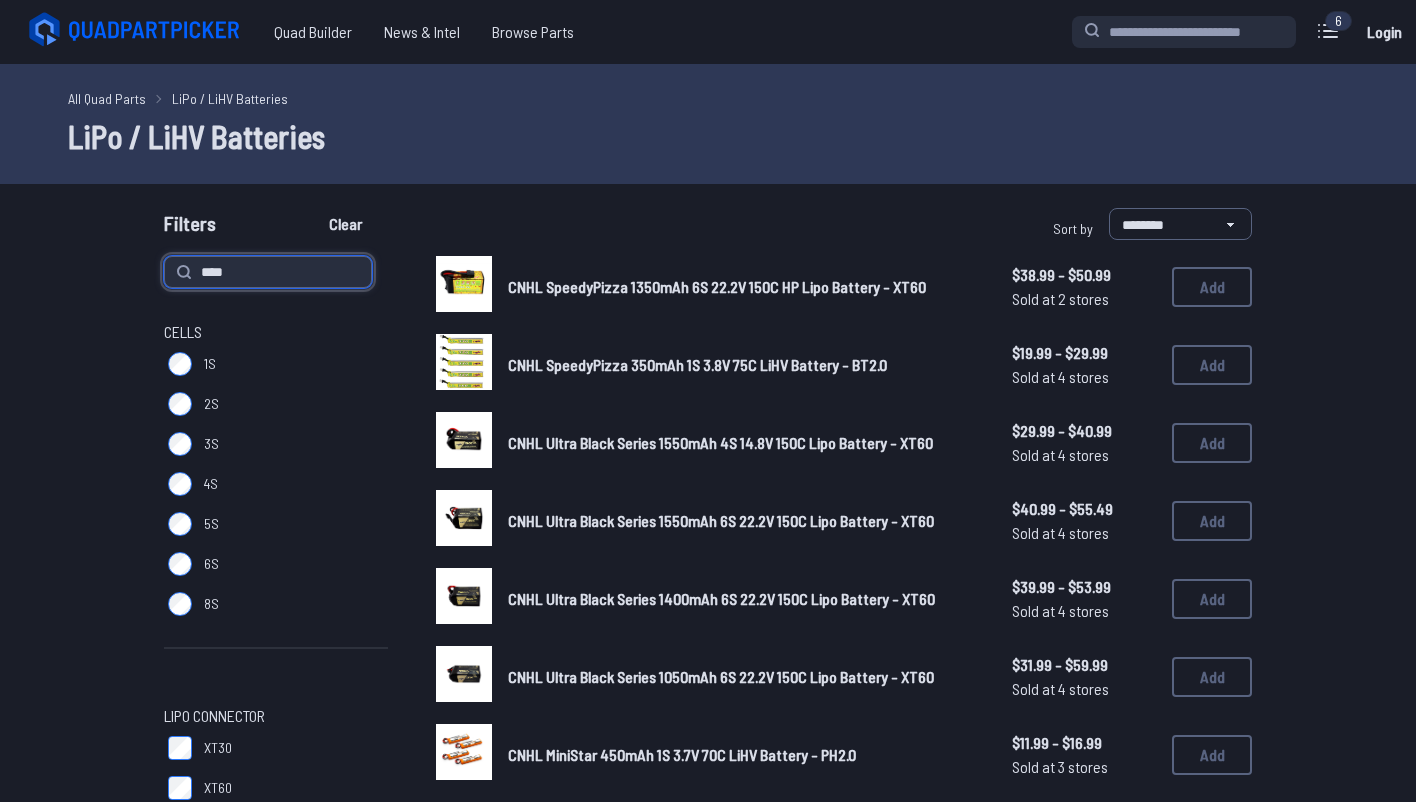 click on "****" at bounding box center [268, 272] 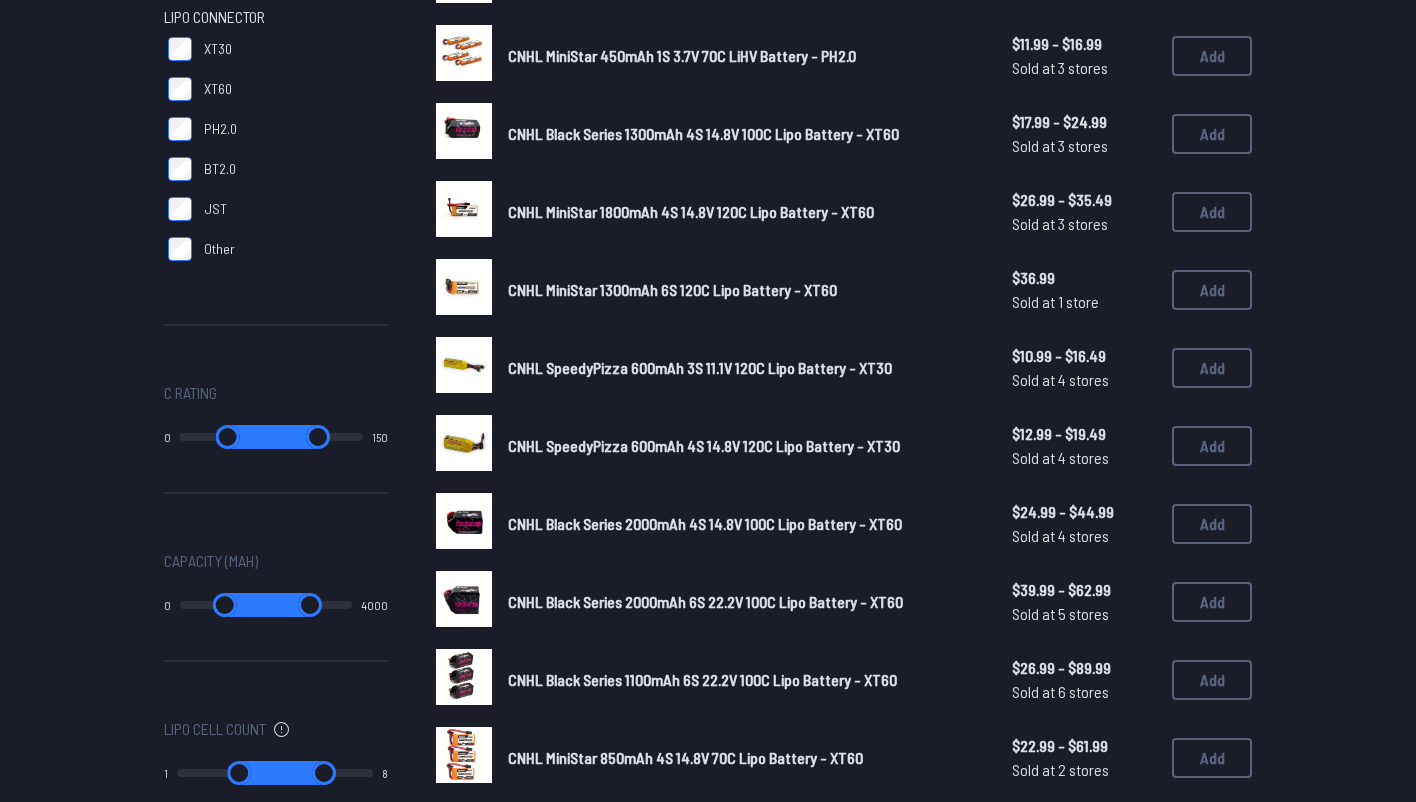 scroll, scrollTop: 713, scrollLeft: 0, axis: vertical 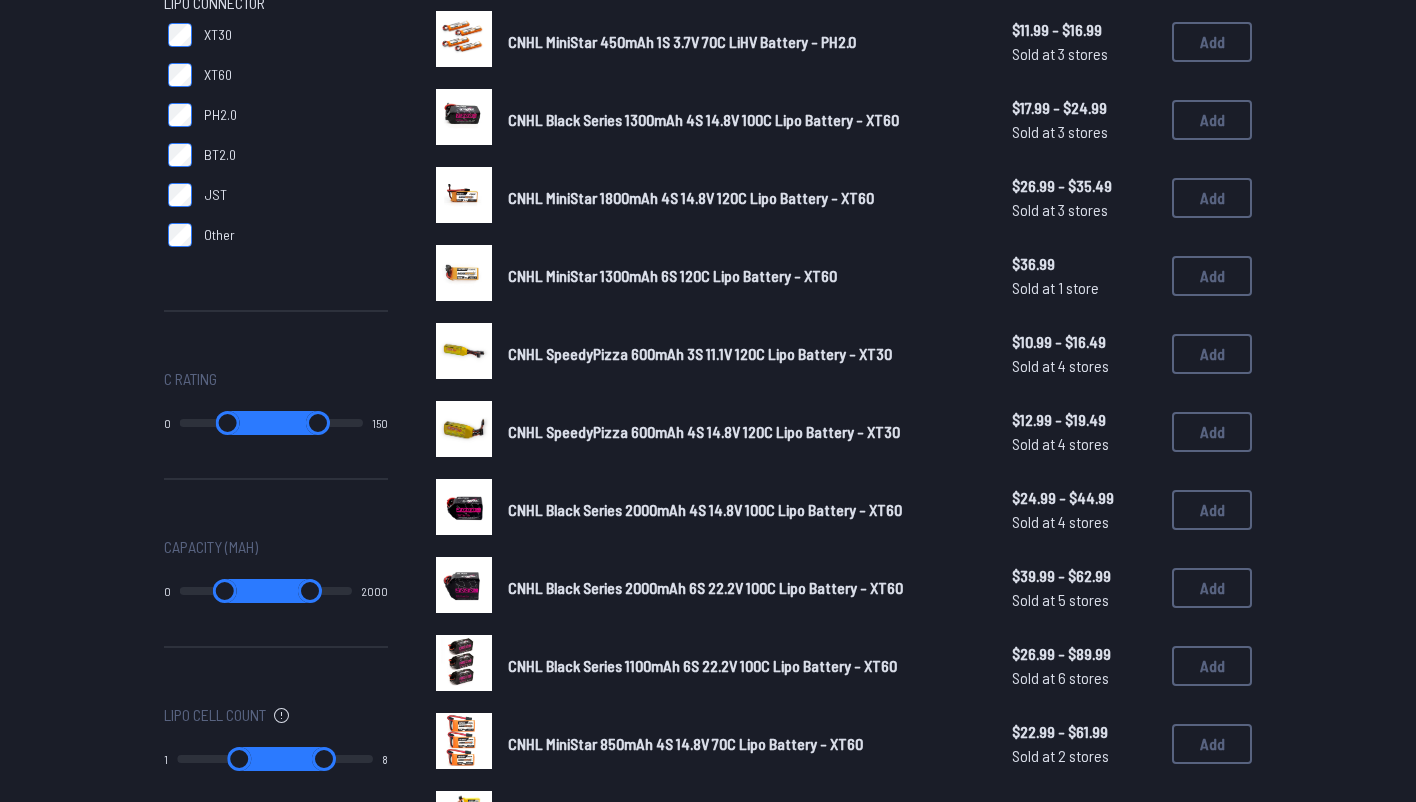 type on "****" 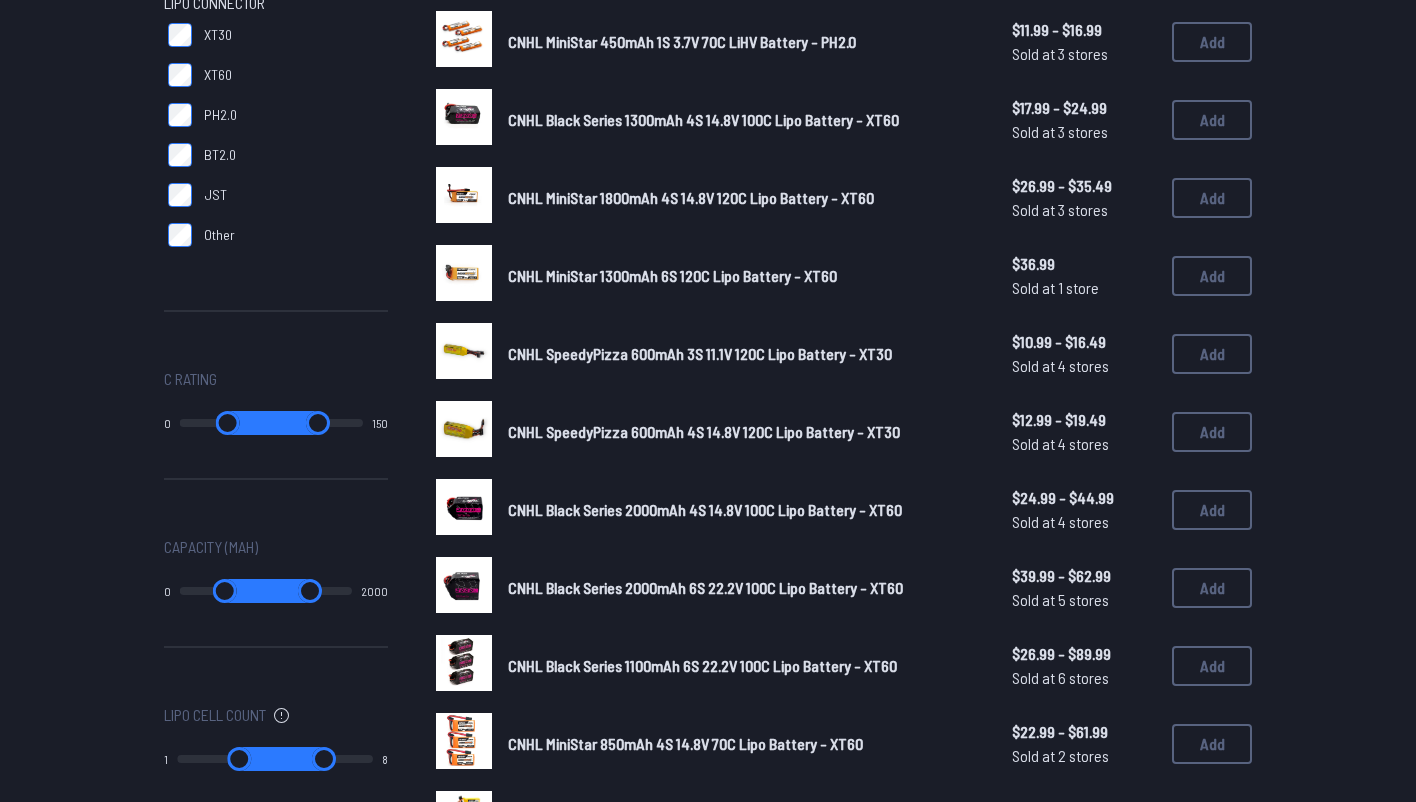 drag, startPoint x: 348, startPoint y: 596, endPoint x: 272, endPoint y: 596, distance: 76 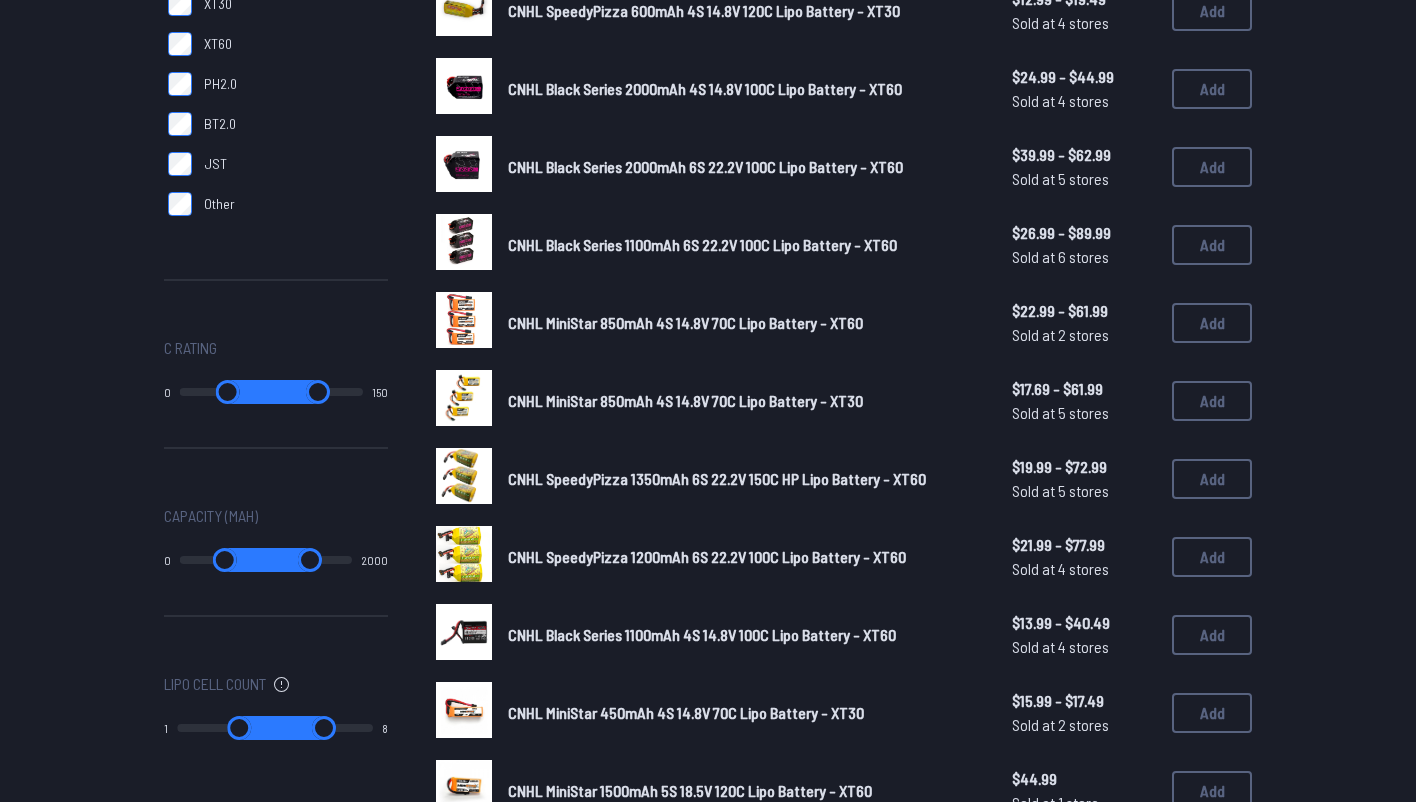 scroll, scrollTop: 0, scrollLeft: 0, axis: both 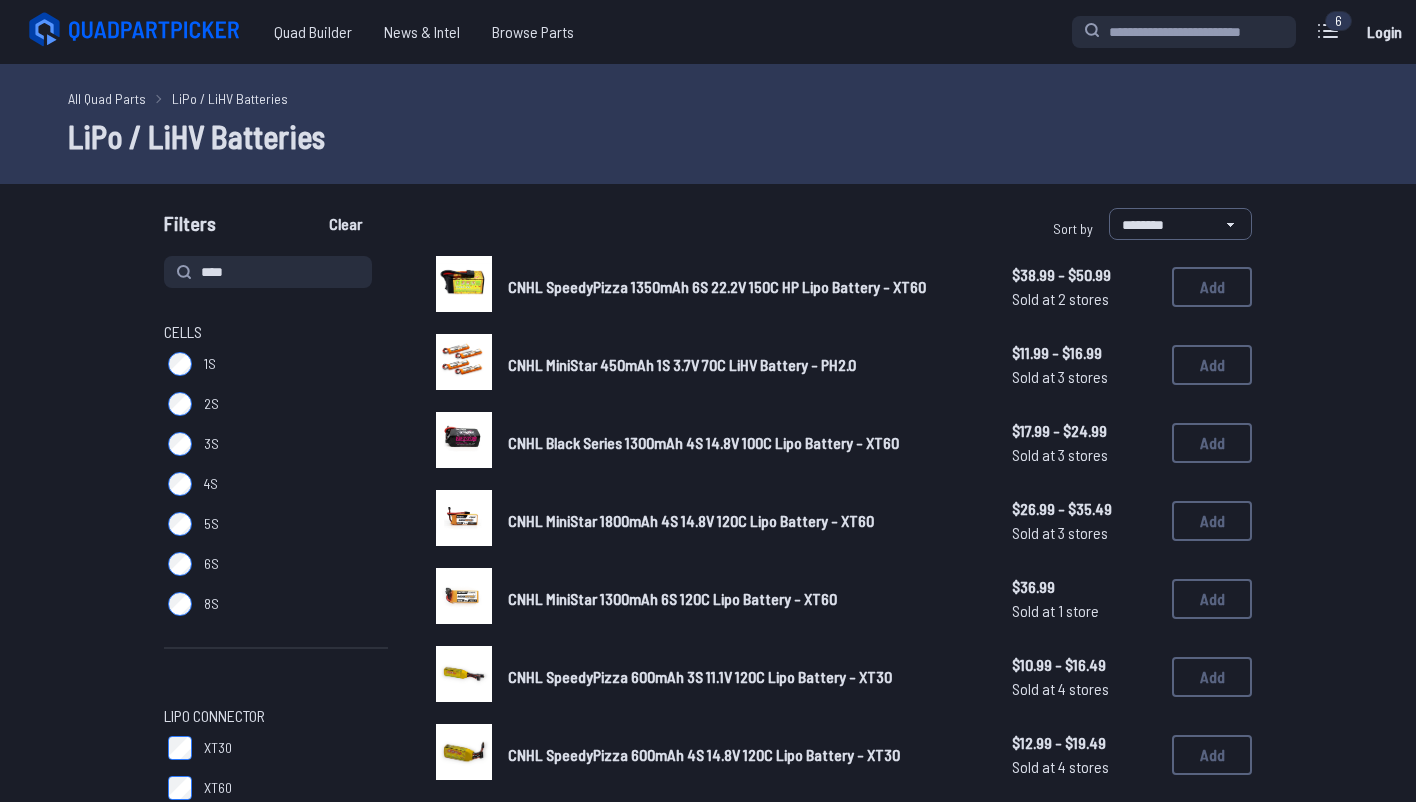 click on "XT30" at bounding box center (276, 748) 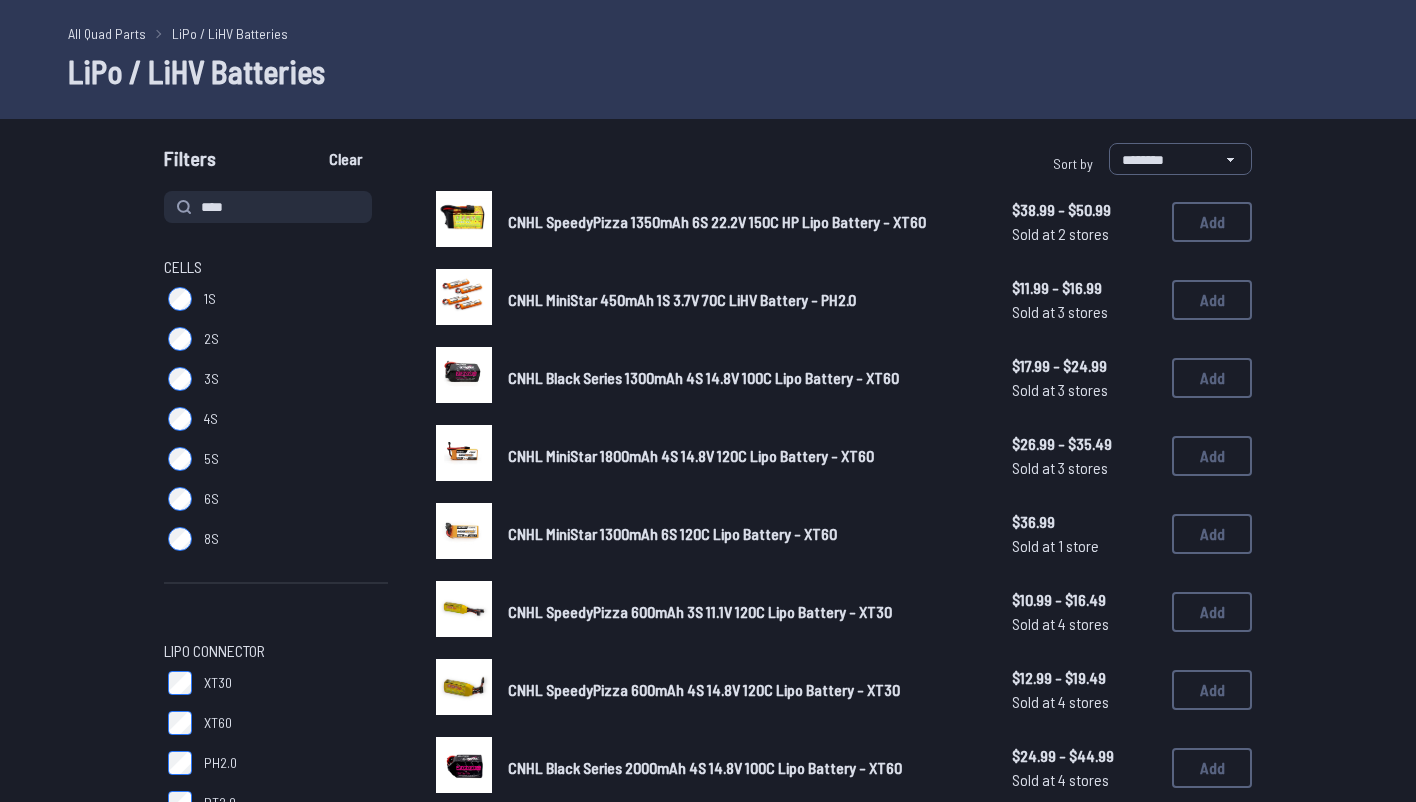 scroll, scrollTop: 102, scrollLeft: 0, axis: vertical 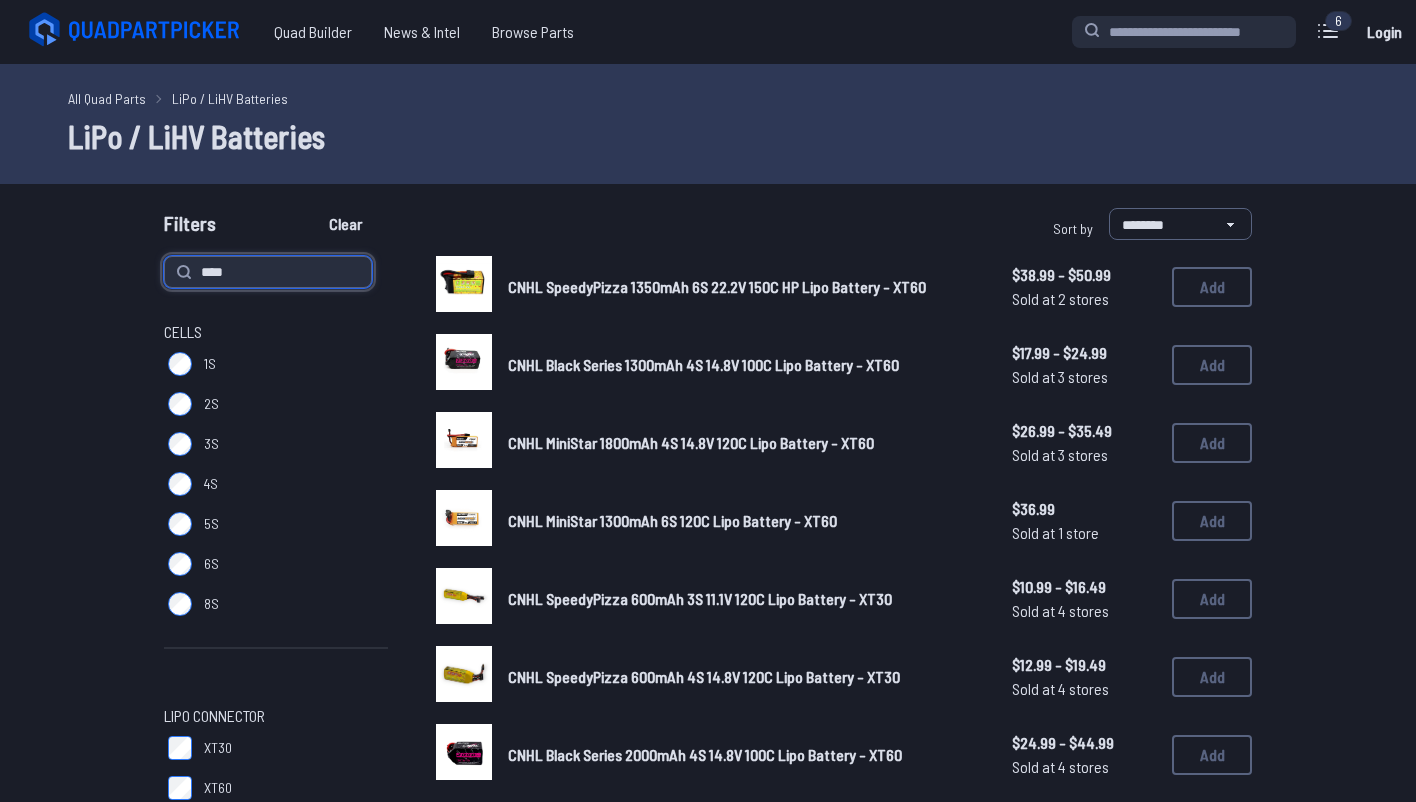 drag, startPoint x: 276, startPoint y: 281, endPoint x: 105, endPoint y: 281, distance: 171 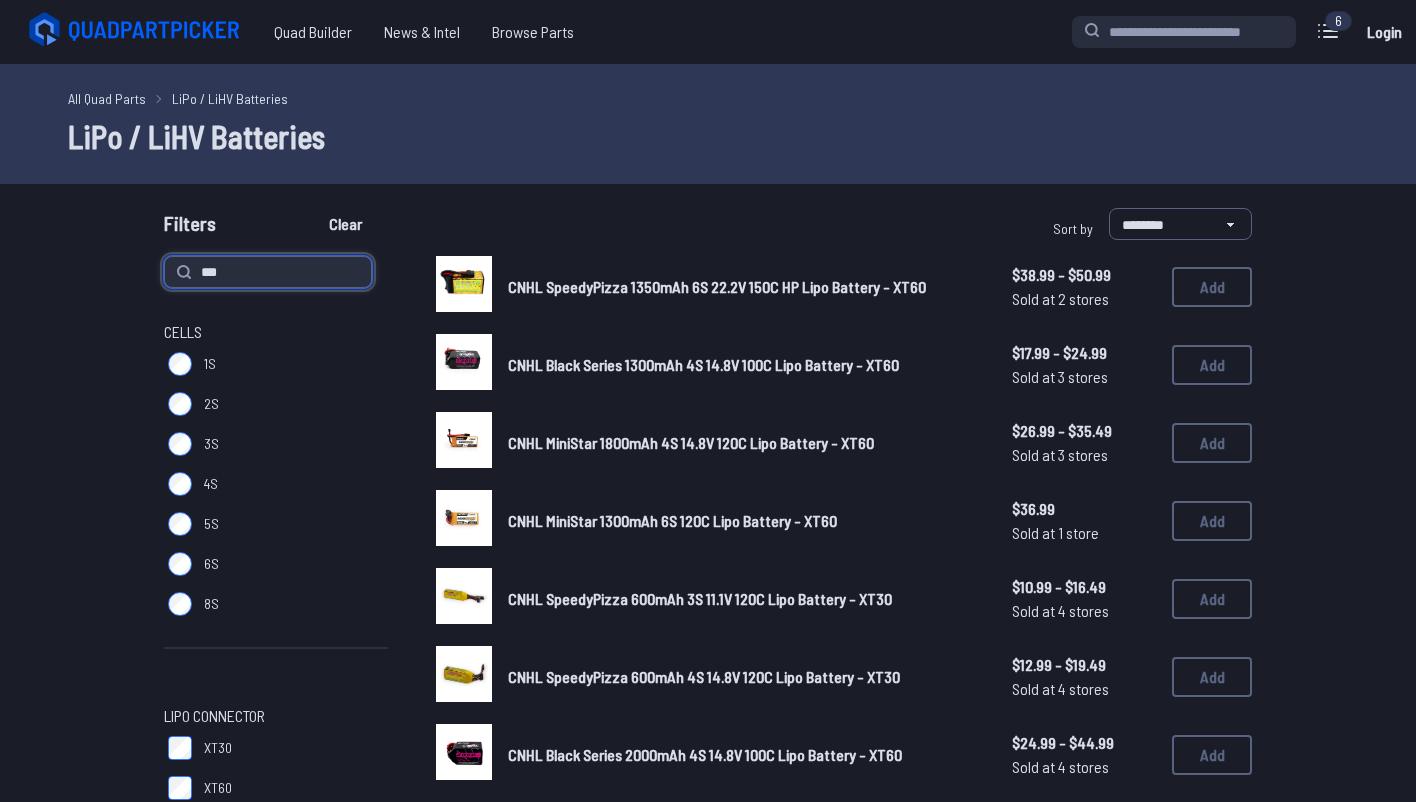 type on "***" 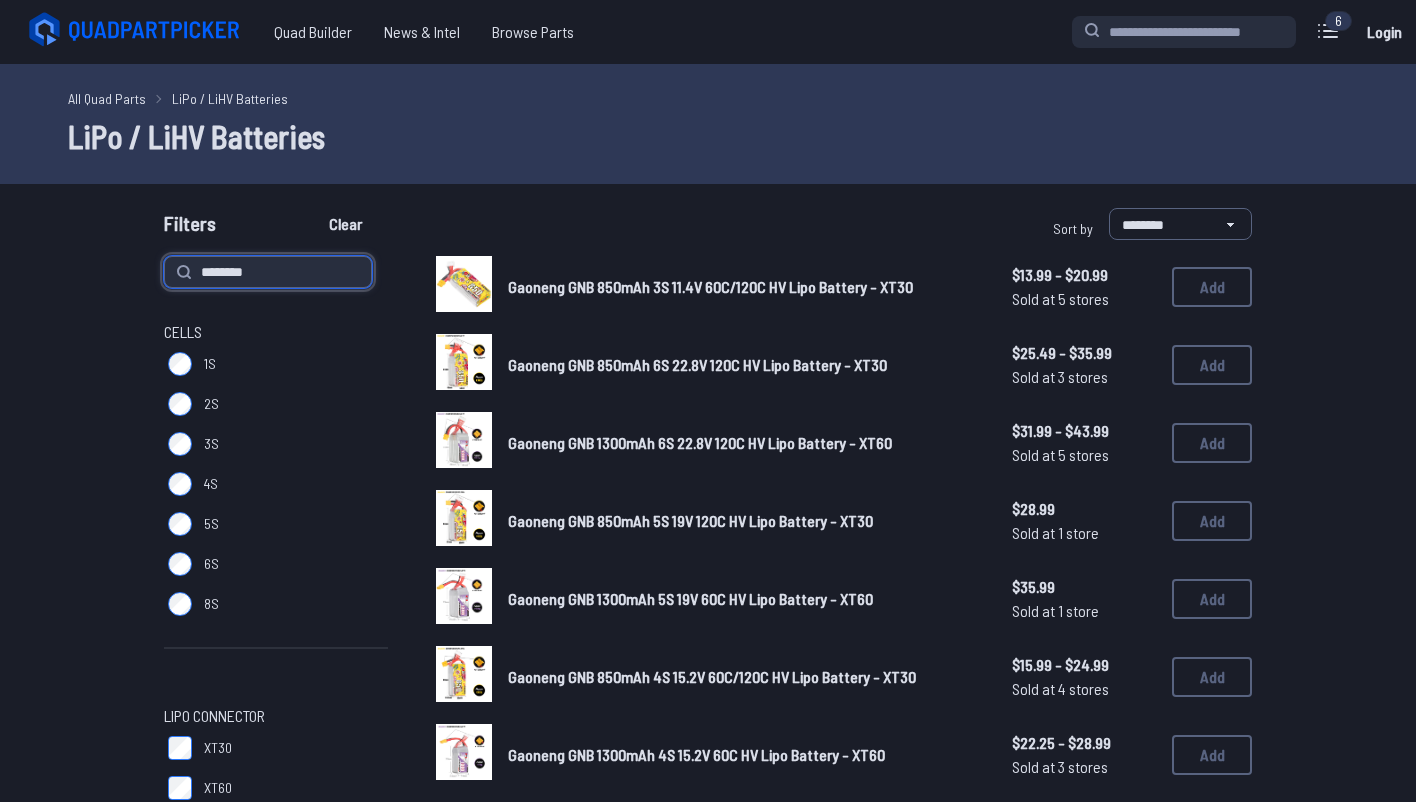type on "********" 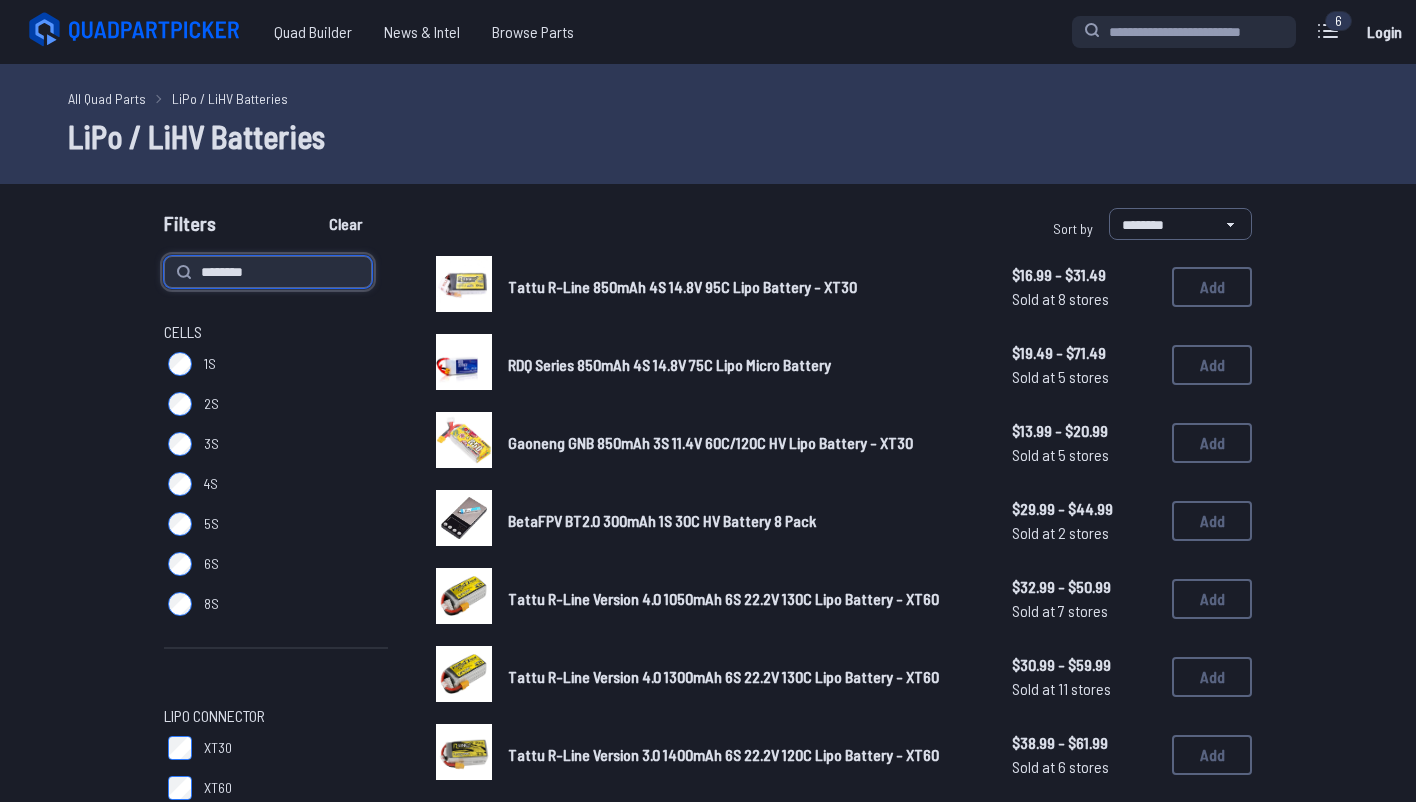 type 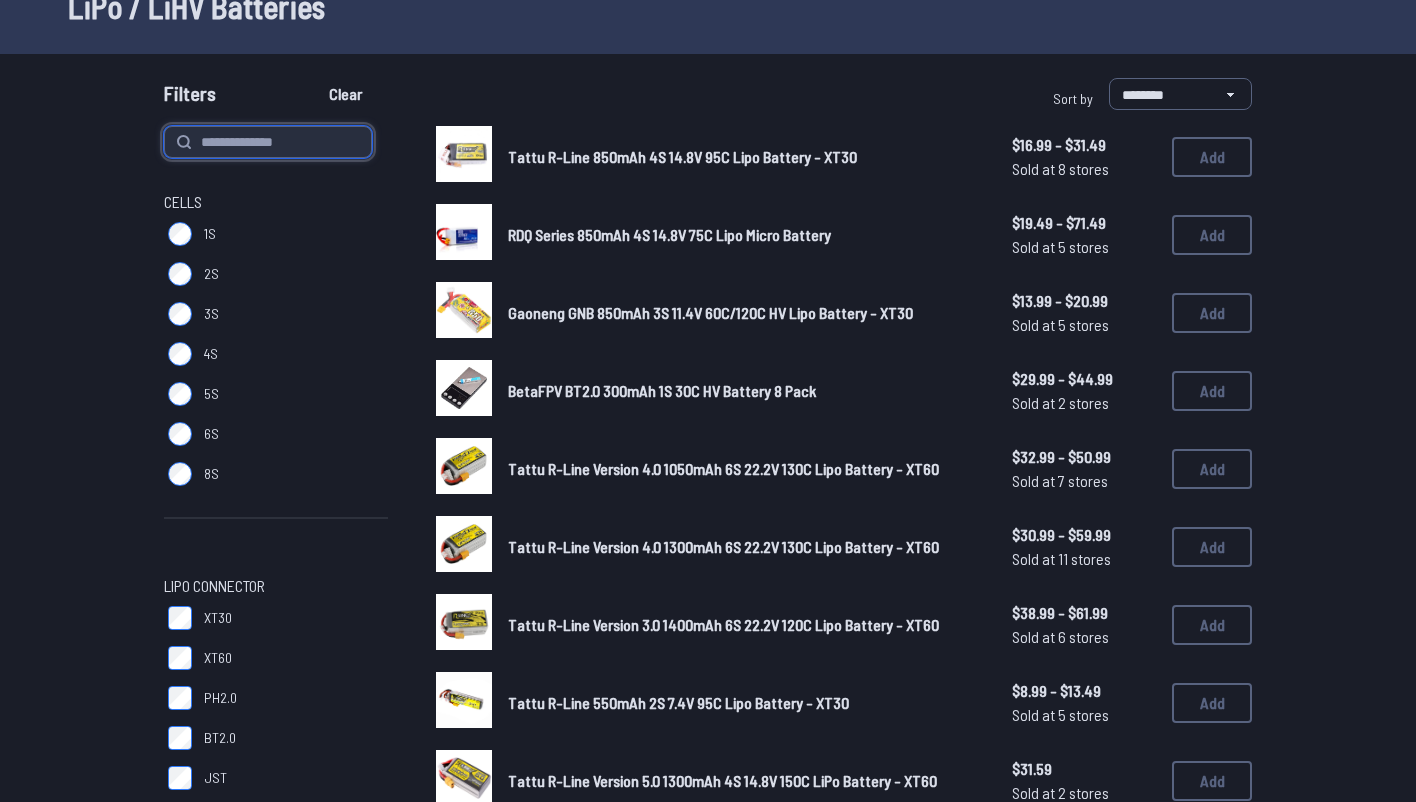scroll, scrollTop: 137, scrollLeft: 0, axis: vertical 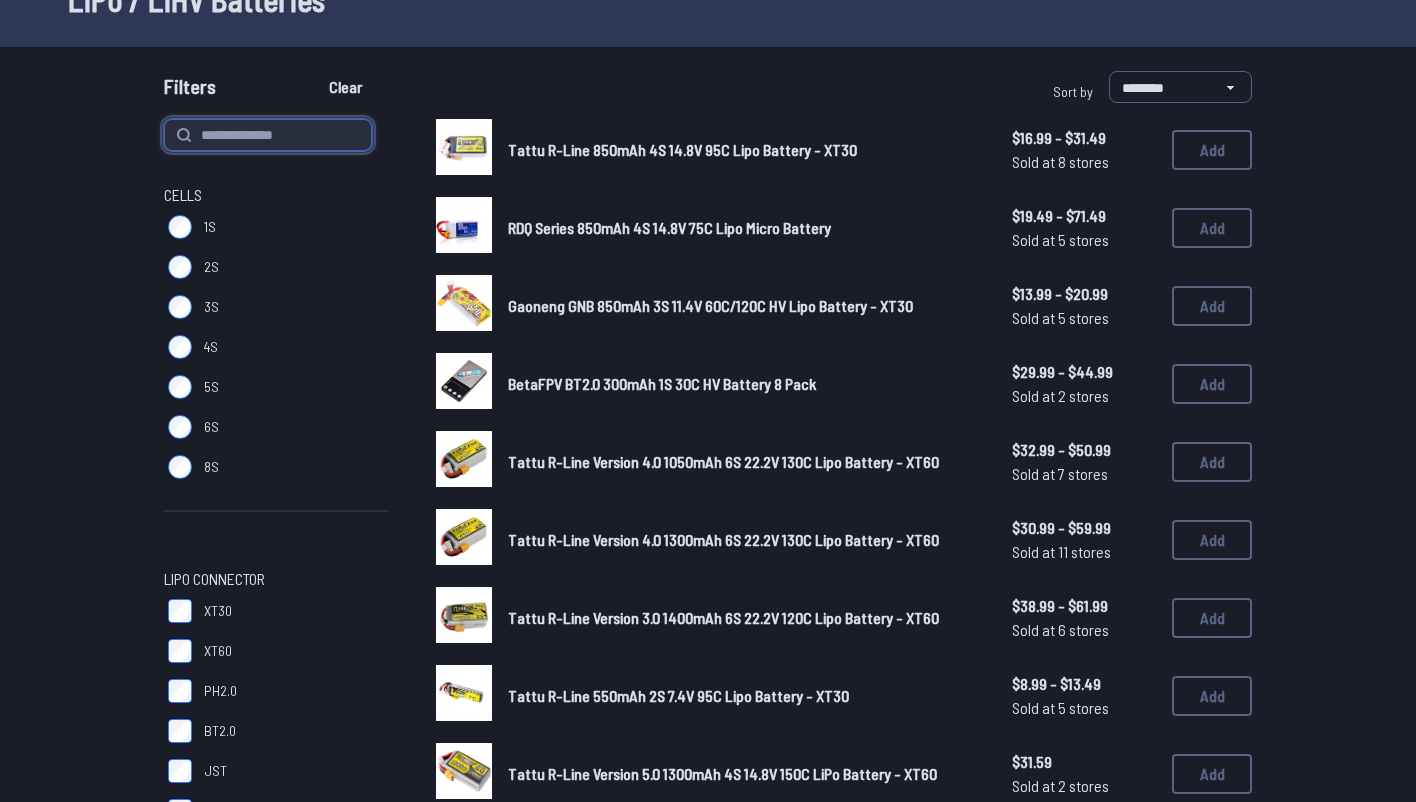 click at bounding box center [268, 135] 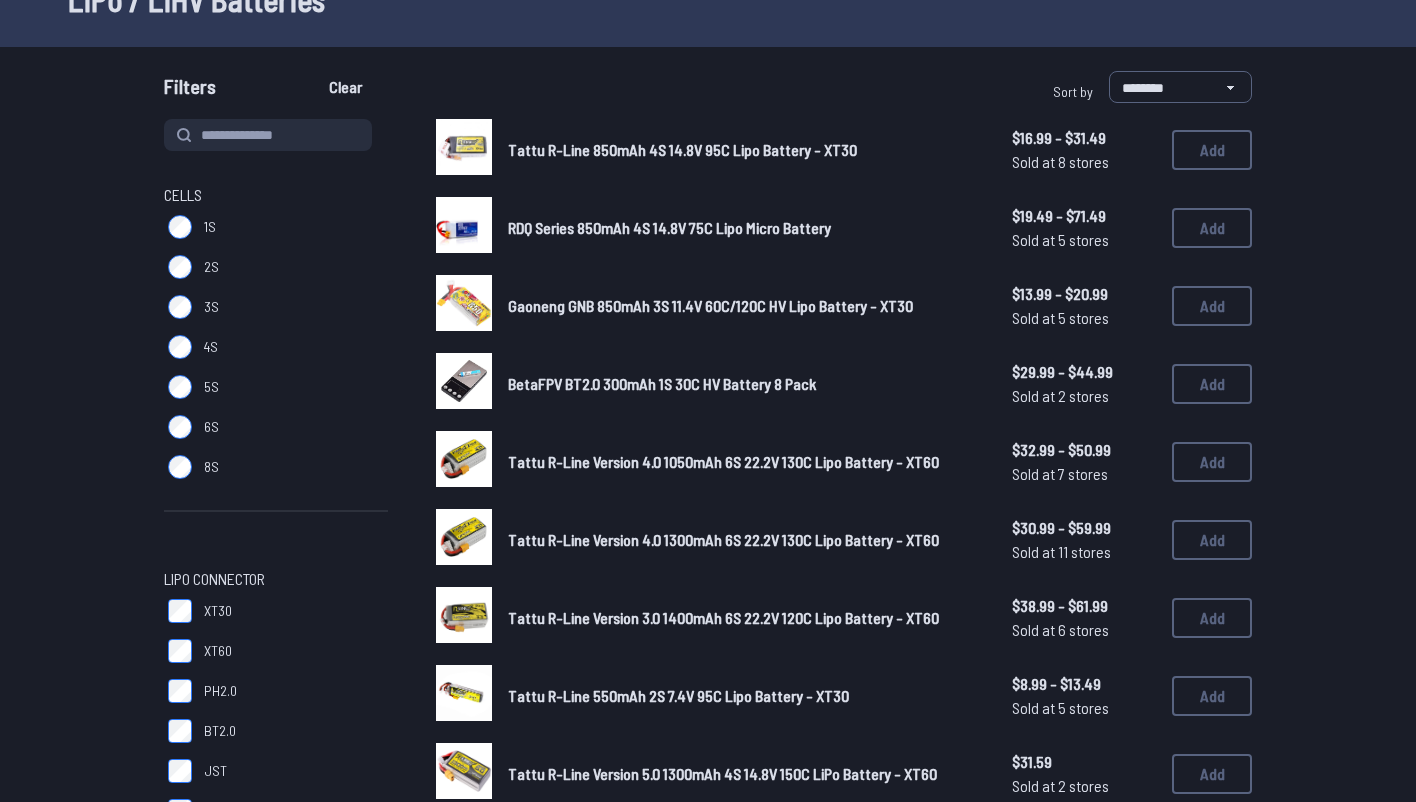 scroll, scrollTop: 0, scrollLeft: 0, axis: both 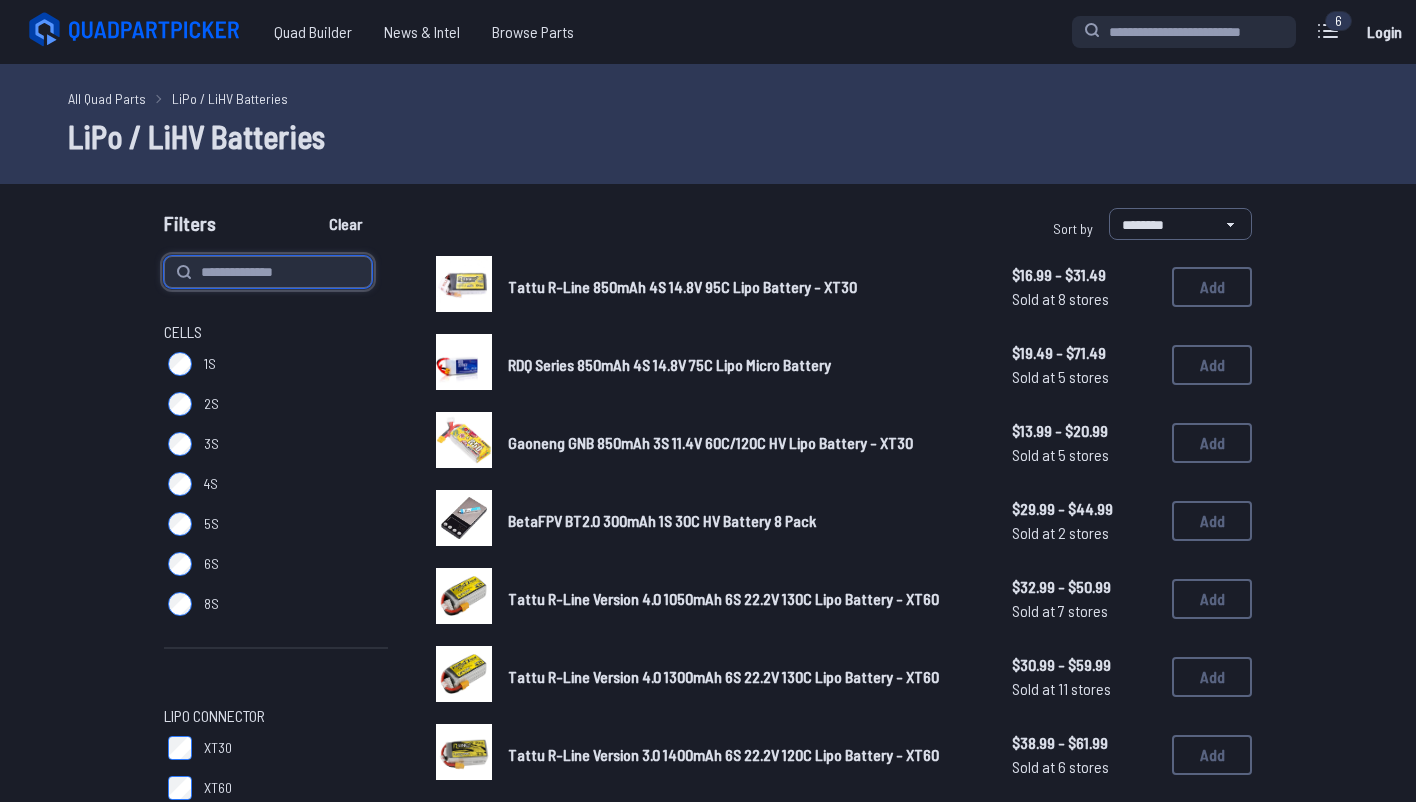 click at bounding box center (268, 272) 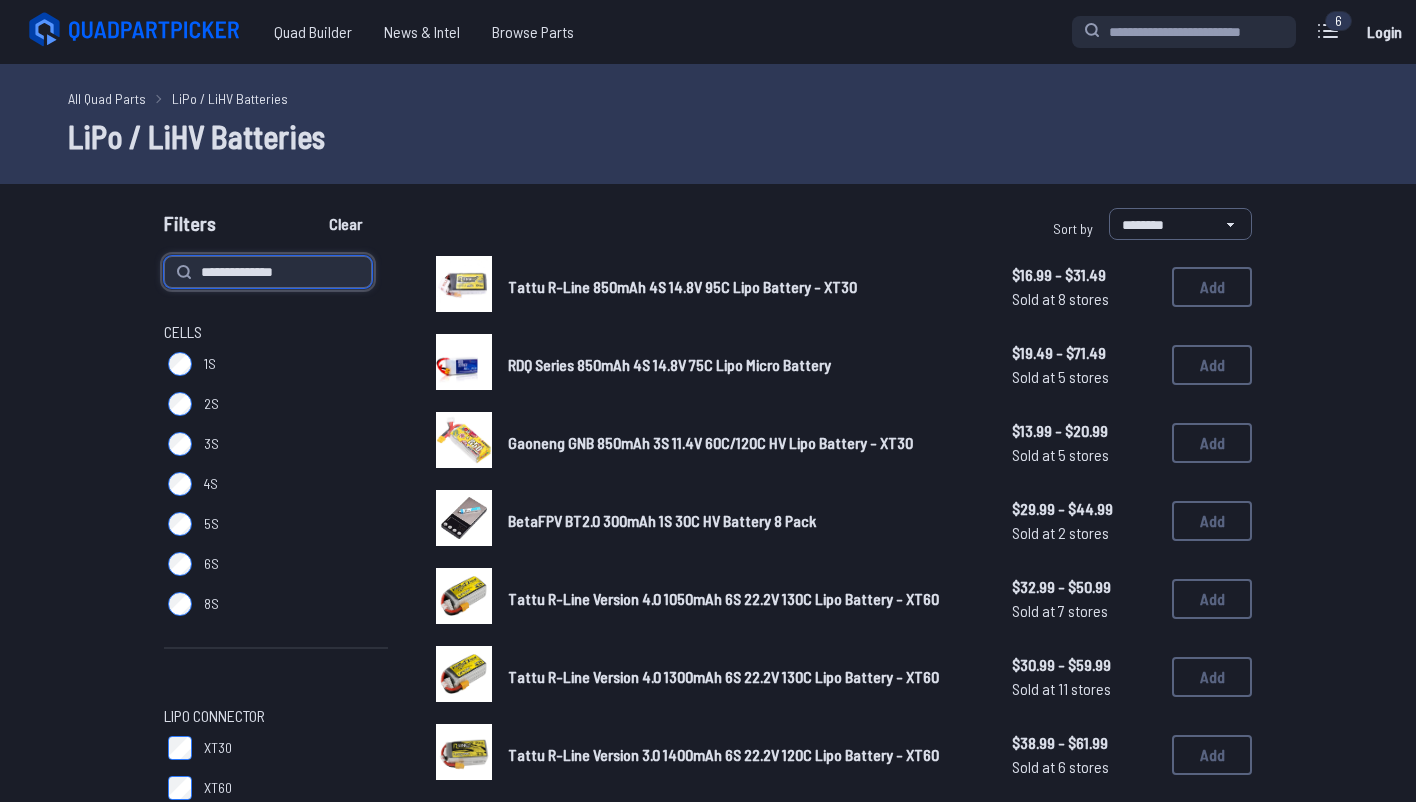 type on "**********" 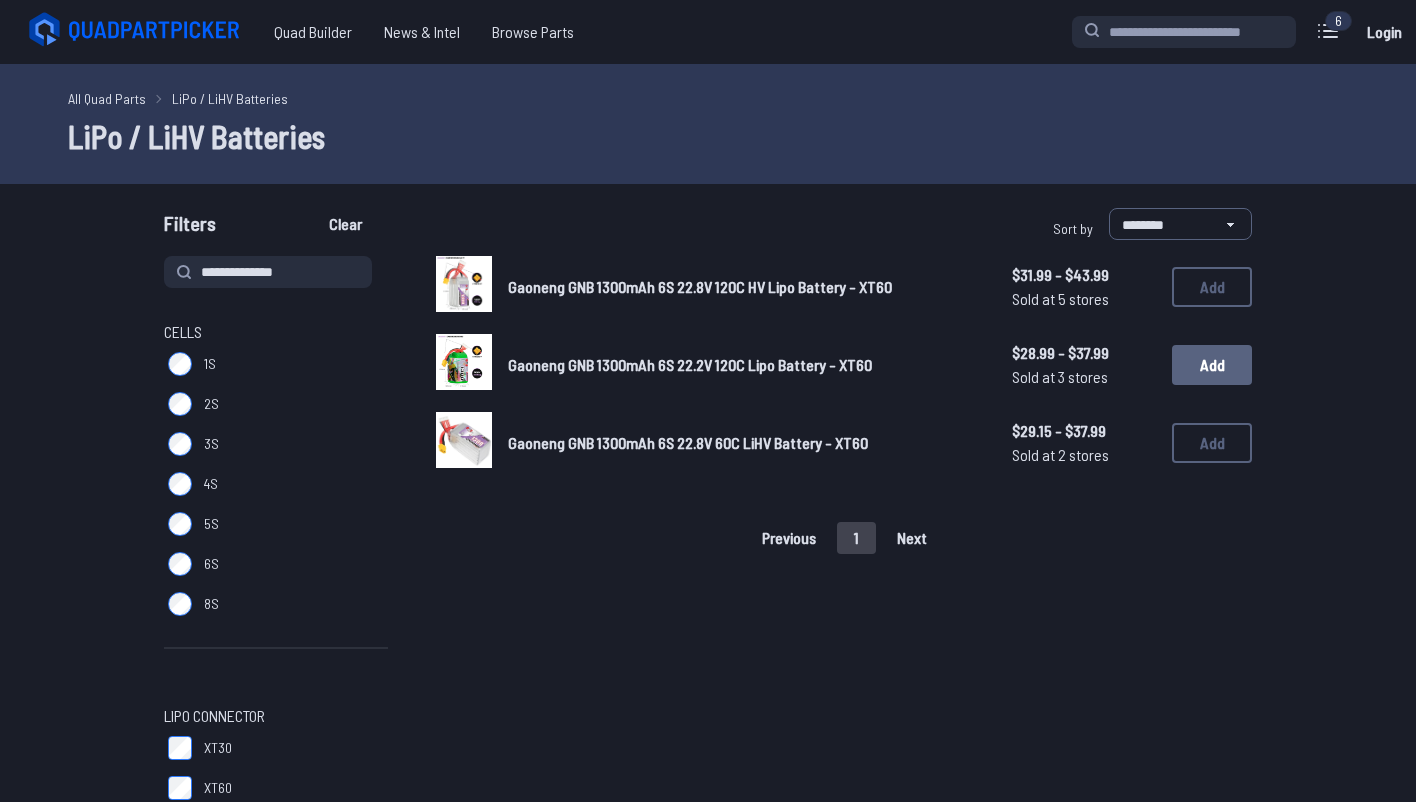 click on "Add" at bounding box center [1212, 365] 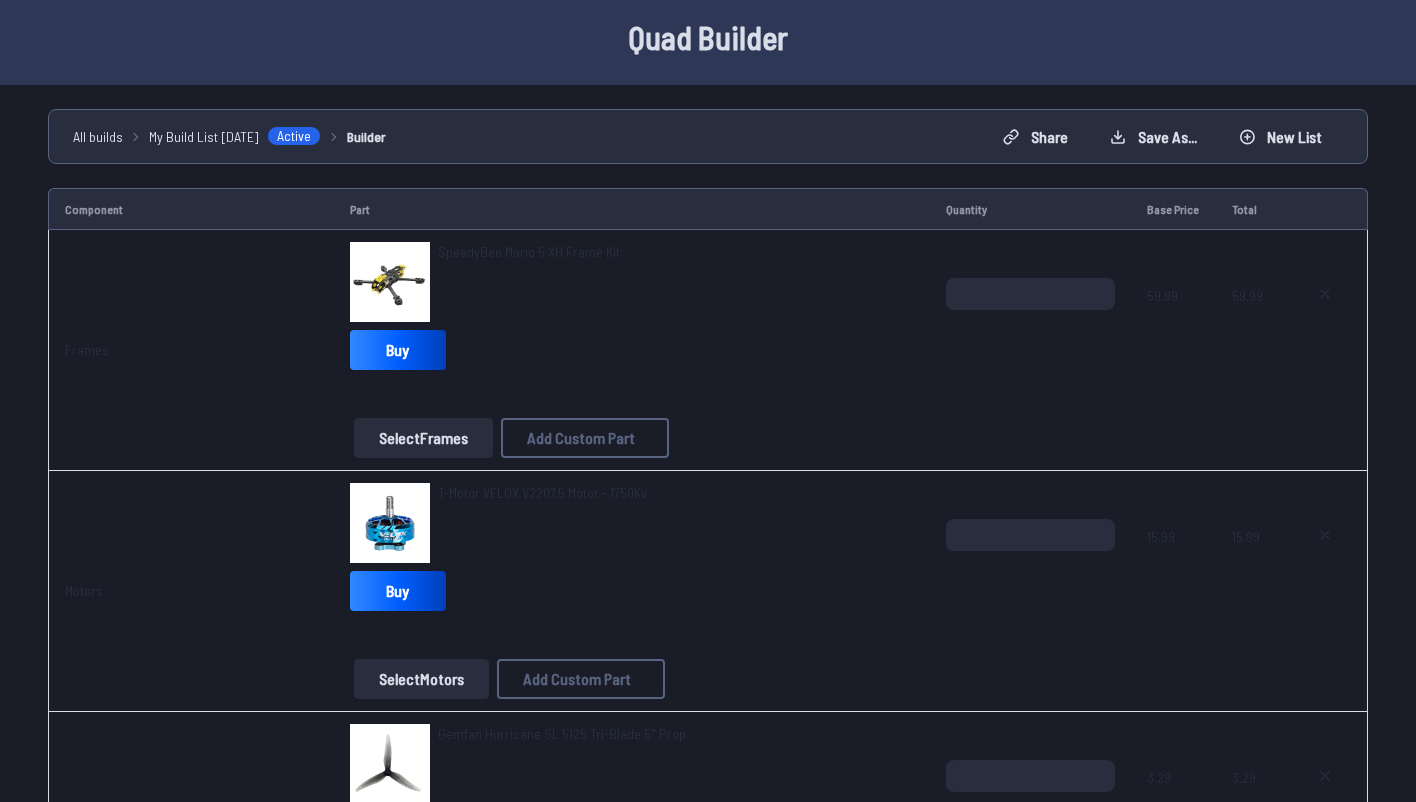 scroll, scrollTop: 78, scrollLeft: 0, axis: vertical 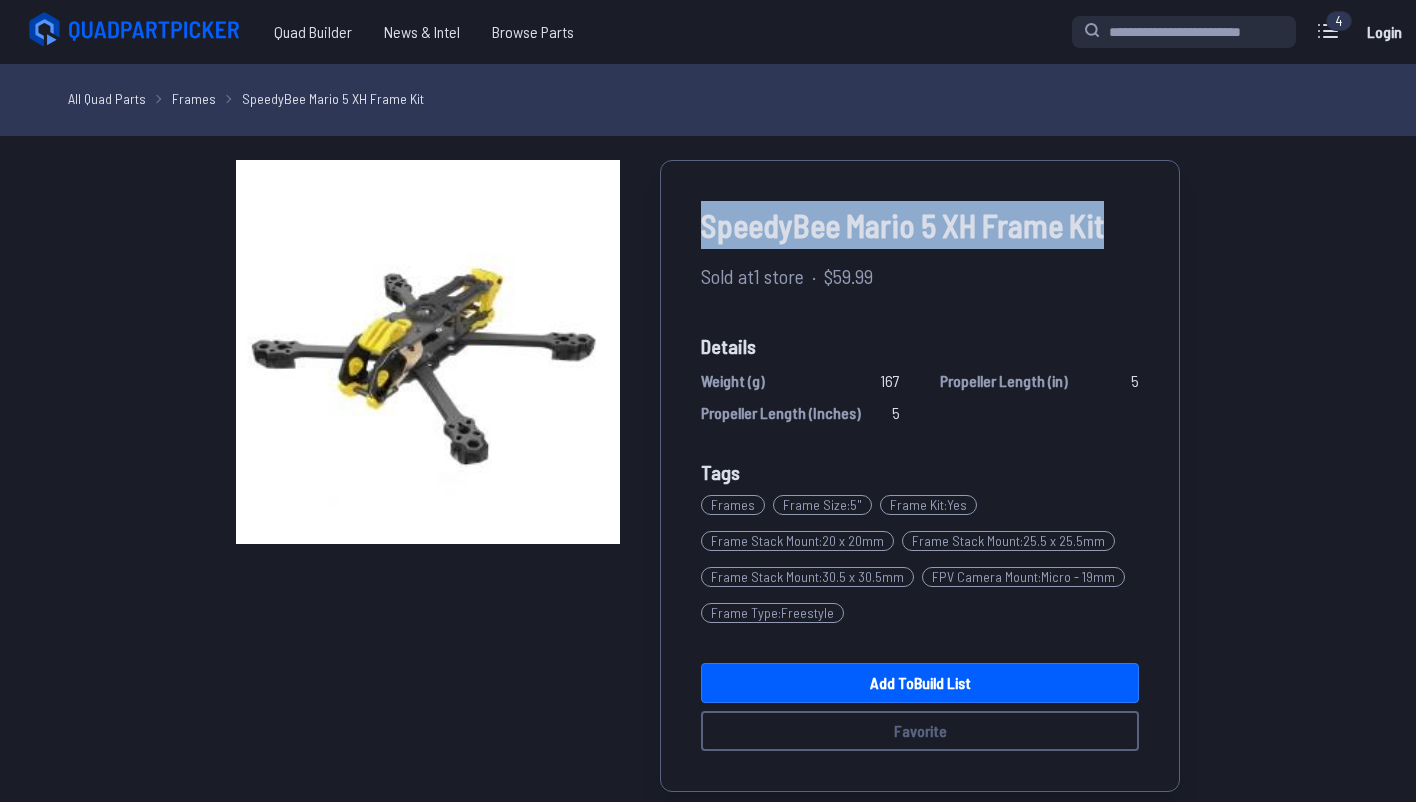 drag, startPoint x: 695, startPoint y: 215, endPoint x: 1108, endPoint y: 212, distance: 413.0109 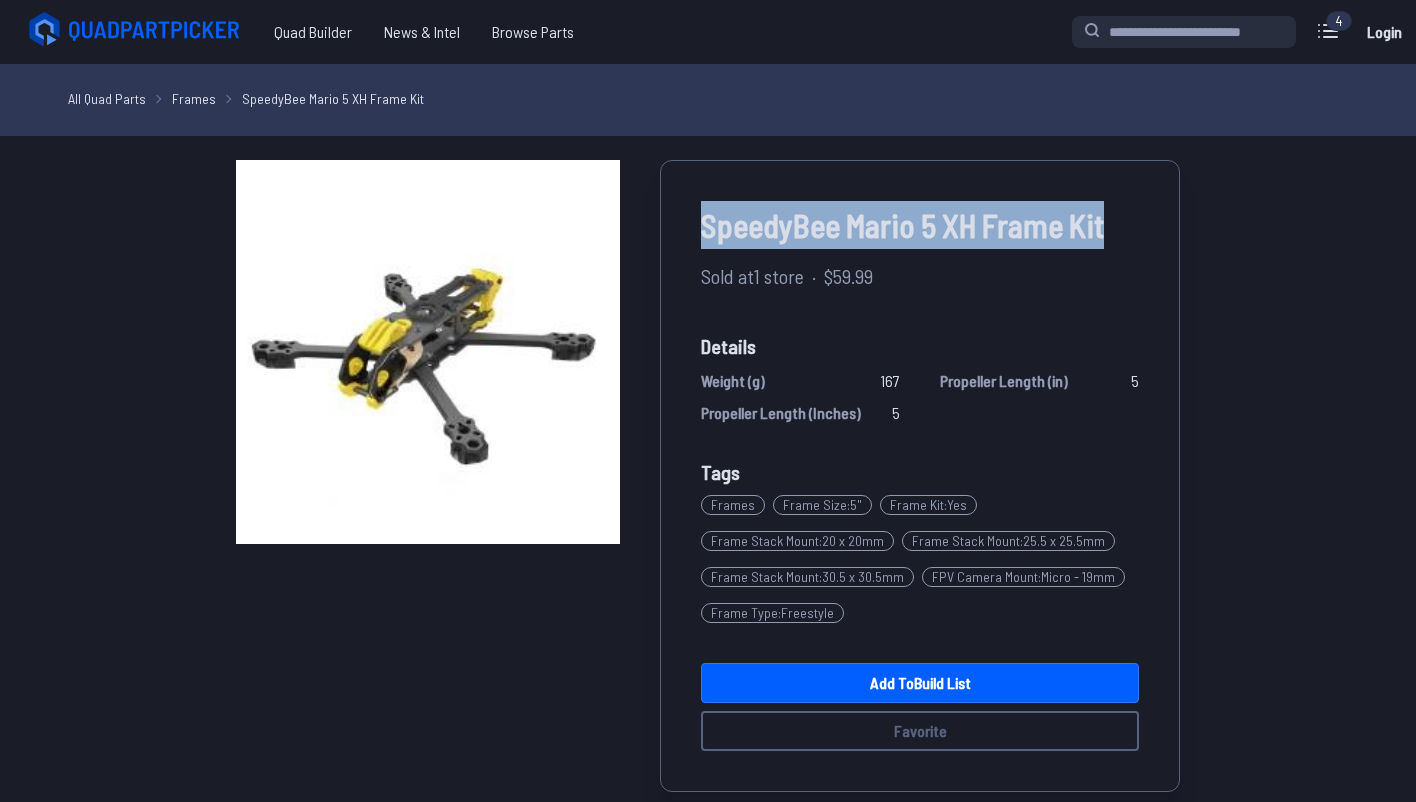 click on "SpeedyBee Mario 5 XH Frame Kit" at bounding box center [920, 225] 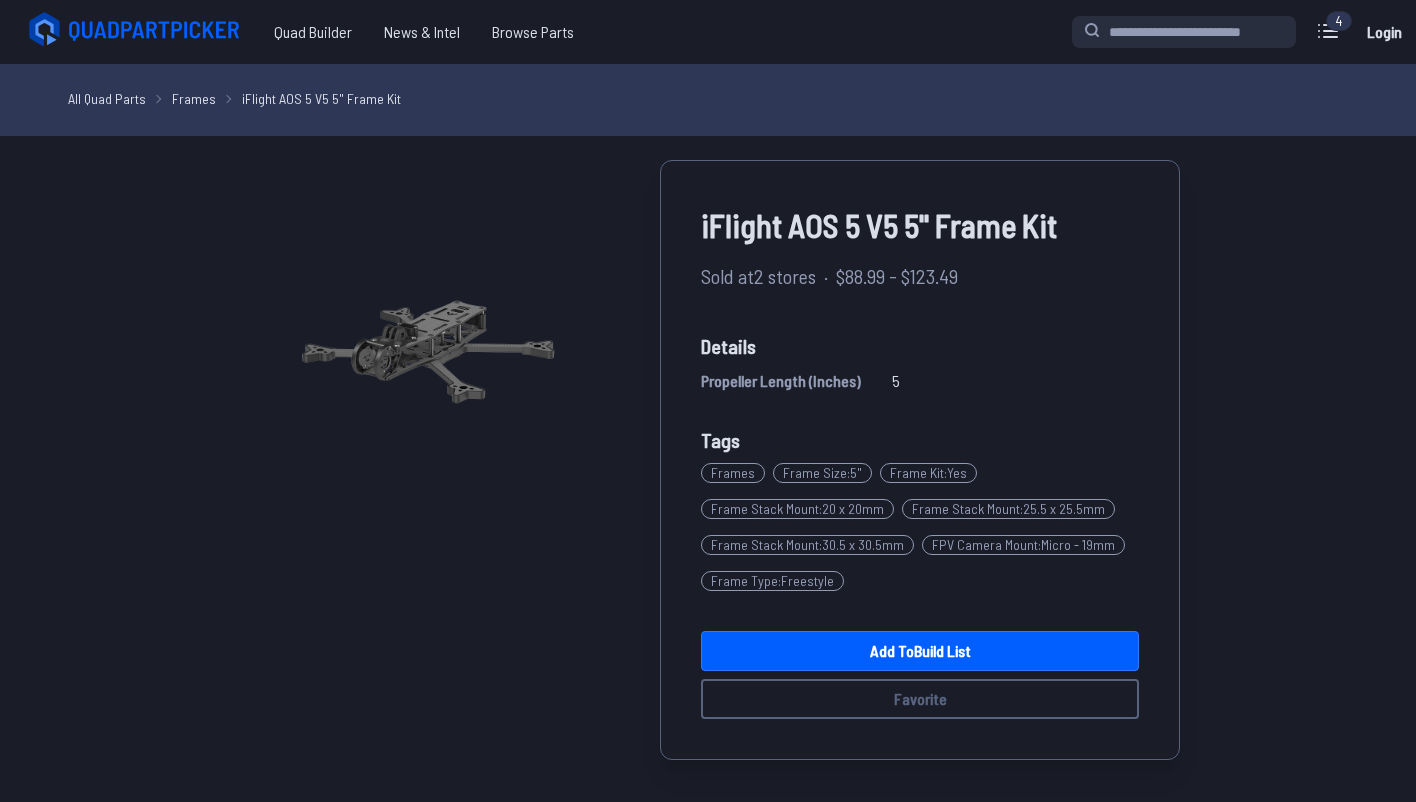 scroll, scrollTop: 0, scrollLeft: 0, axis: both 